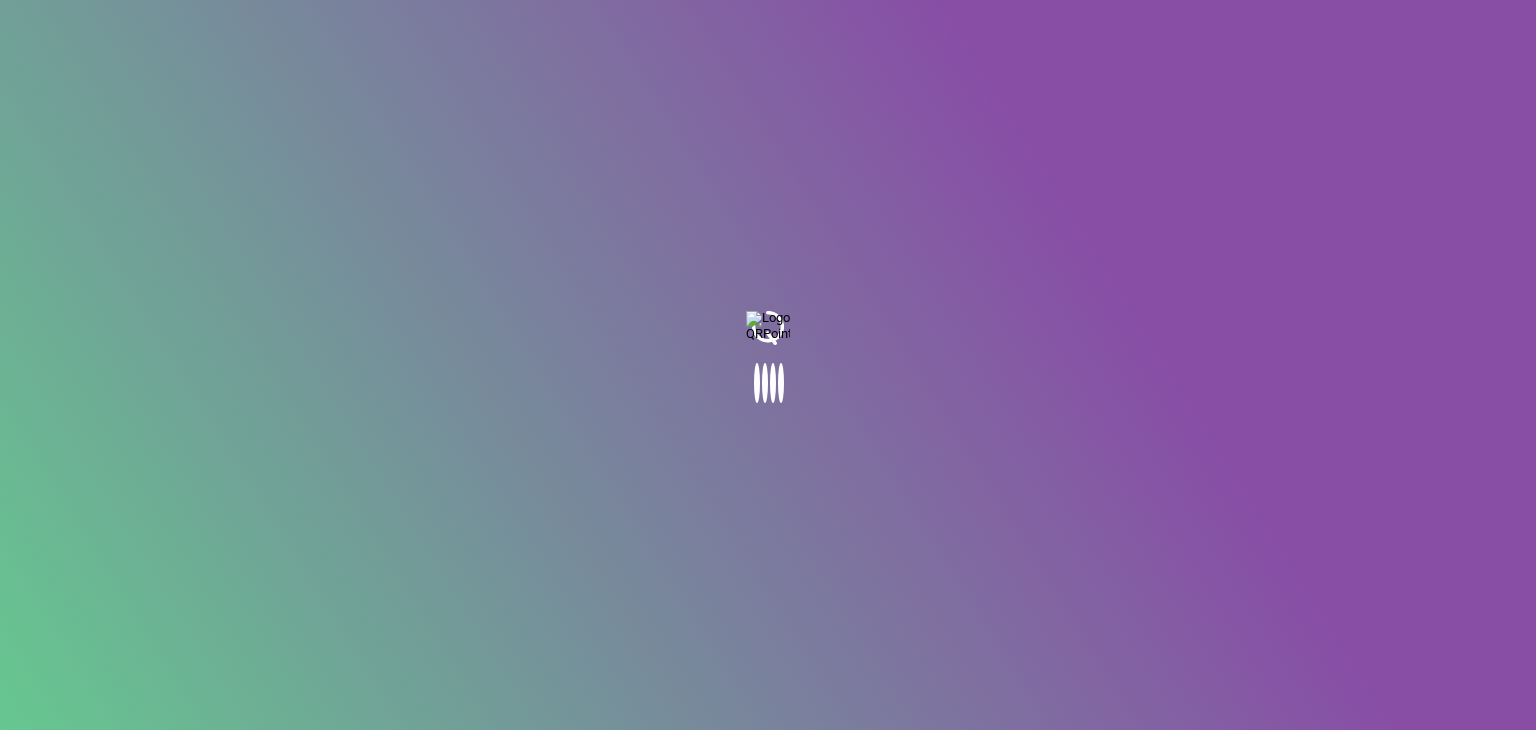 scroll, scrollTop: 0, scrollLeft: 0, axis: both 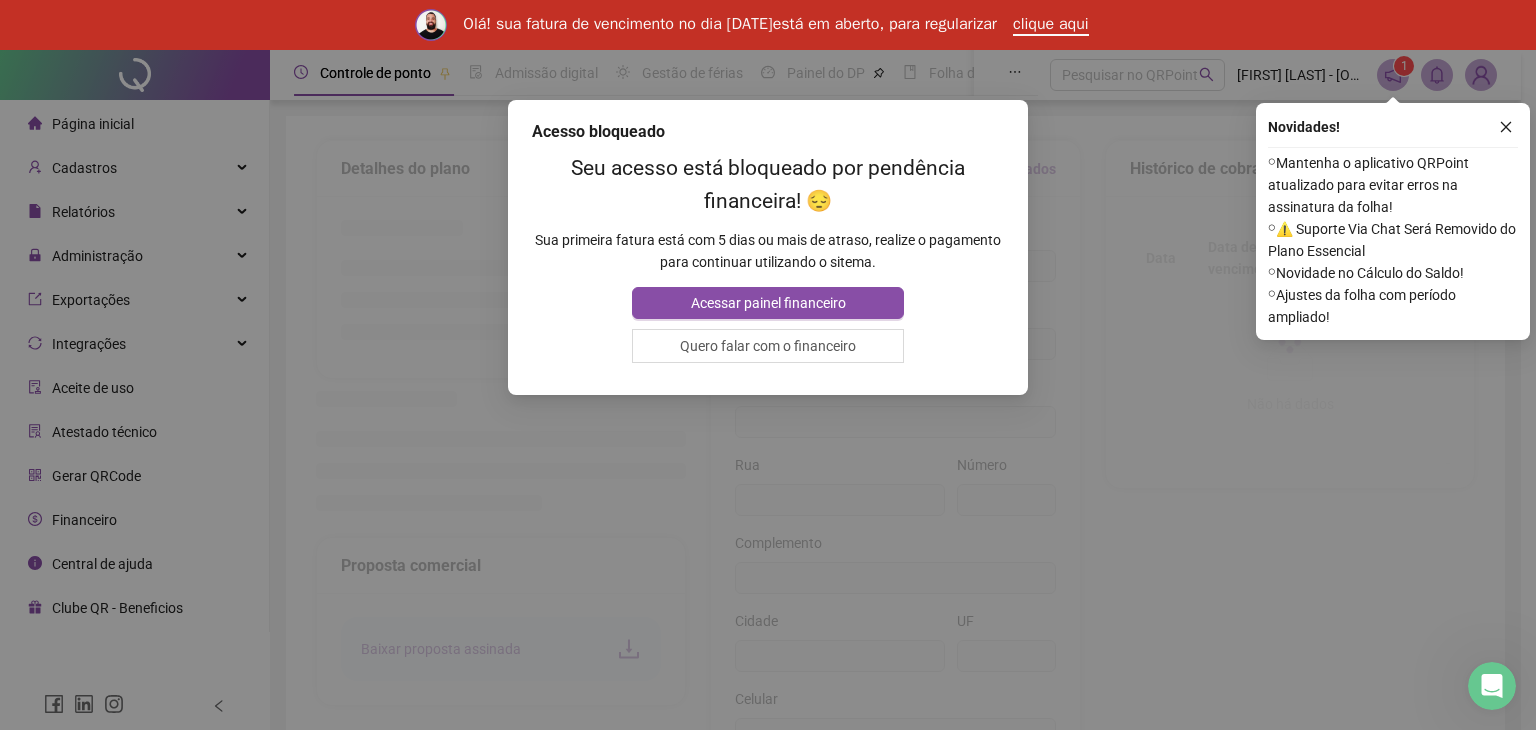 type on "**********" 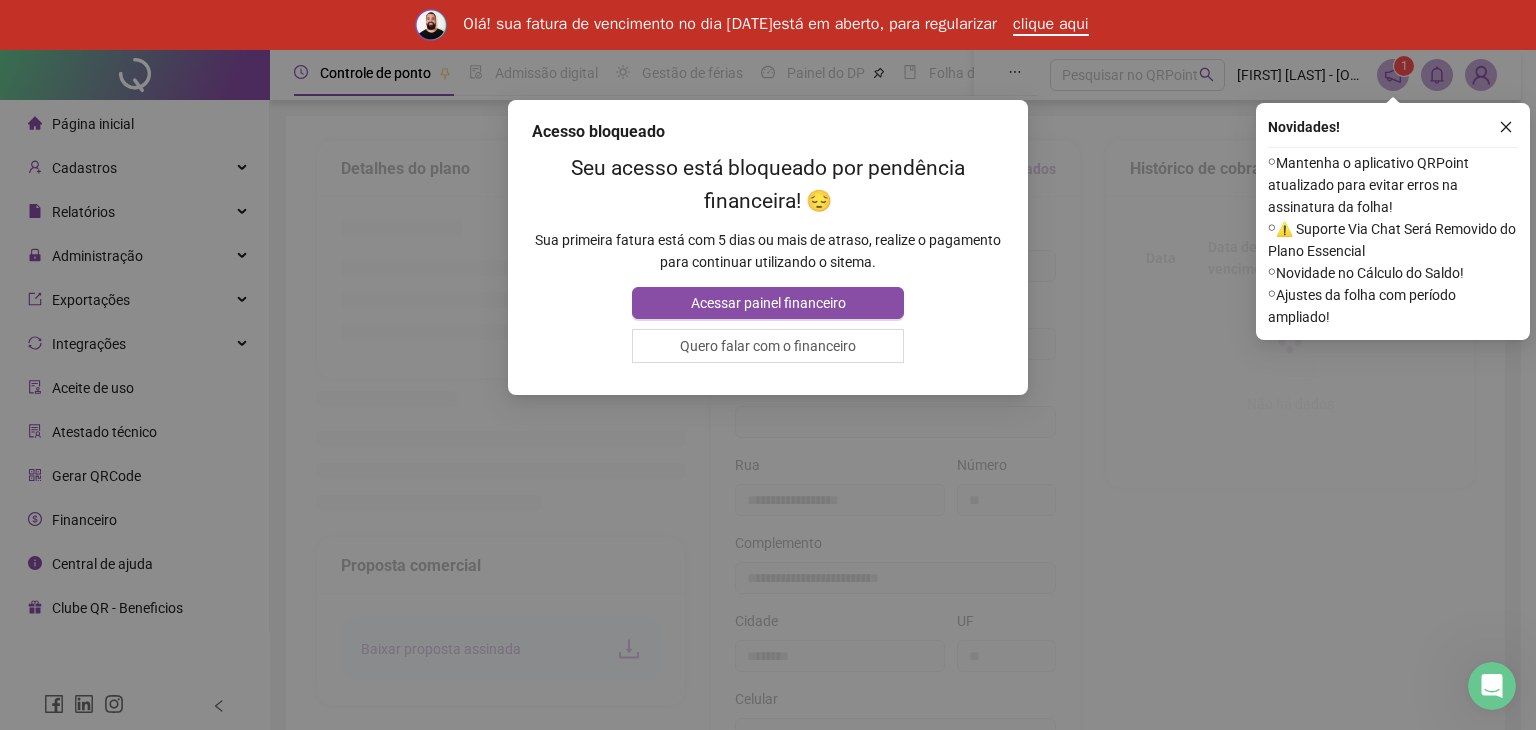 type on "*********" 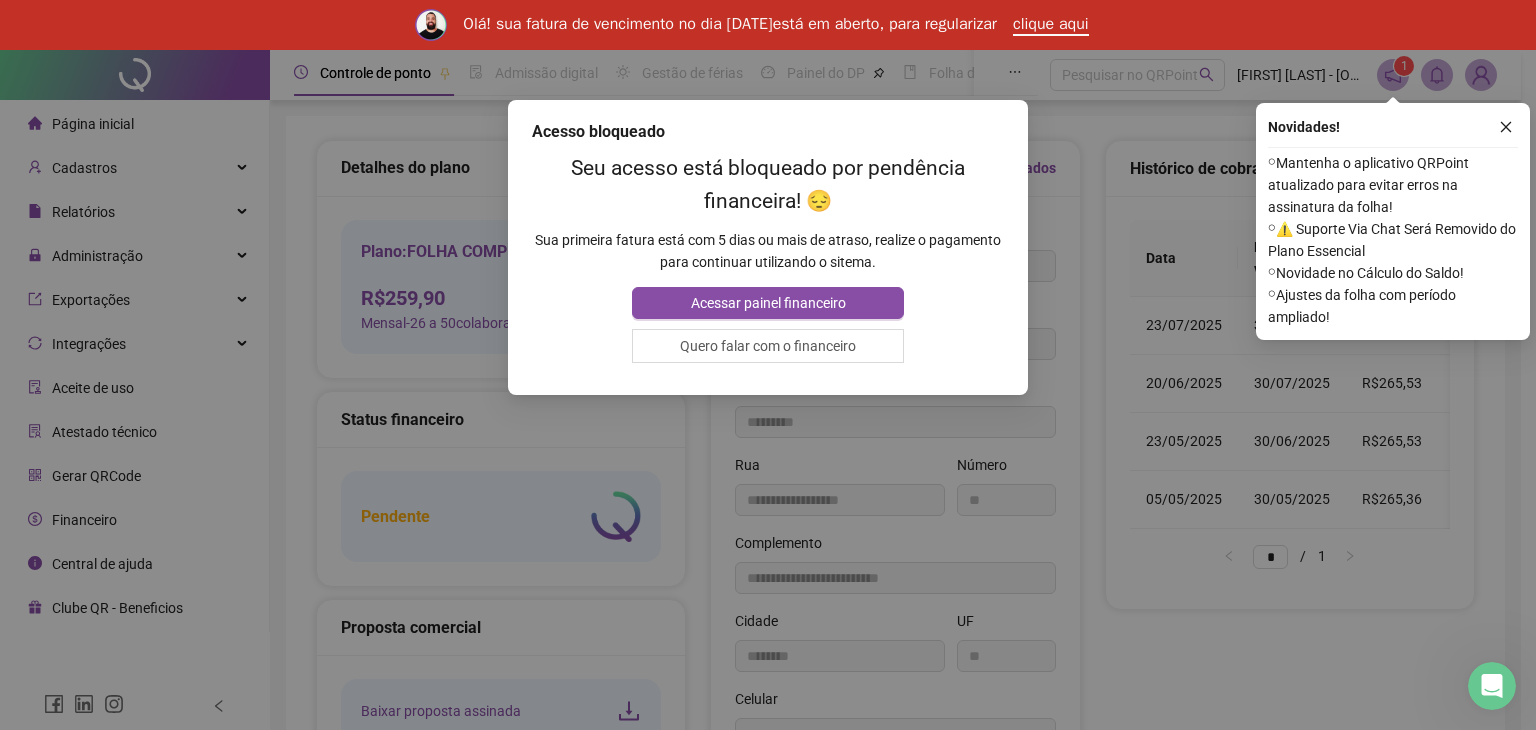 click on "Acesso bloqueado Seu acesso está bloqueado por pendência financeira! 😔 Sua primeira fatura está com 5 dias ou mais de atraso, realize o pagamento para continuar utilizando o sitema. Acessar painel financeiro Quero falar com o financeiro" at bounding box center [768, 365] 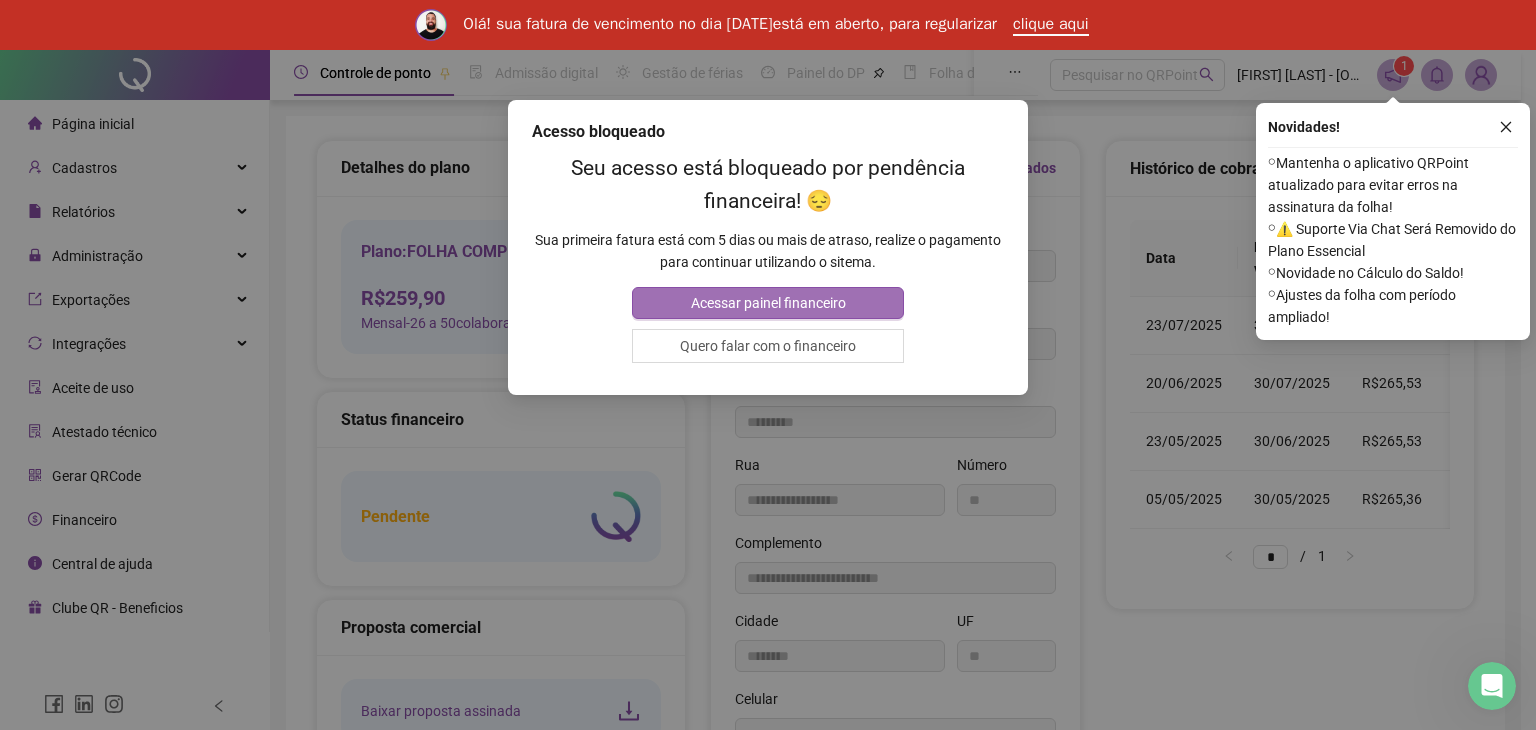 click on "Acessar painel financeiro" at bounding box center [767, 303] 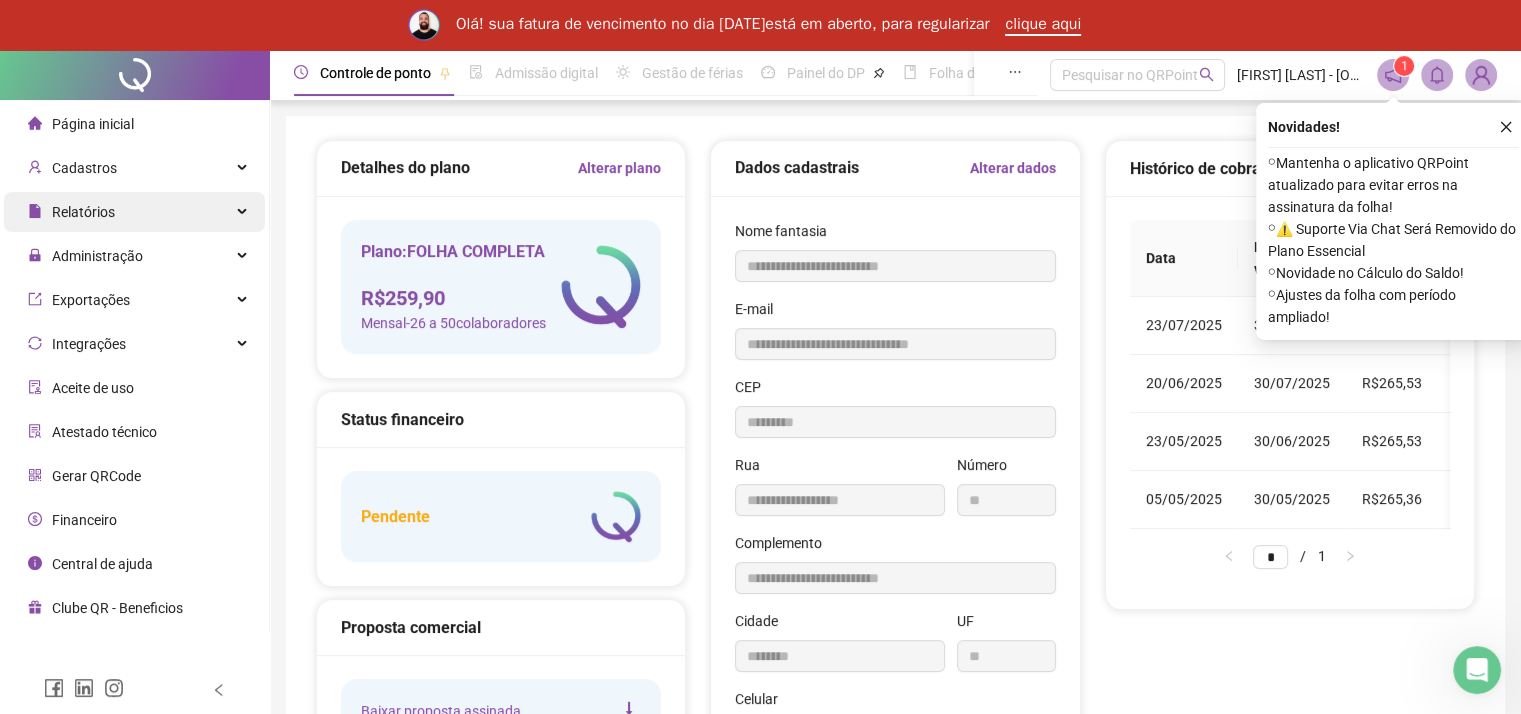 click on "Relatórios" at bounding box center (134, 212) 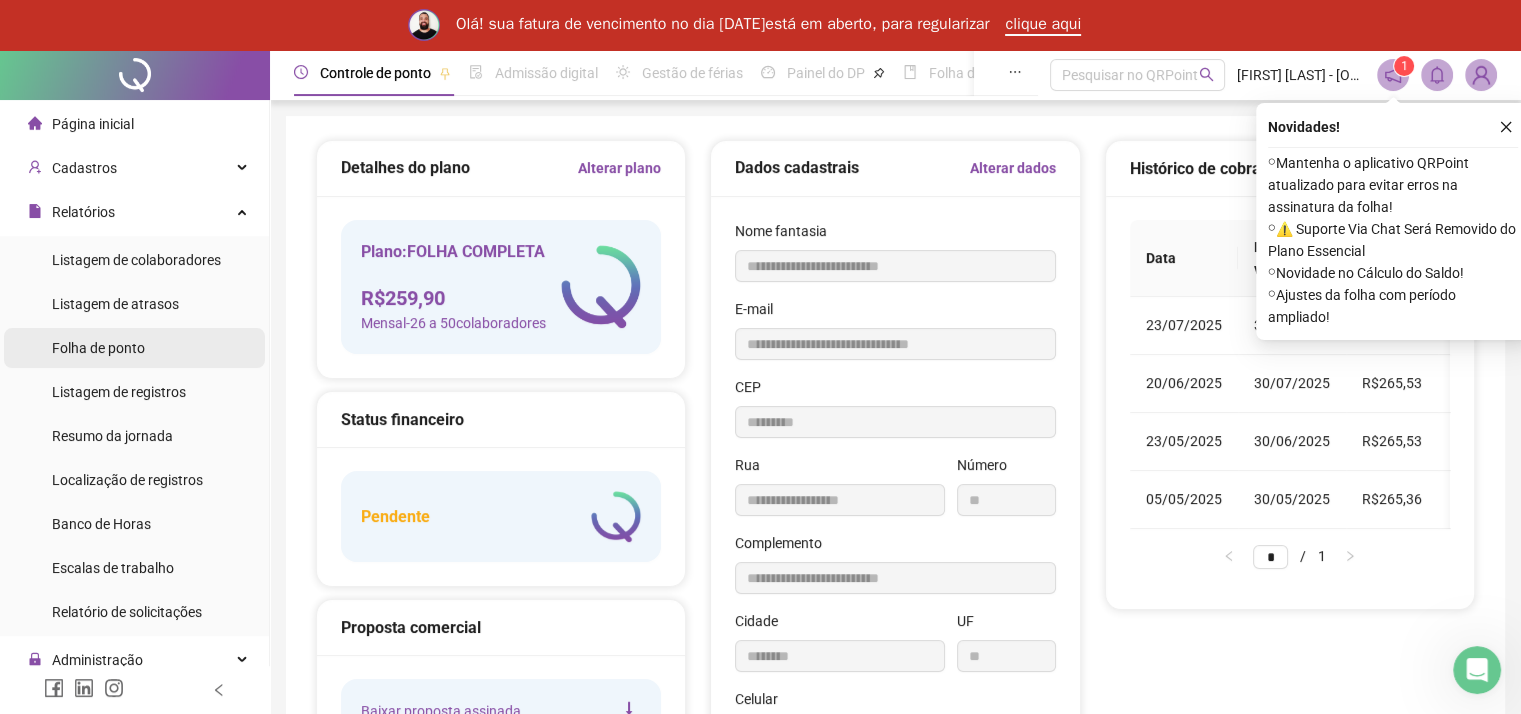 click on "Folha de ponto" at bounding box center [134, 348] 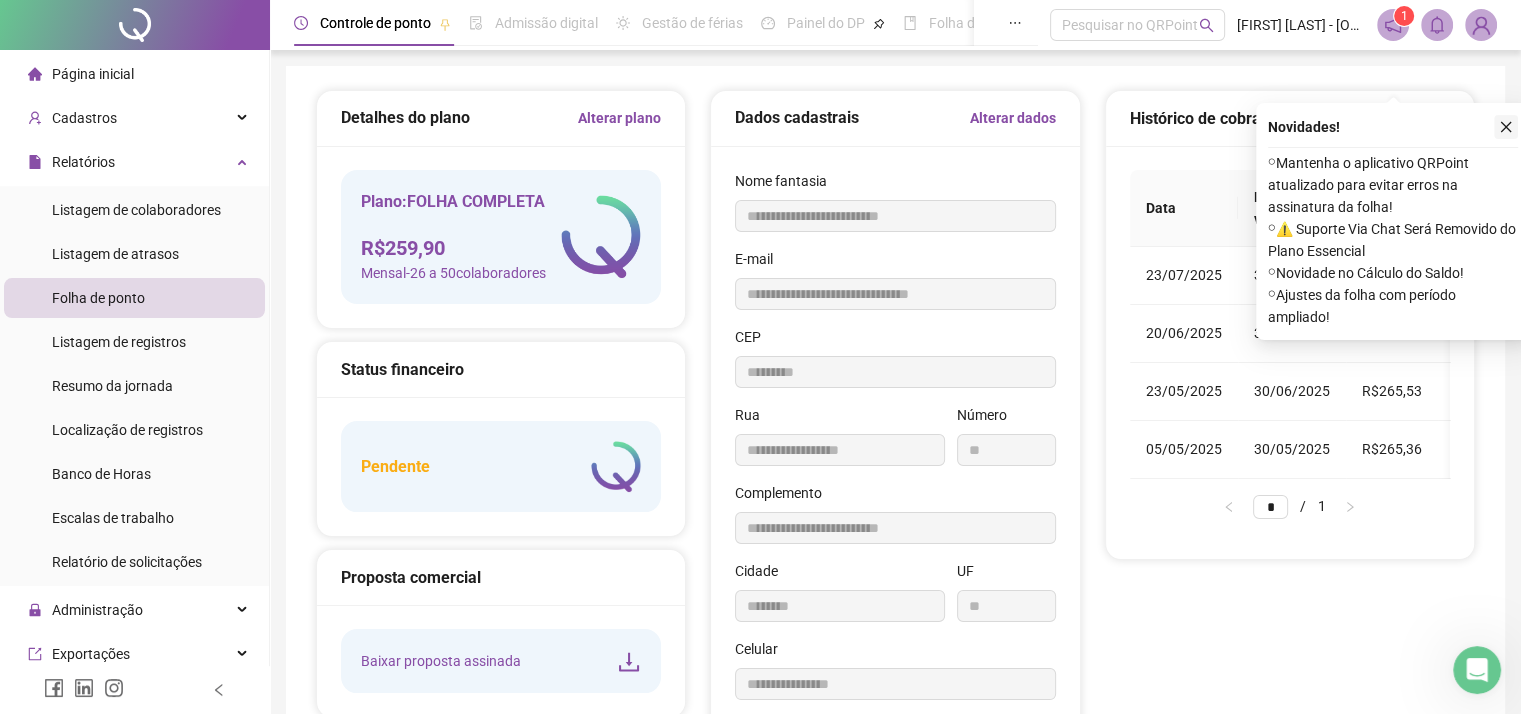 click at bounding box center (1506, 127) 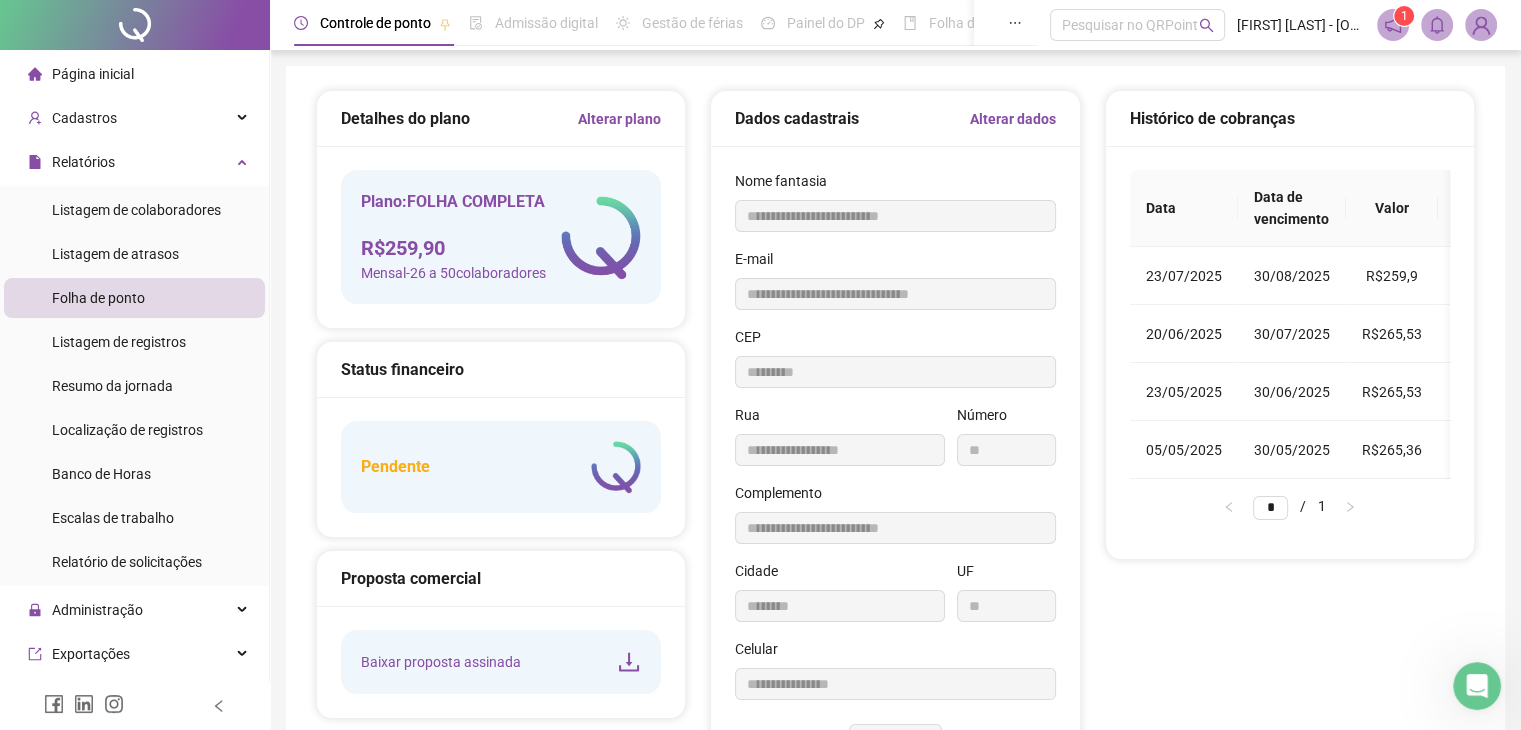 click on "Folha de ponto" at bounding box center (98, 298) 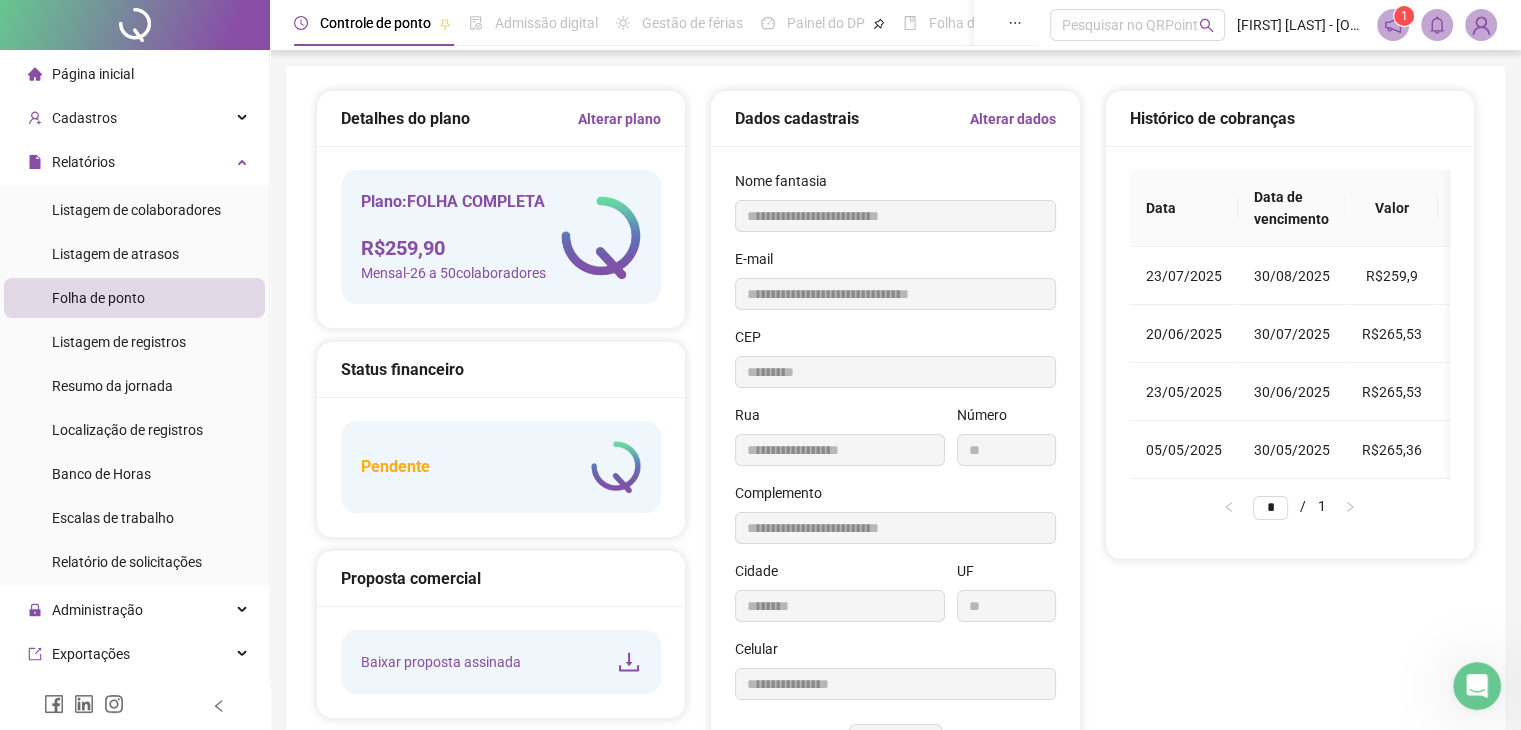 click on "Folha de ponto" at bounding box center (98, 298) 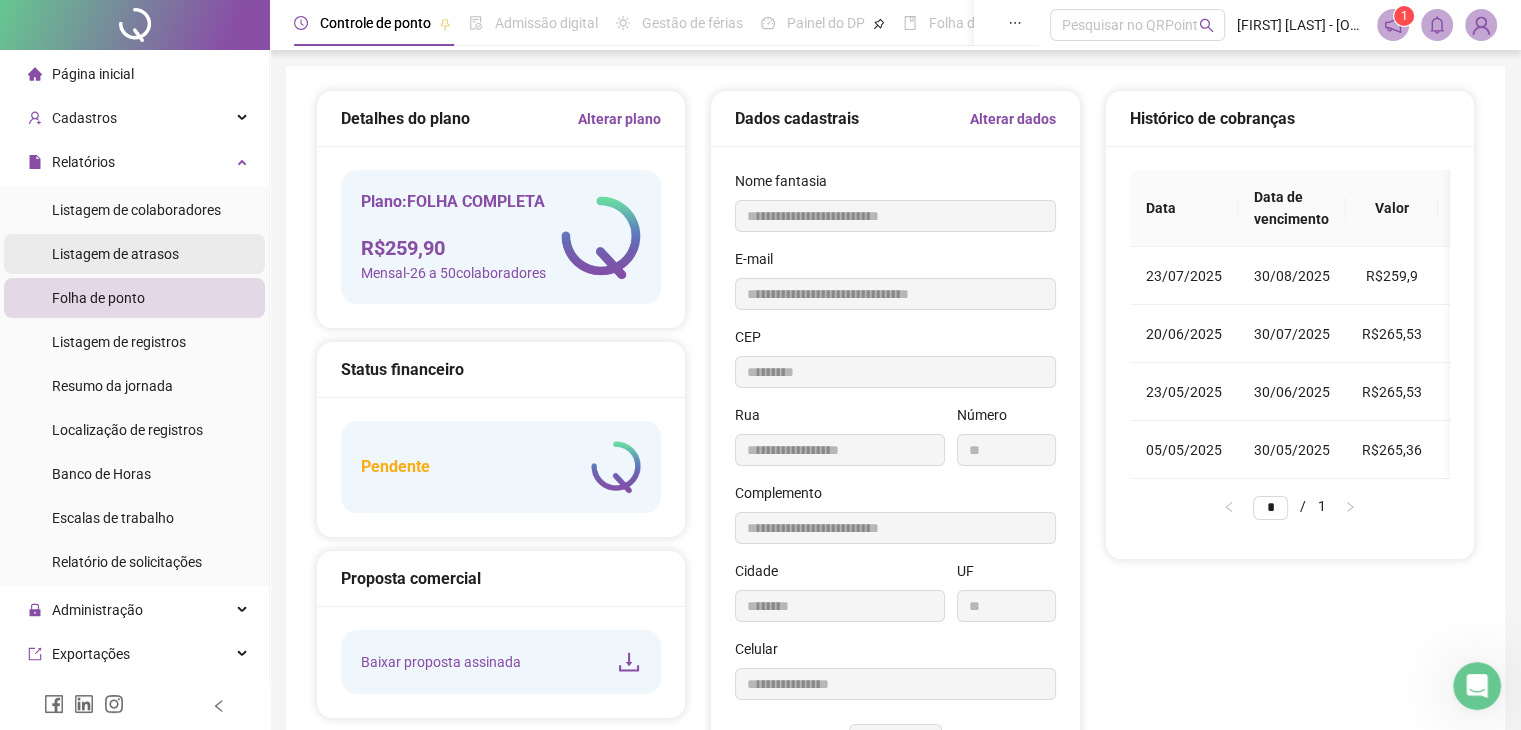 click on "Listagem de atrasos" at bounding box center (134, 254) 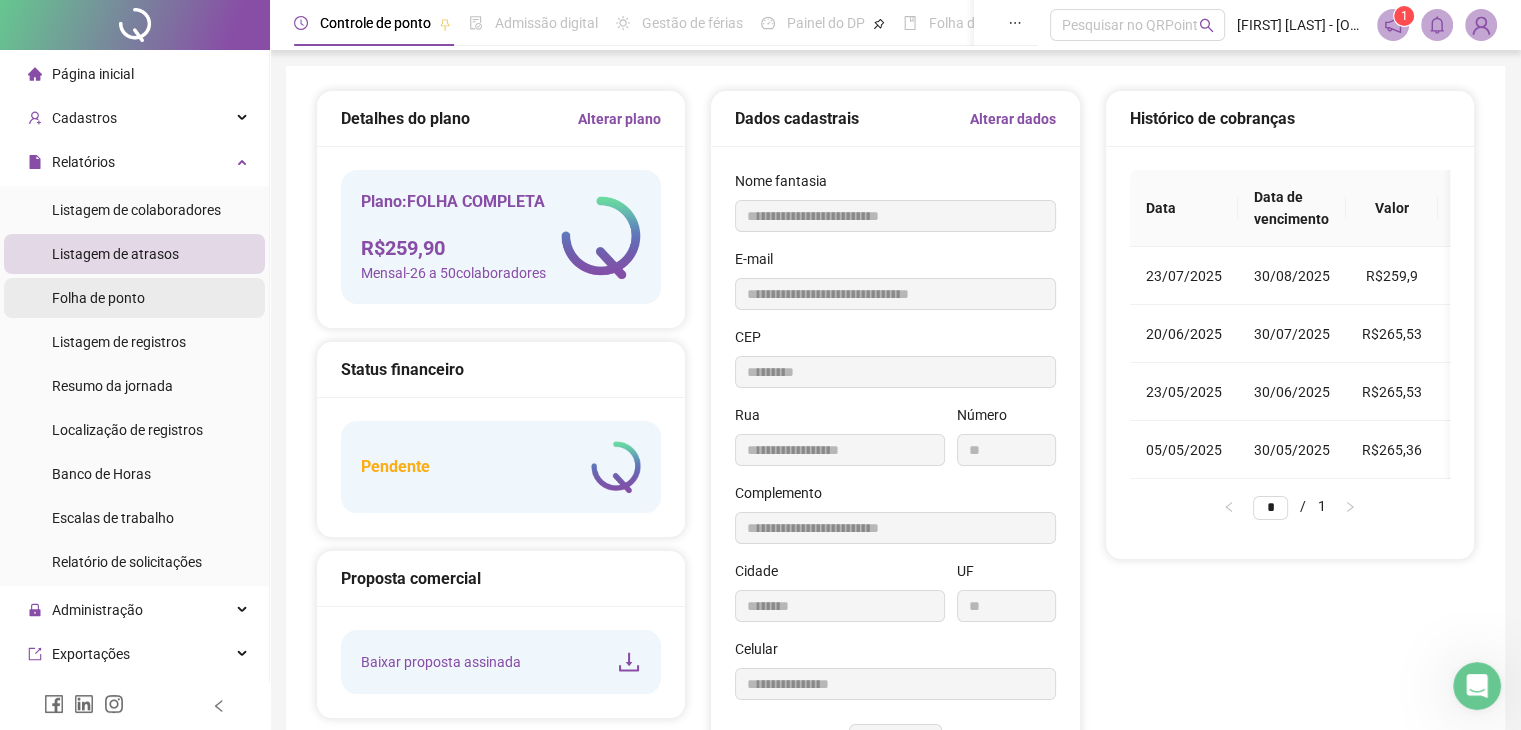 click on "Folha de ponto" at bounding box center (98, 298) 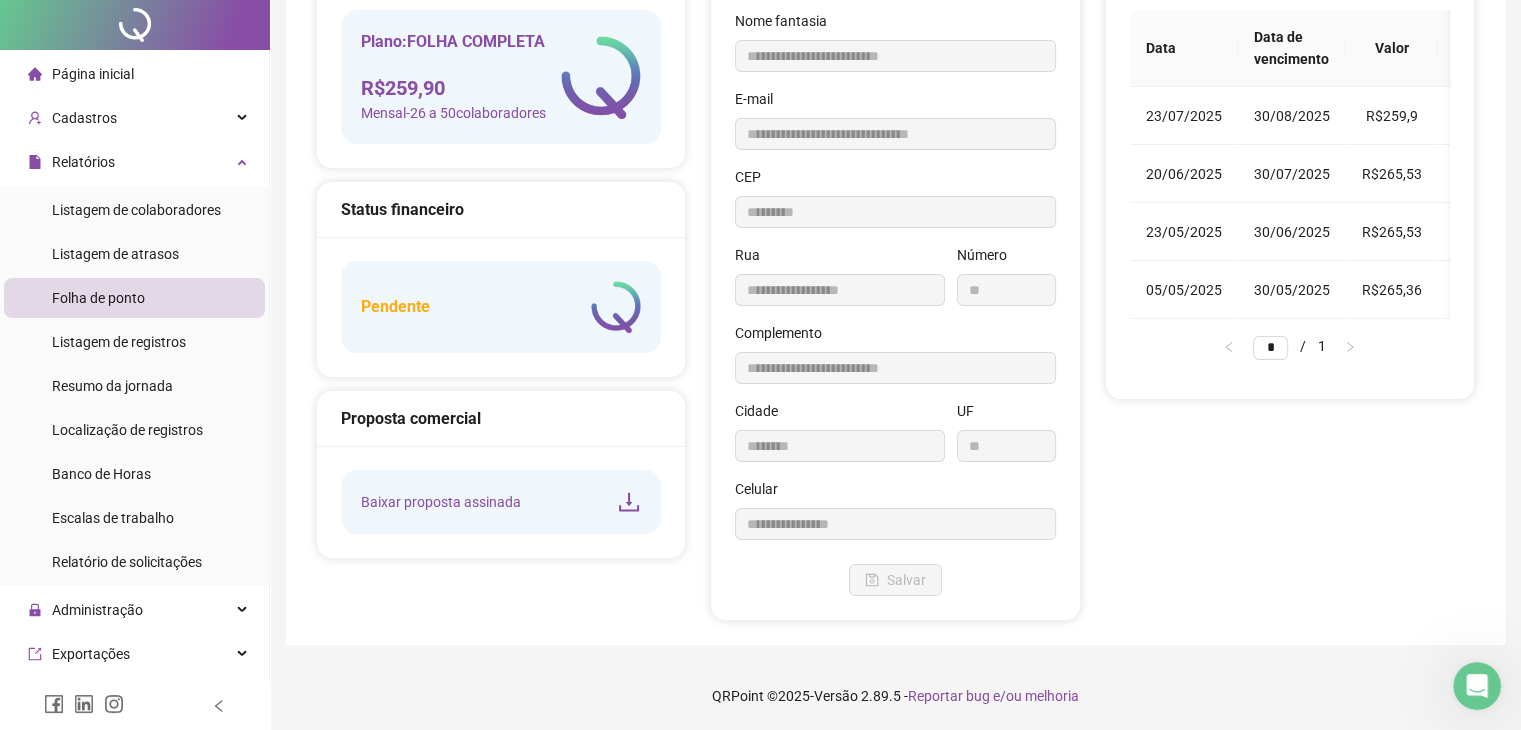 scroll, scrollTop: 0, scrollLeft: 0, axis: both 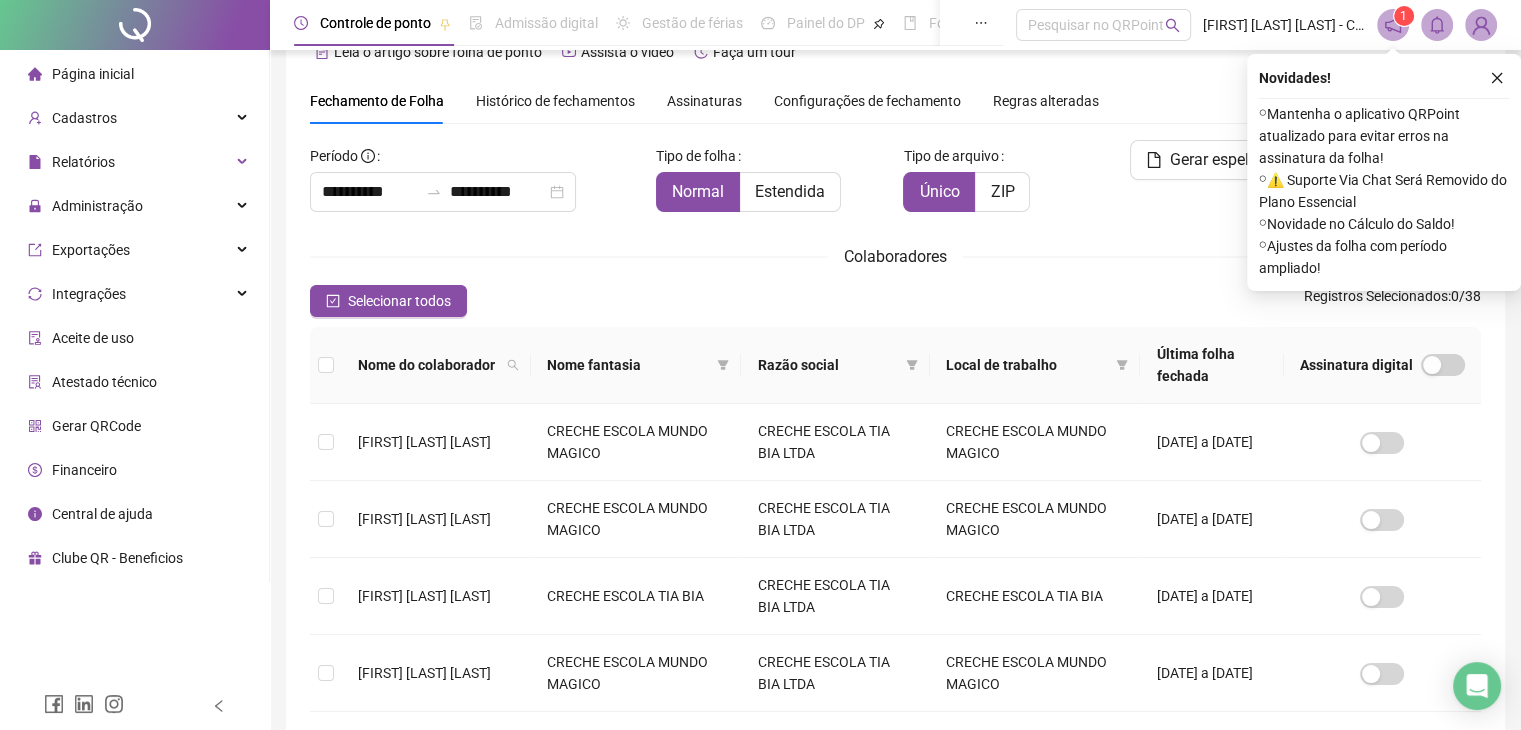 click at bounding box center [326, 365] 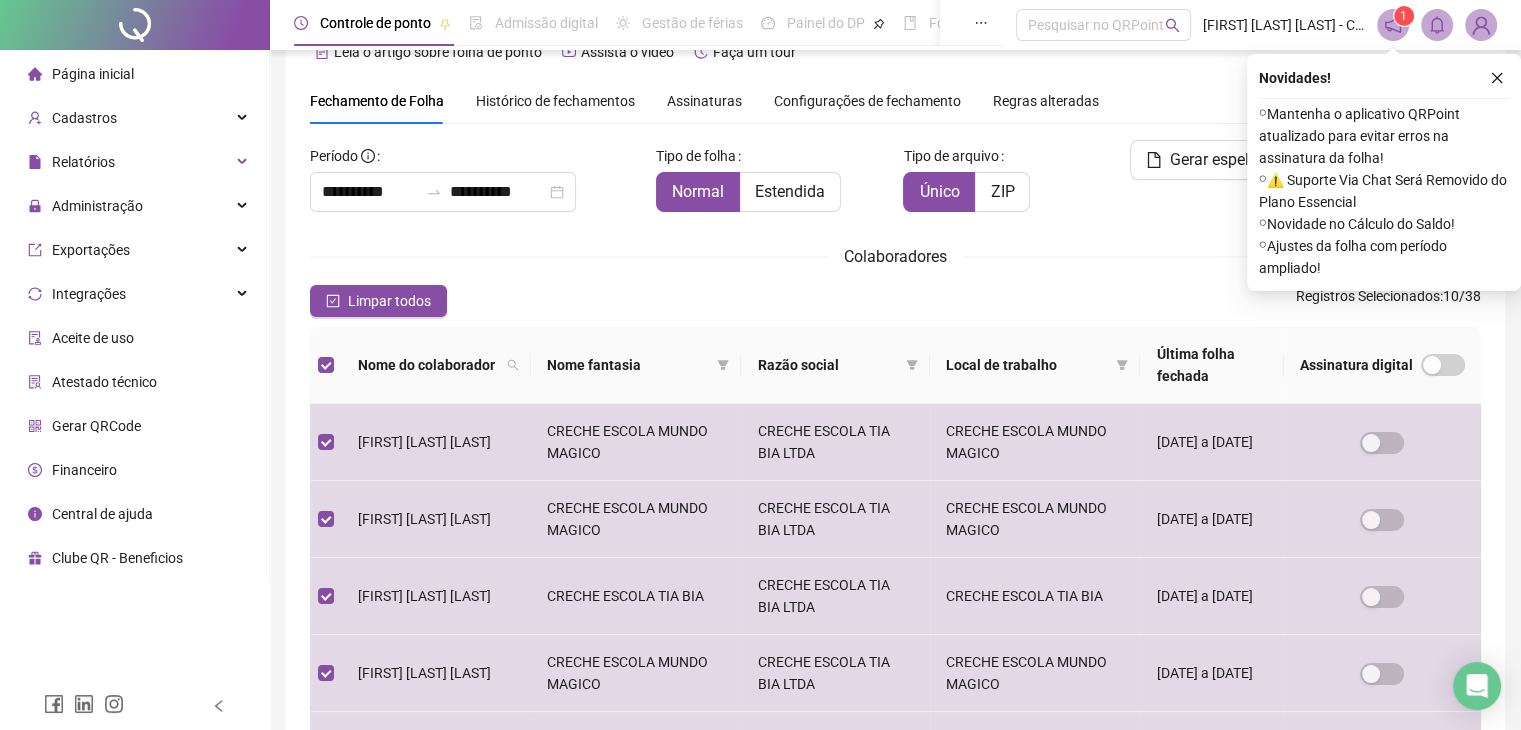 click on "Razão social" at bounding box center [827, 365] 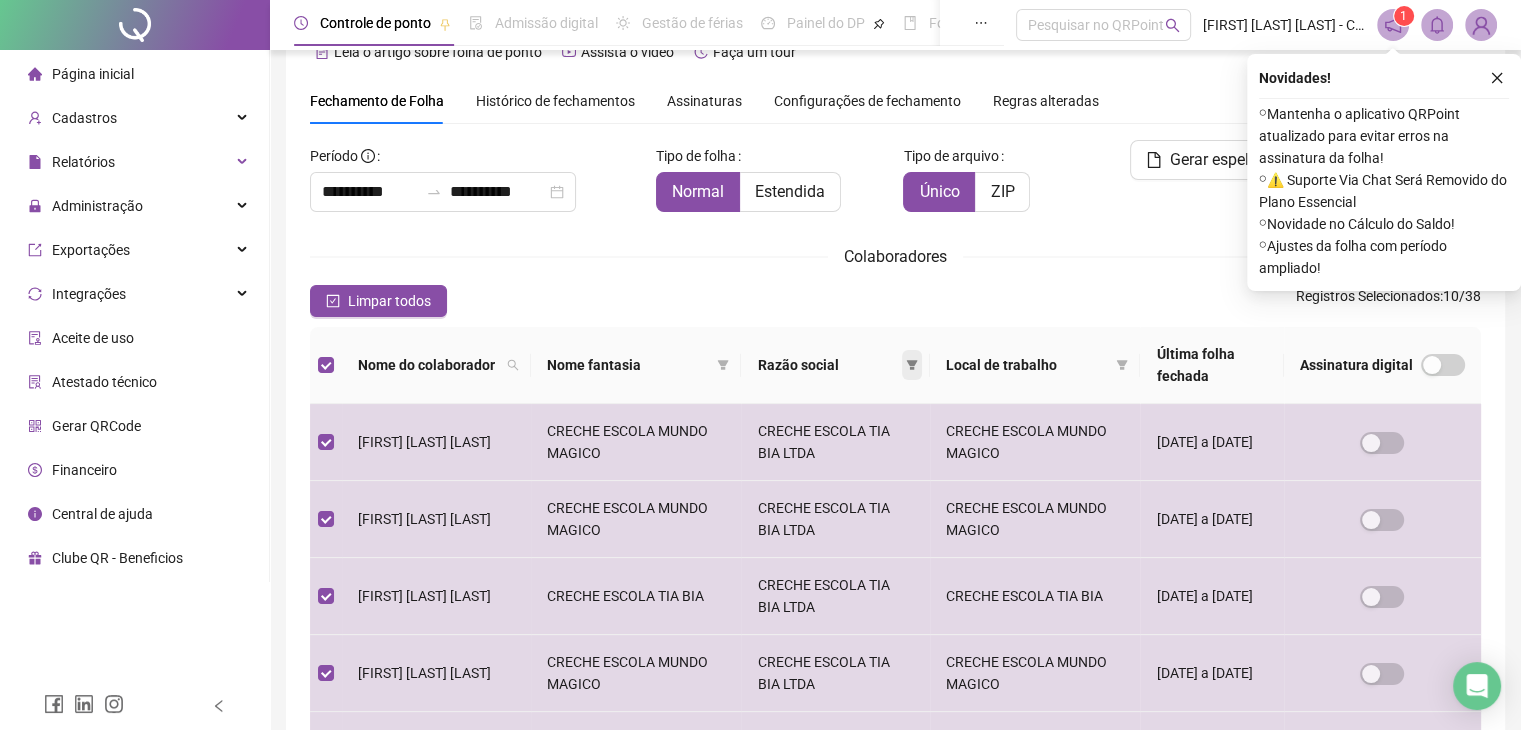 click 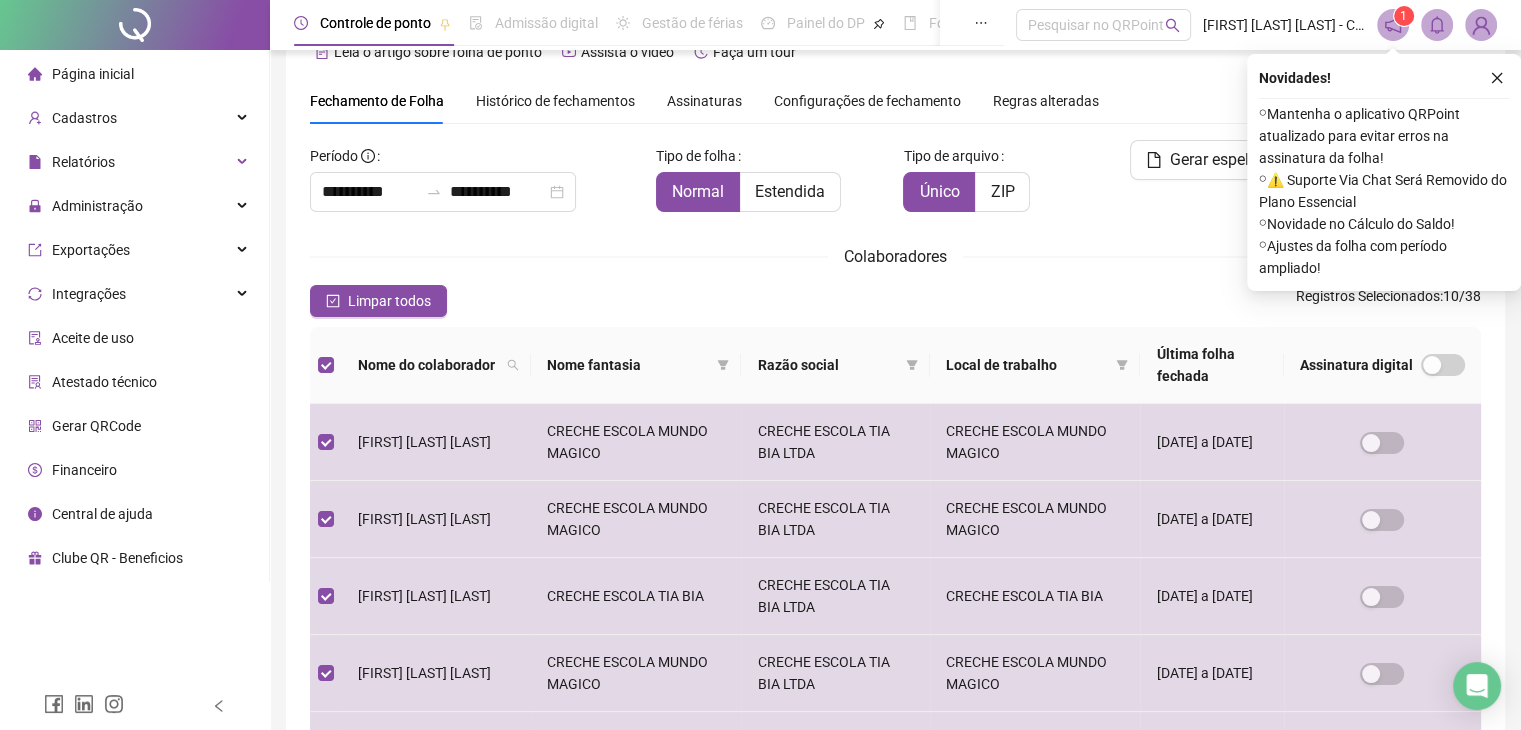click on "Limpar todos Registros Selecionados :  10 / 38" at bounding box center (895, 301) 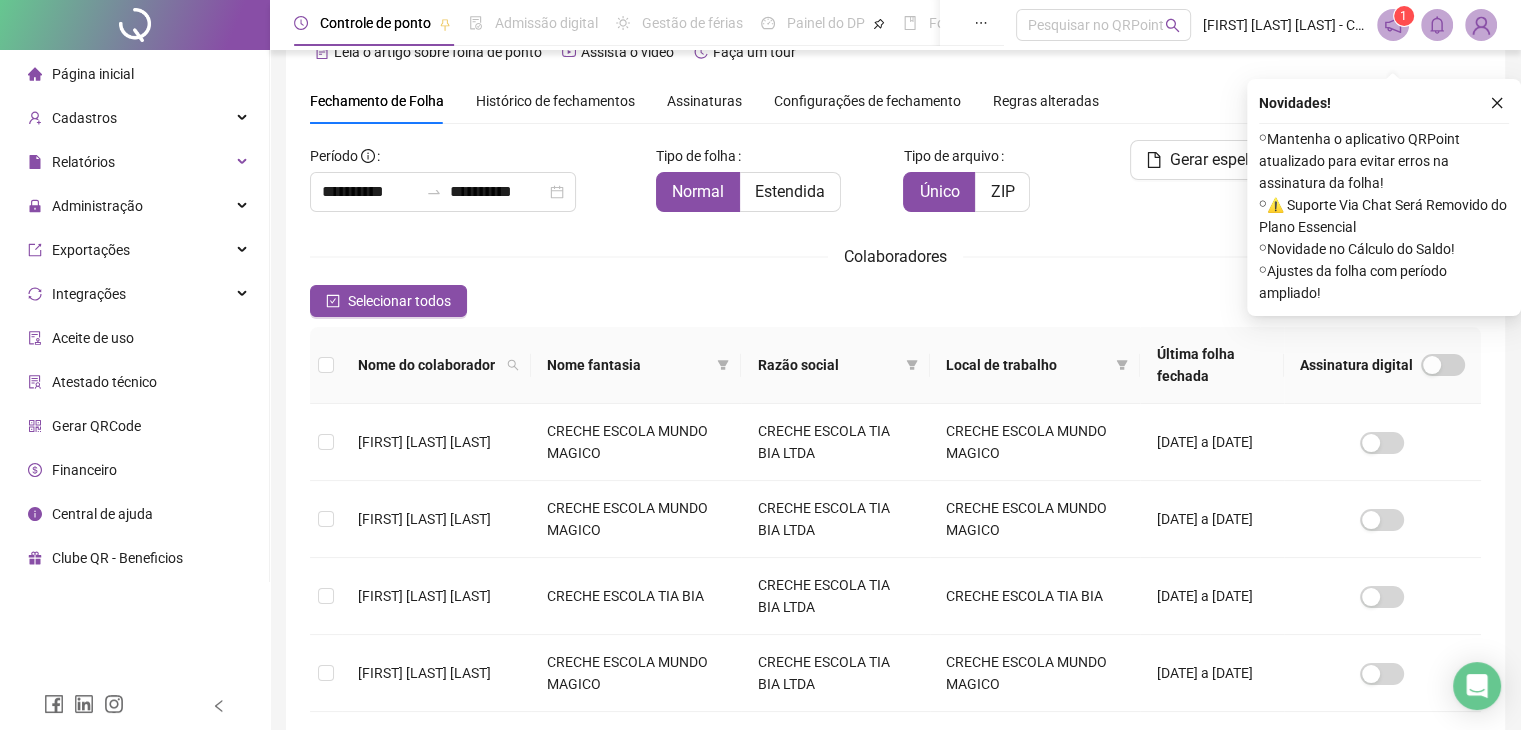 scroll, scrollTop: 72, scrollLeft: 0, axis: vertical 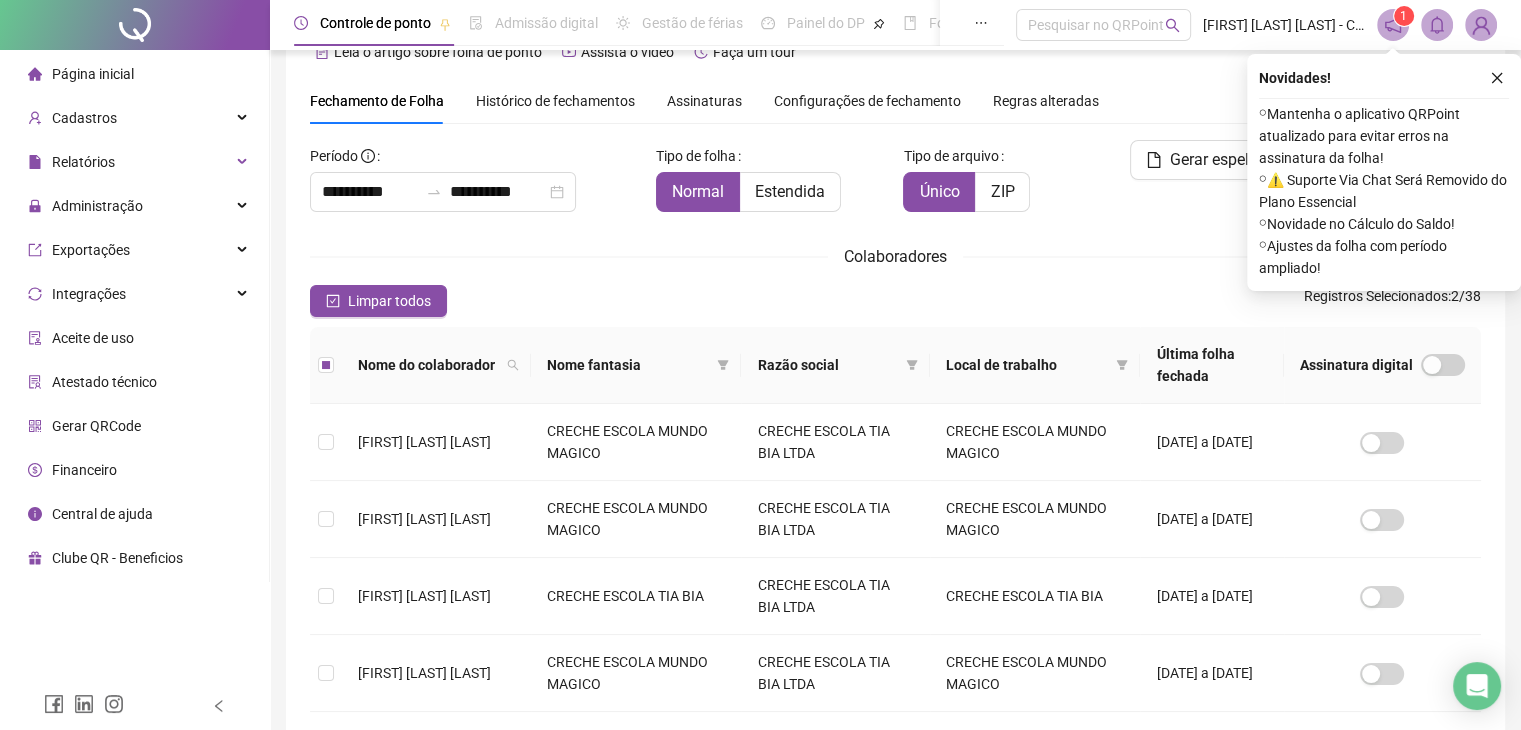 click on "Local de trabalho" at bounding box center [1027, 365] 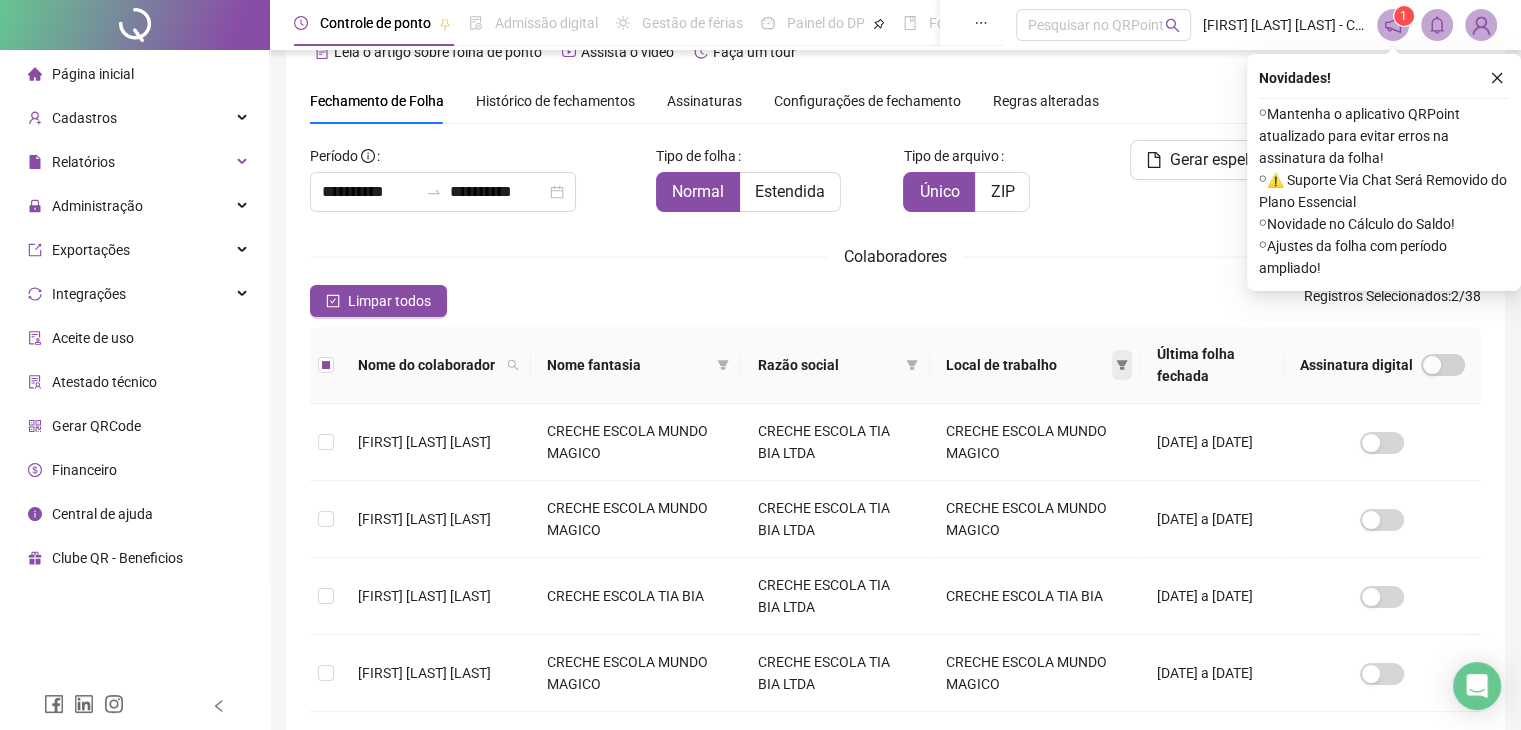 click at bounding box center (1122, 365) 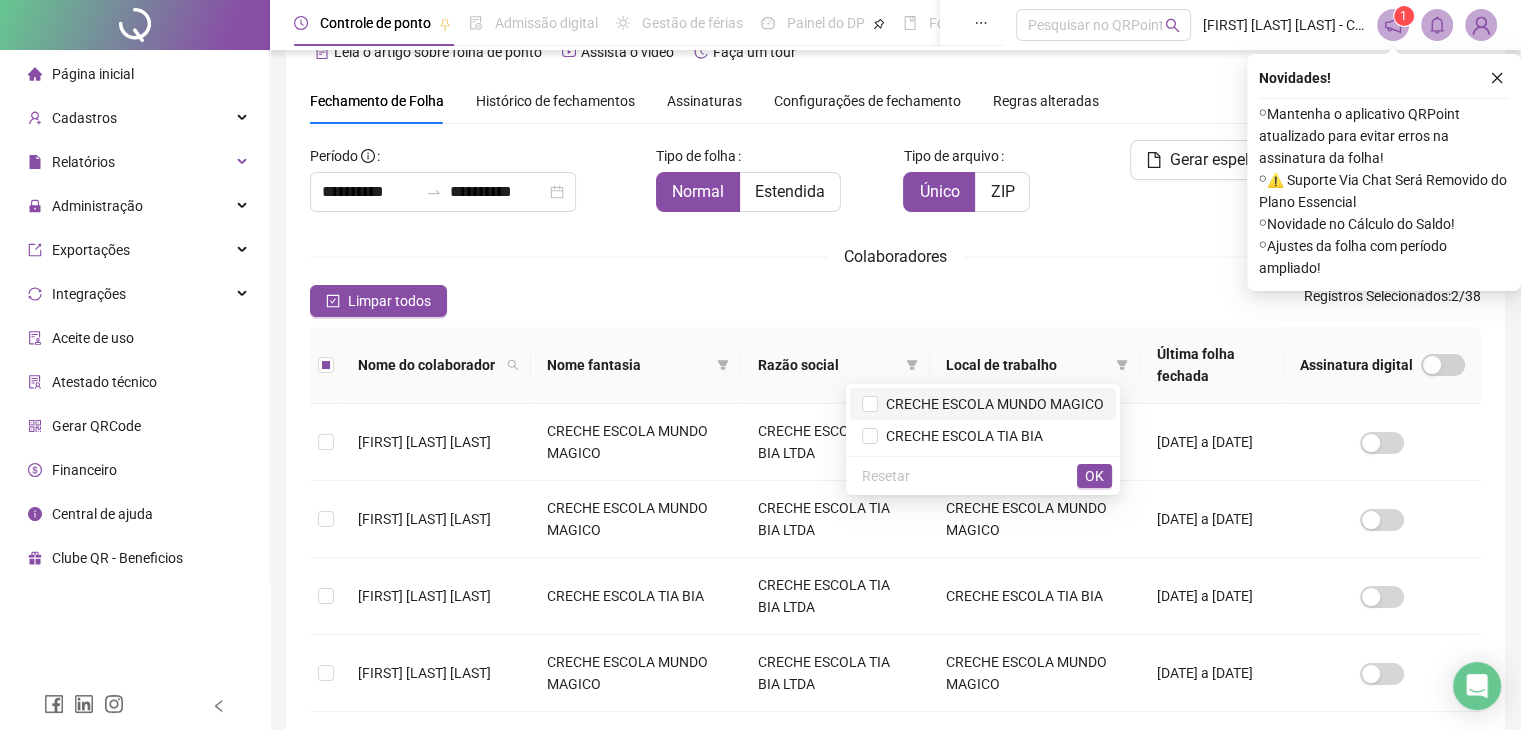 click on "CRECHE ESCOLA MUNDO MAGICO" at bounding box center (991, 404) 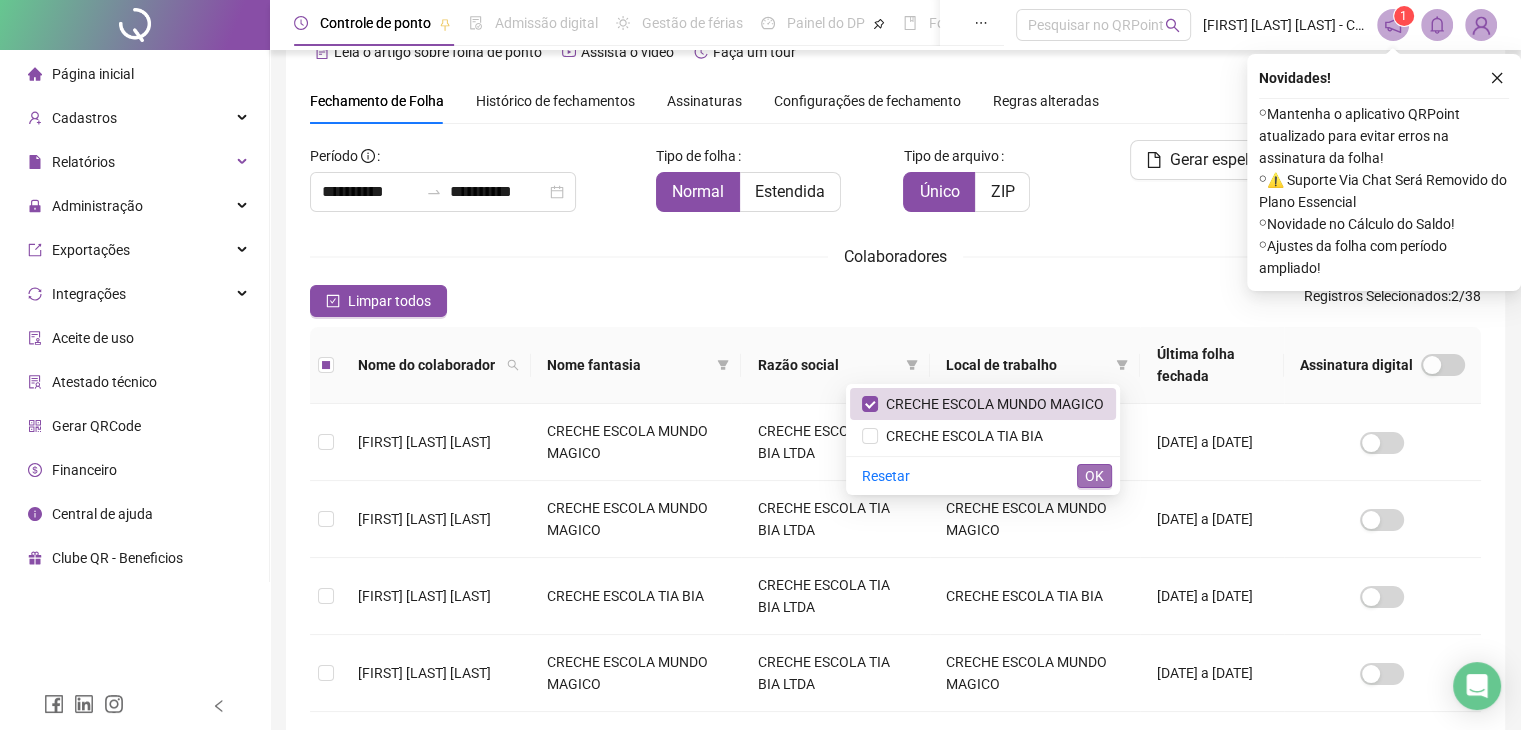 click on "OK" at bounding box center [1094, 476] 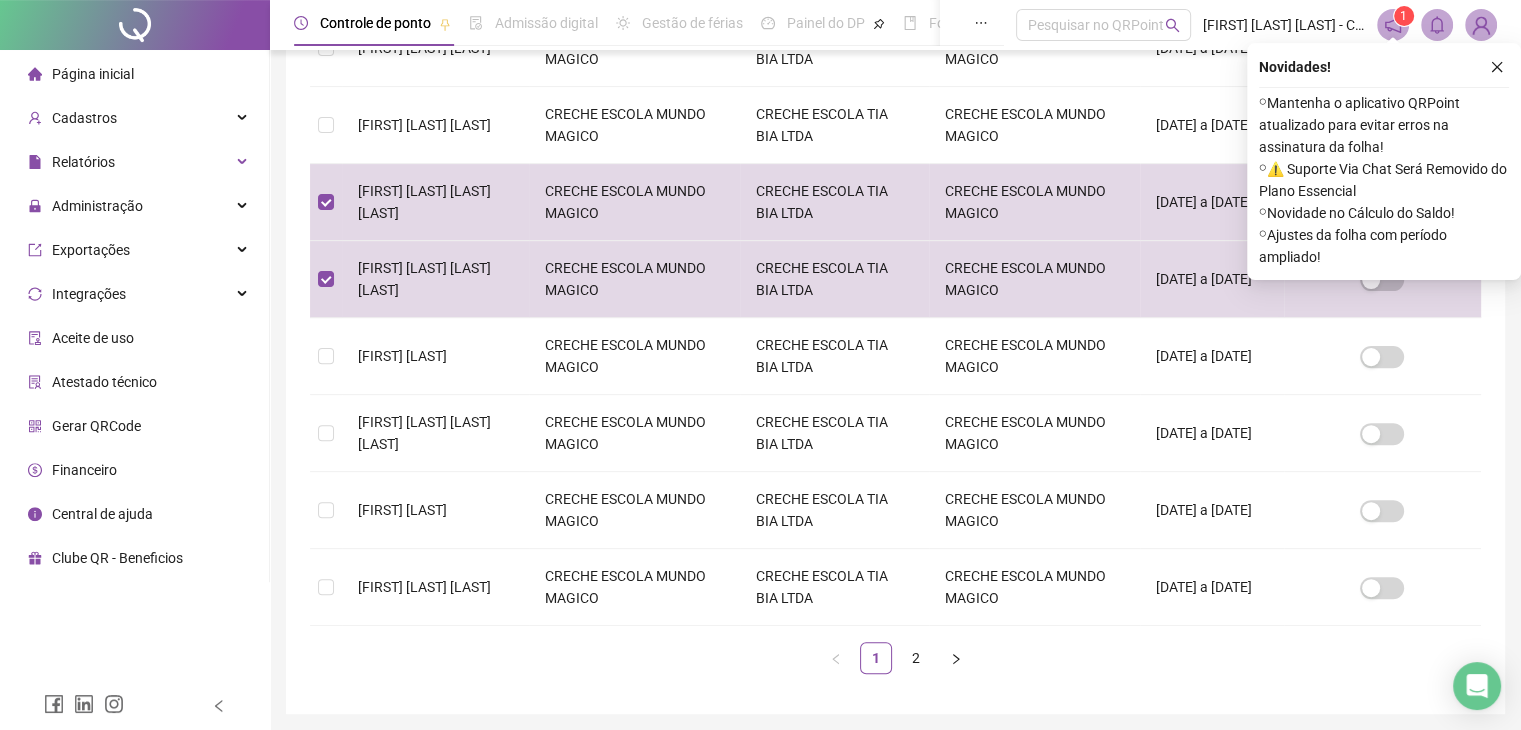 scroll, scrollTop: 609, scrollLeft: 0, axis: vertical 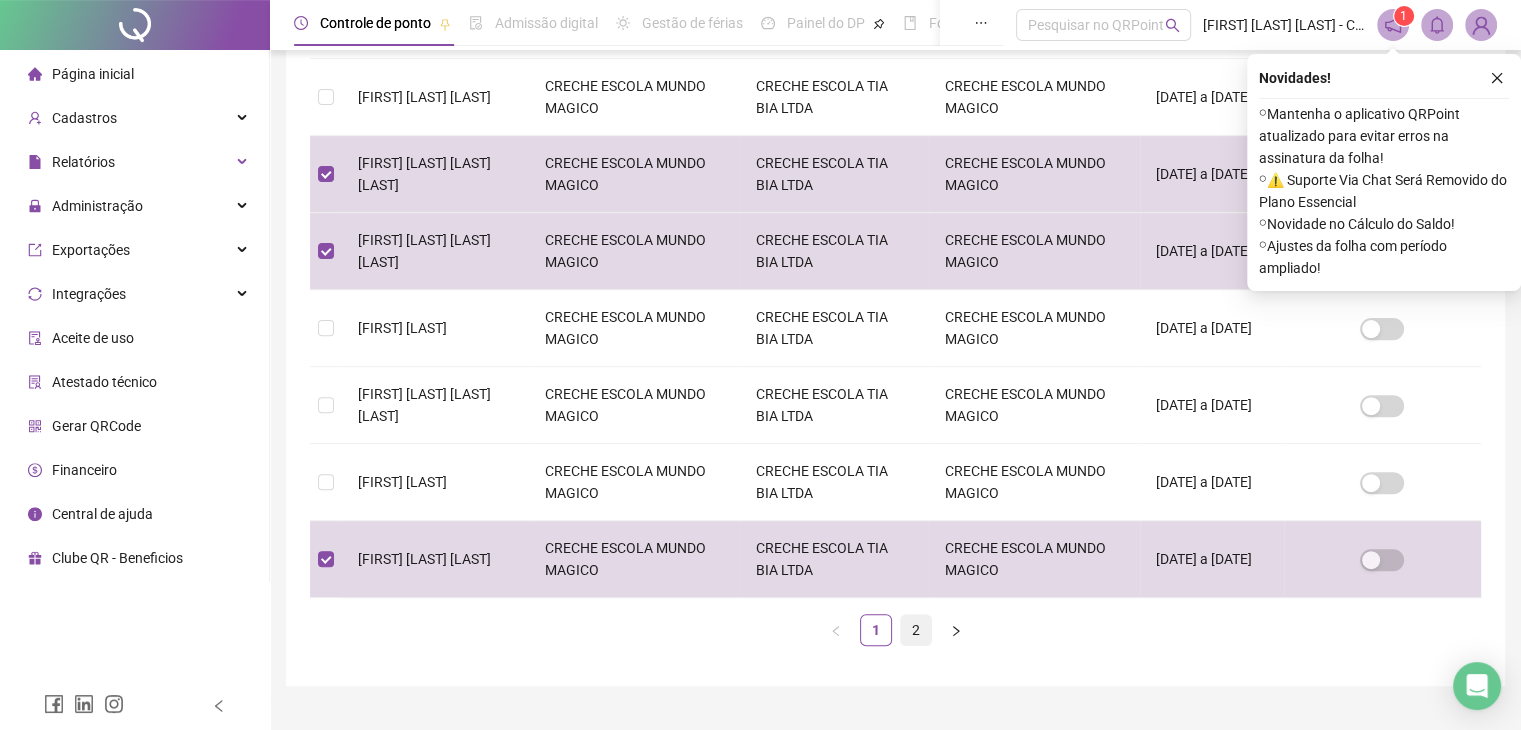 click on "2" at bounding box center [916, 630] 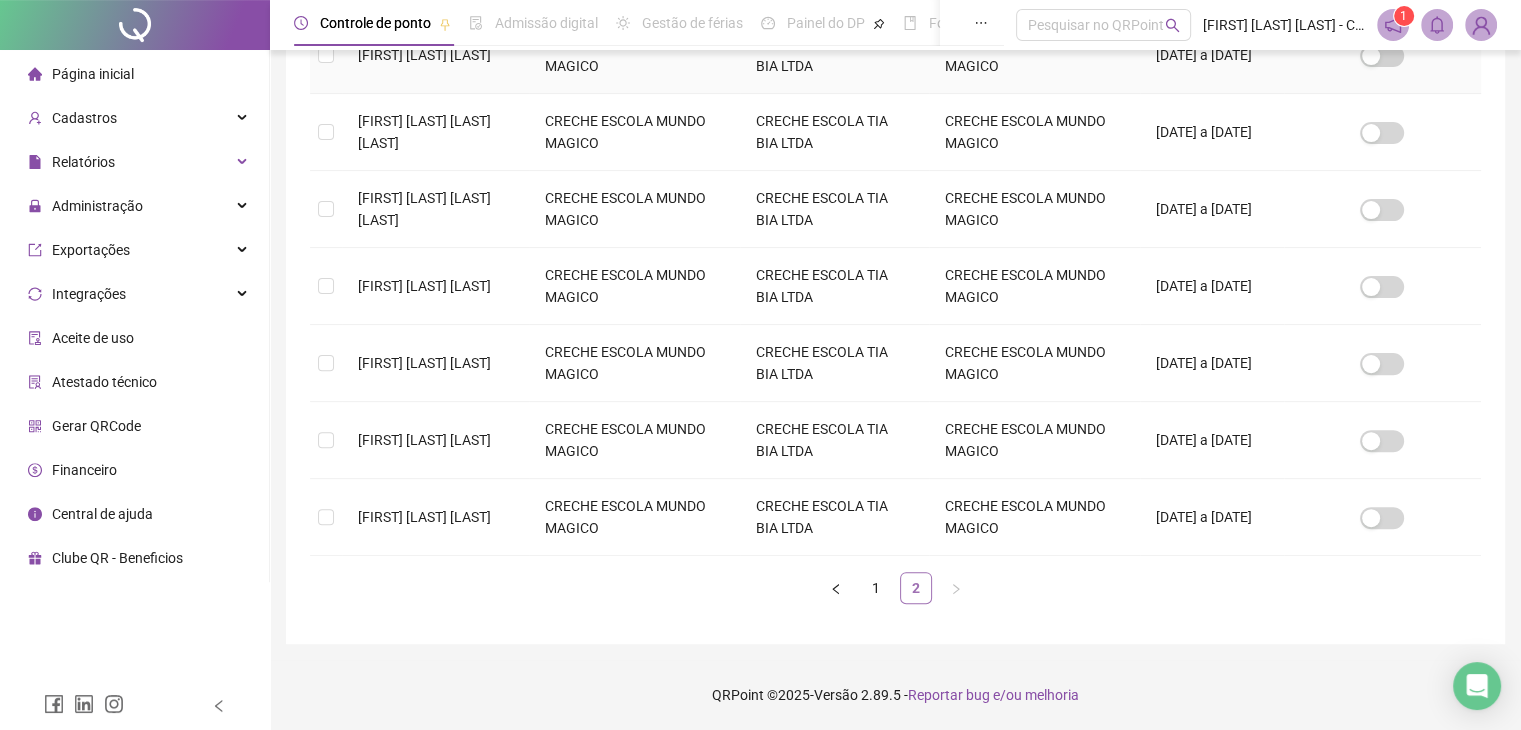 scroll, scrollTop: 44, scrollLeft: 0, axis: vertical 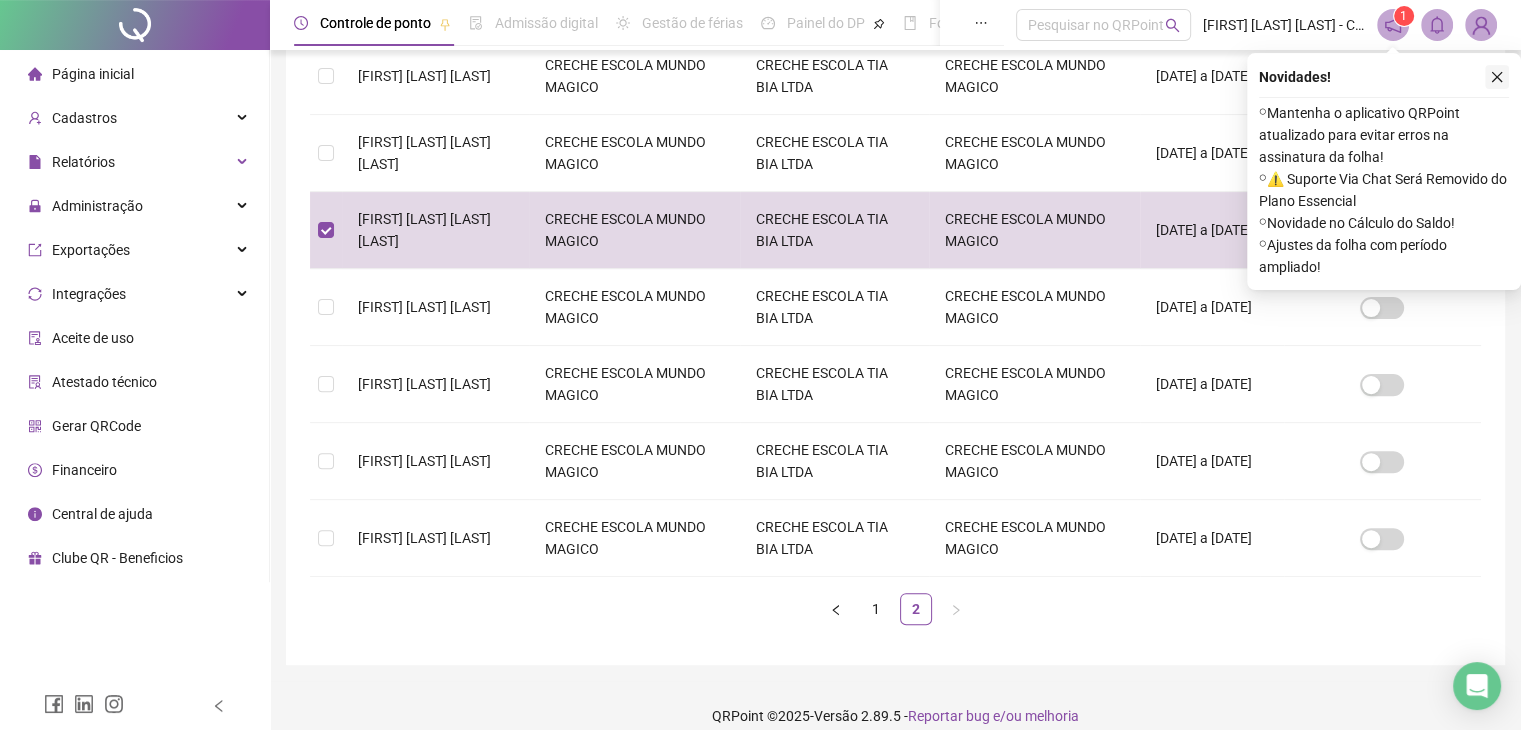 click at bounding box center [1497, 77] 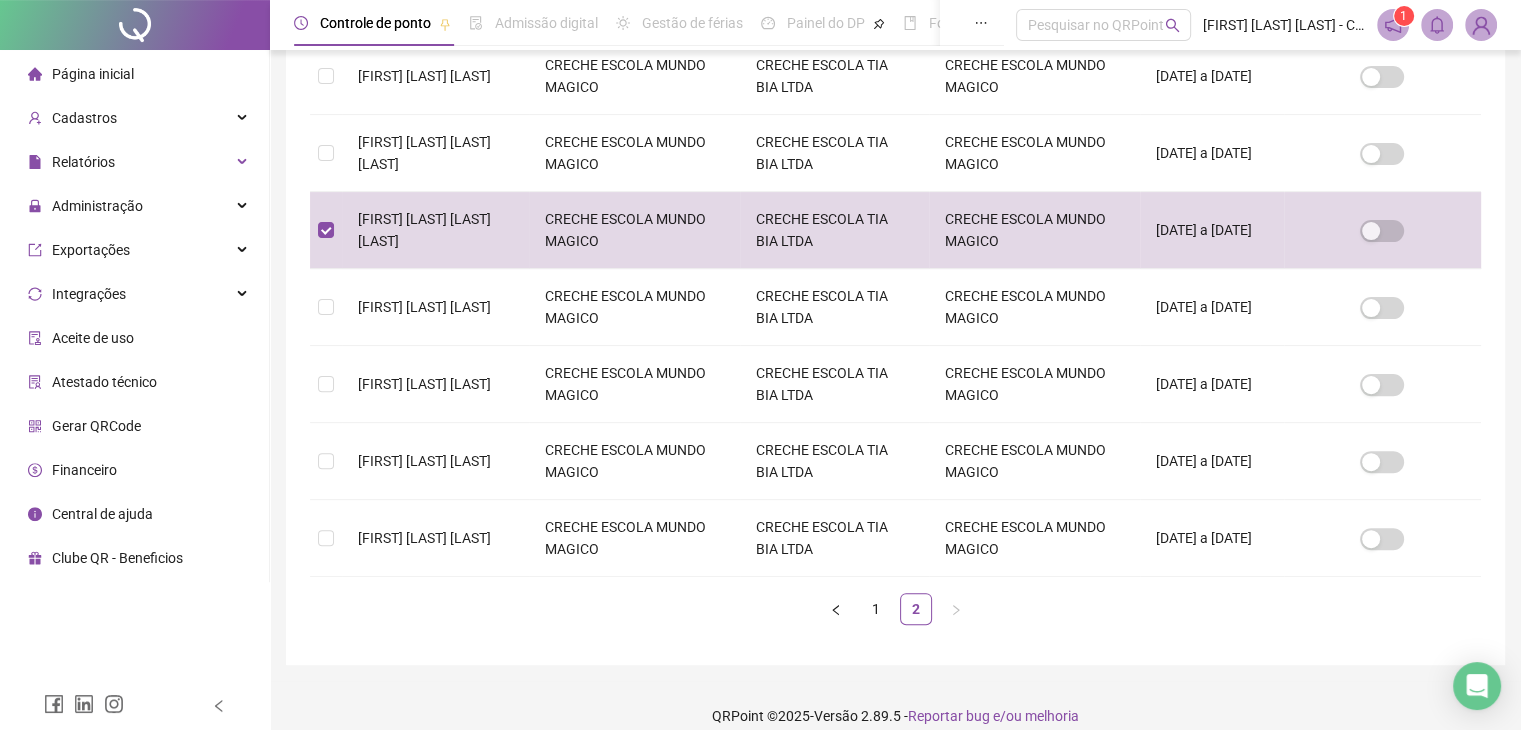 scroll, scrollTop: 0, scrollLeft: 0, axis: both 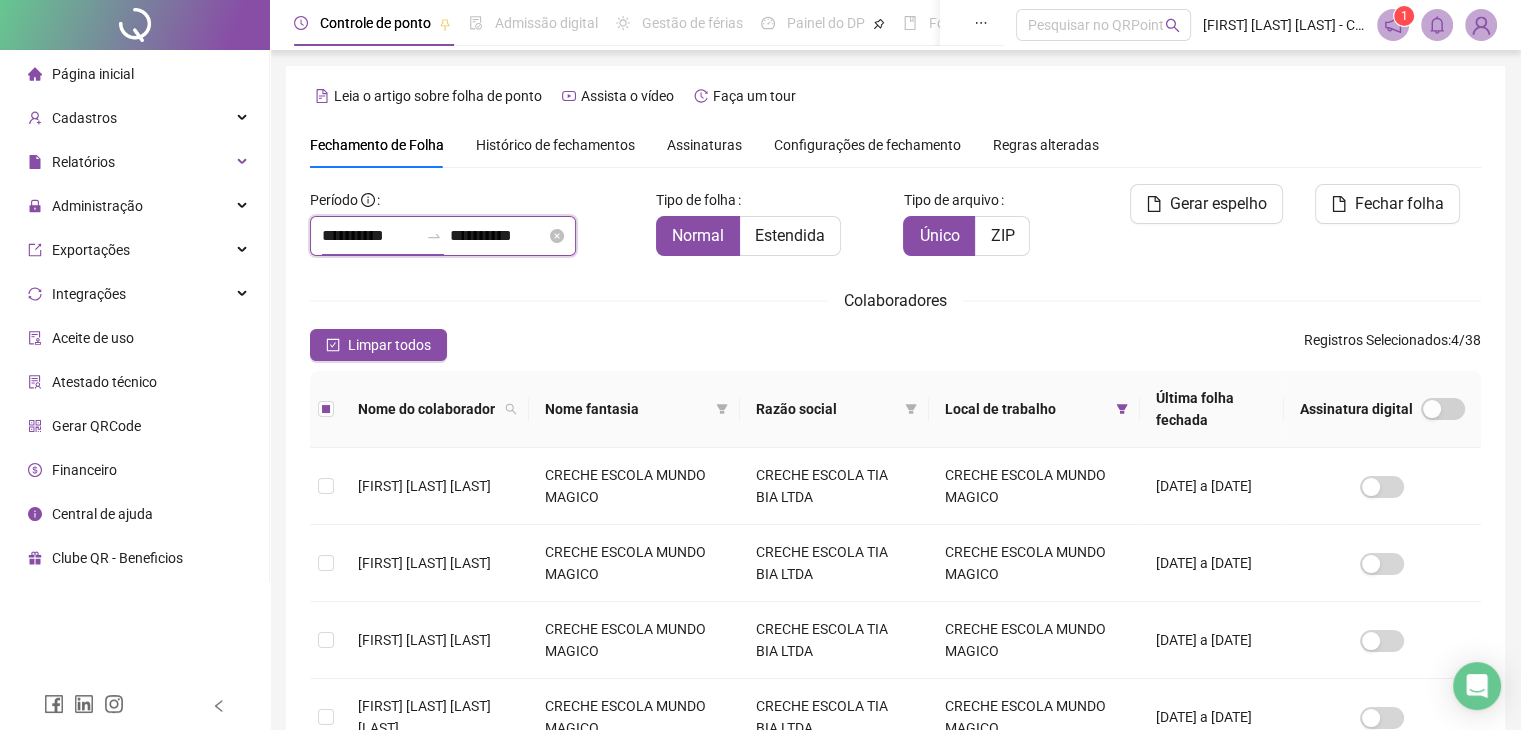 click on "**********" at bounding box center [370, 236] 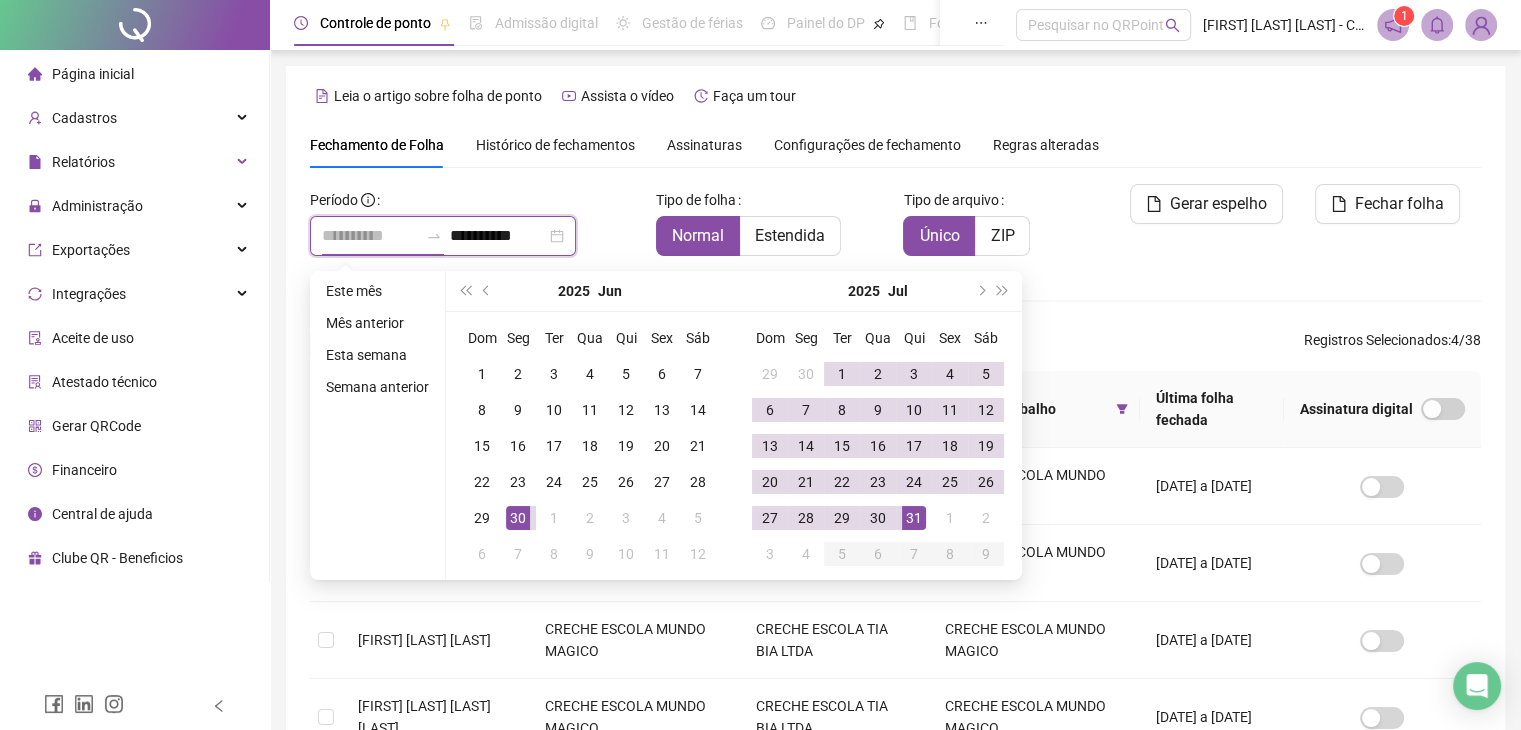 type on "**********" 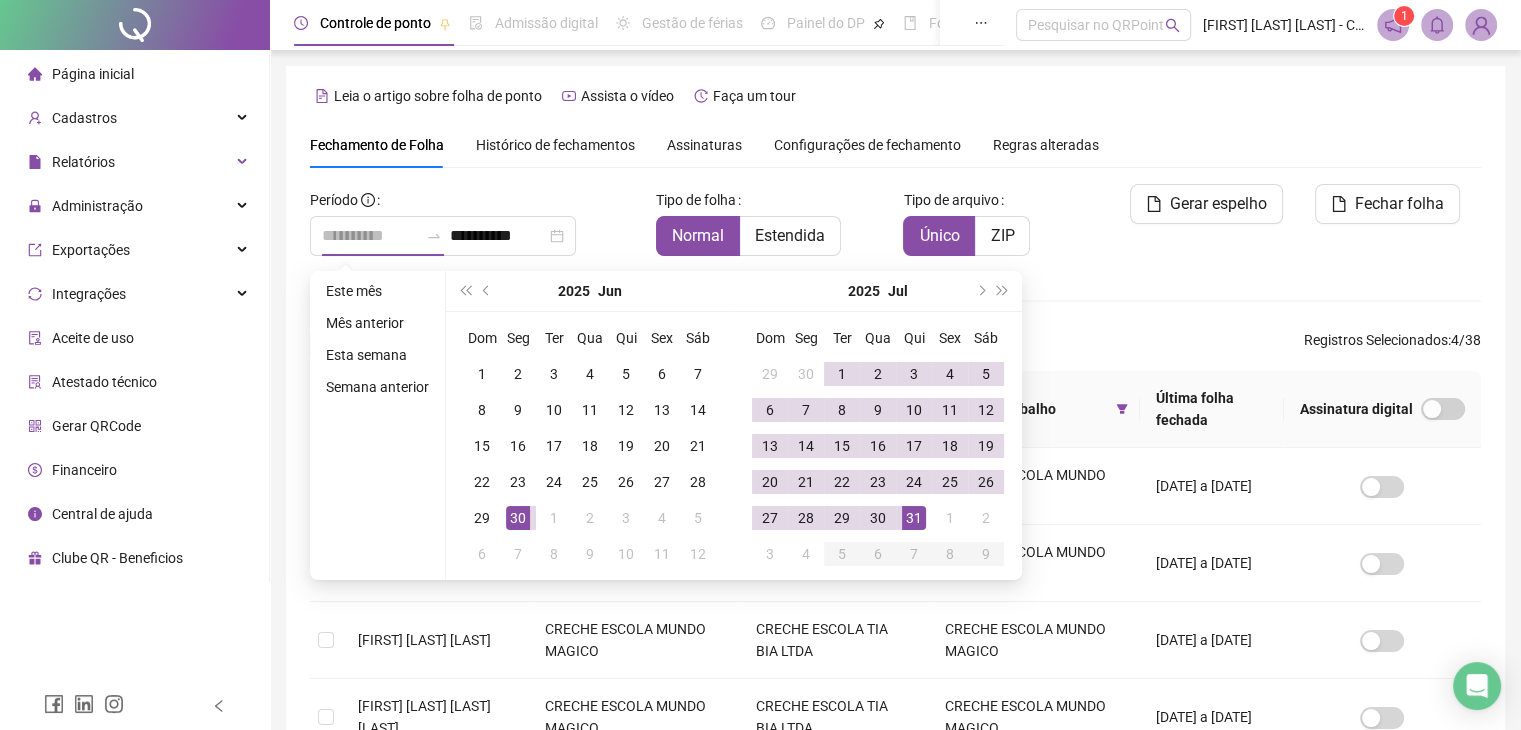 click on "30" at bounding box center [518, 518] 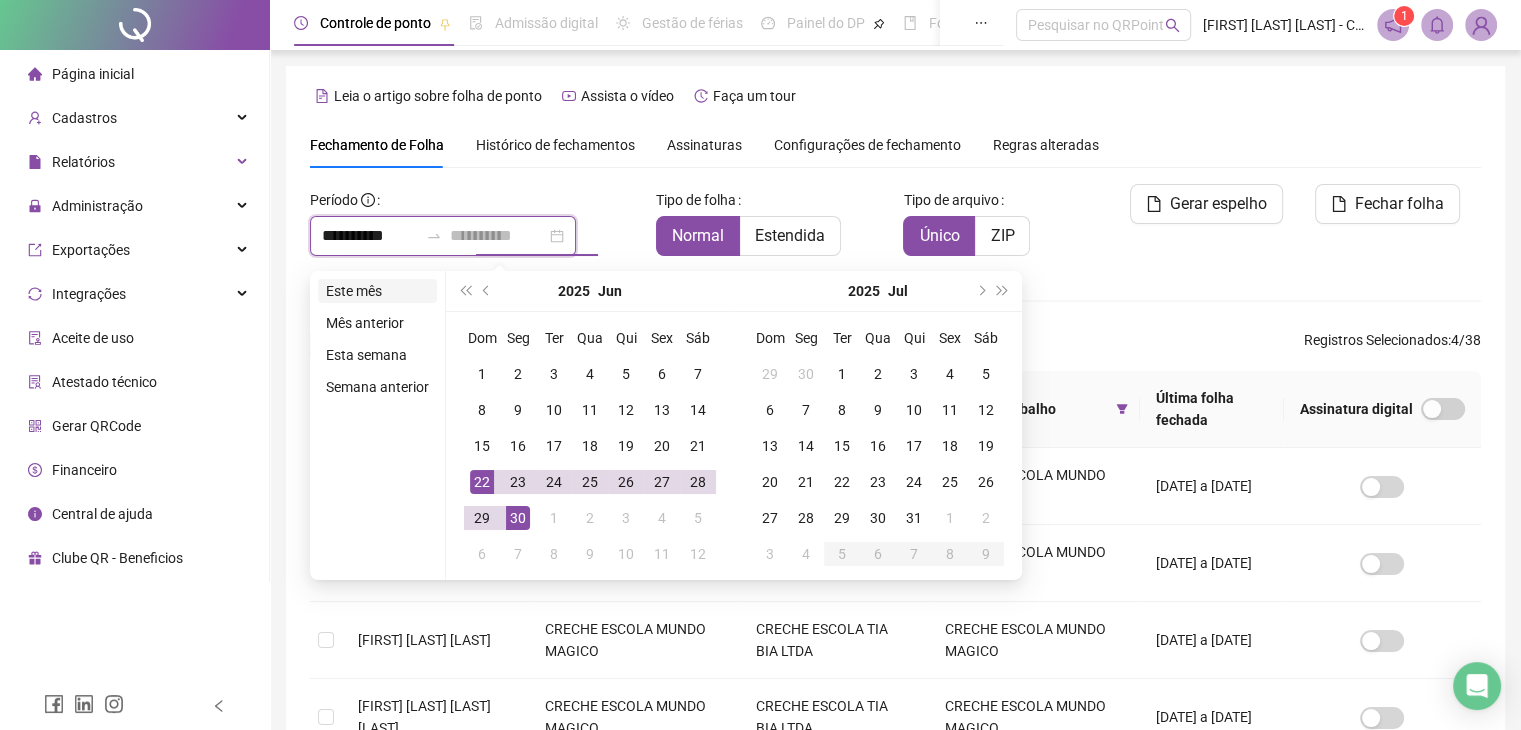 type on "**********" 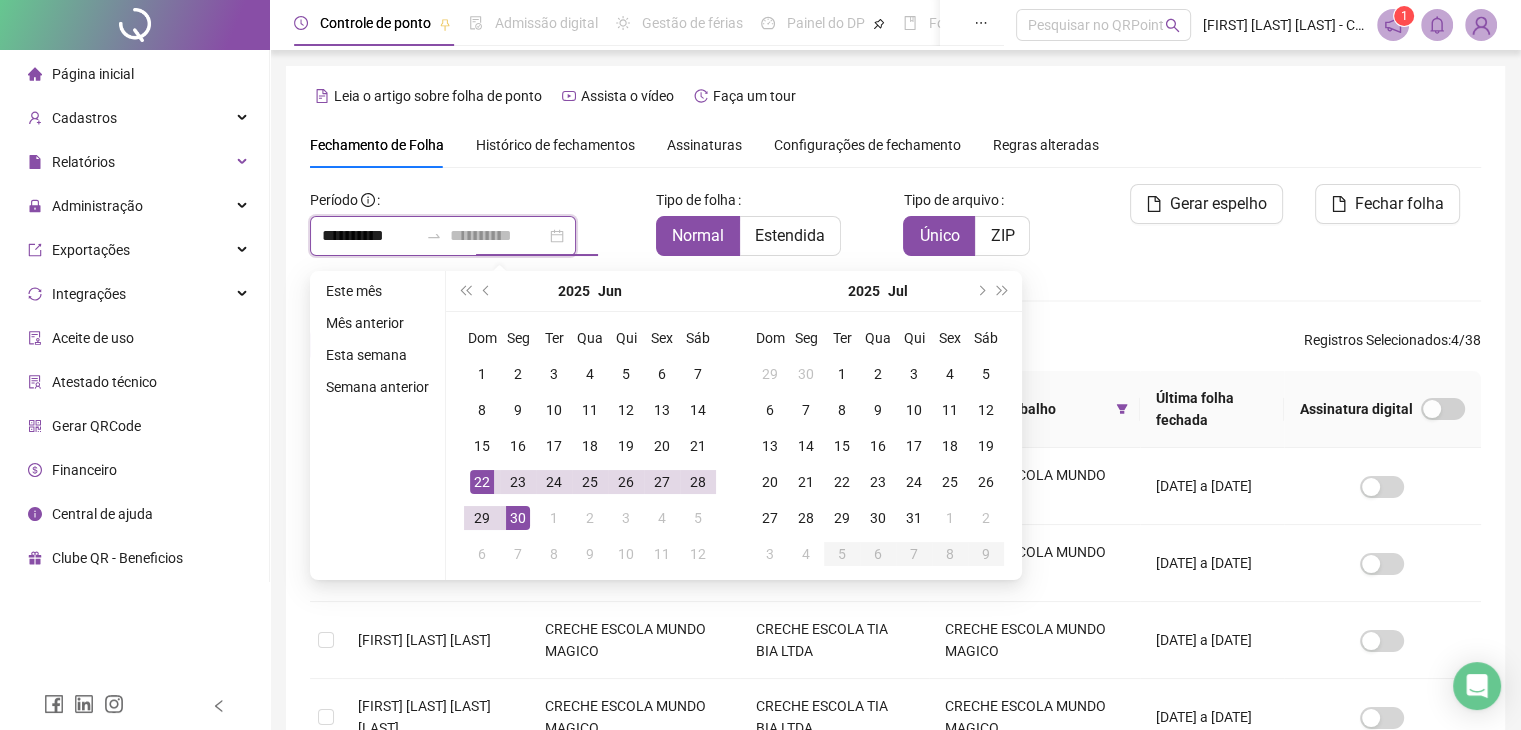 type on "**********" 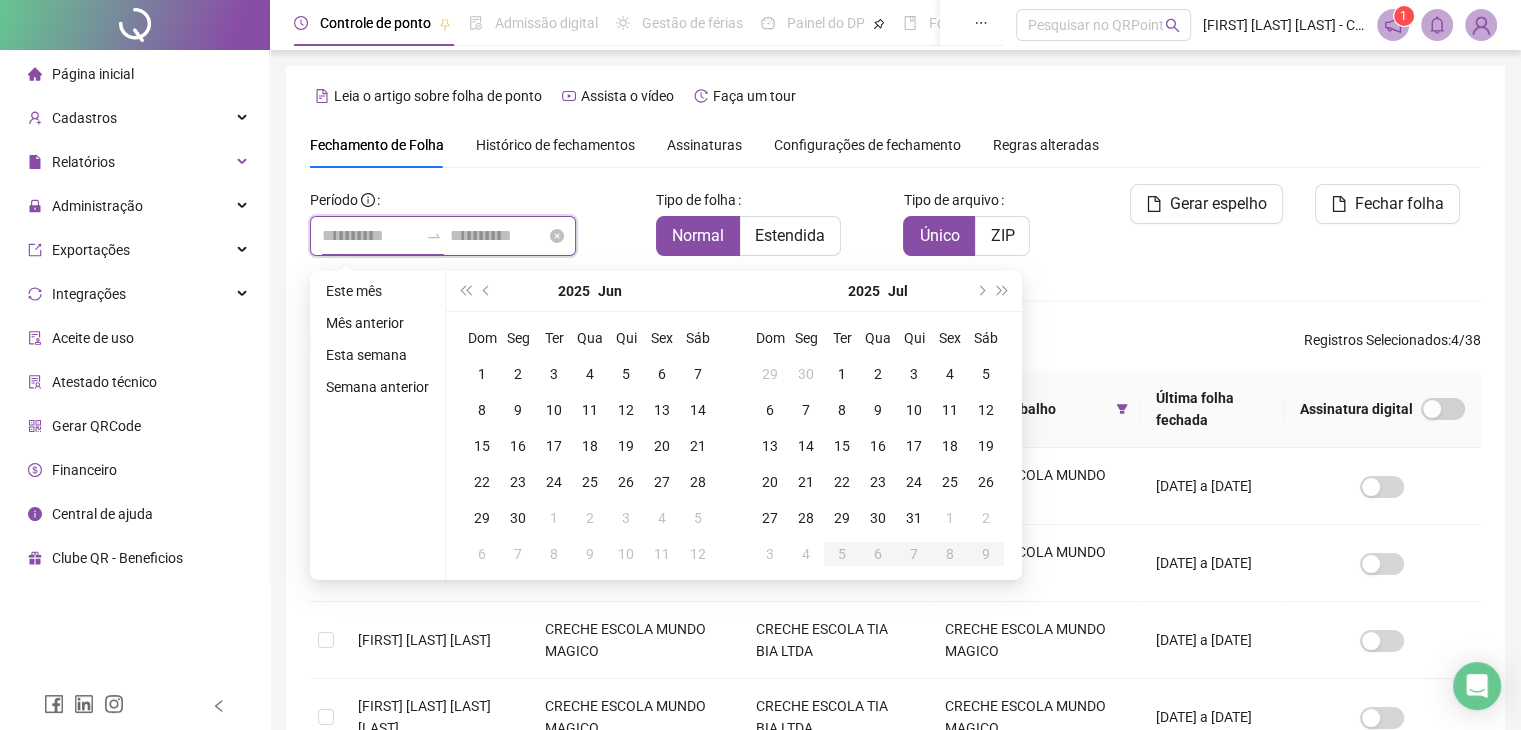 type on "**********" 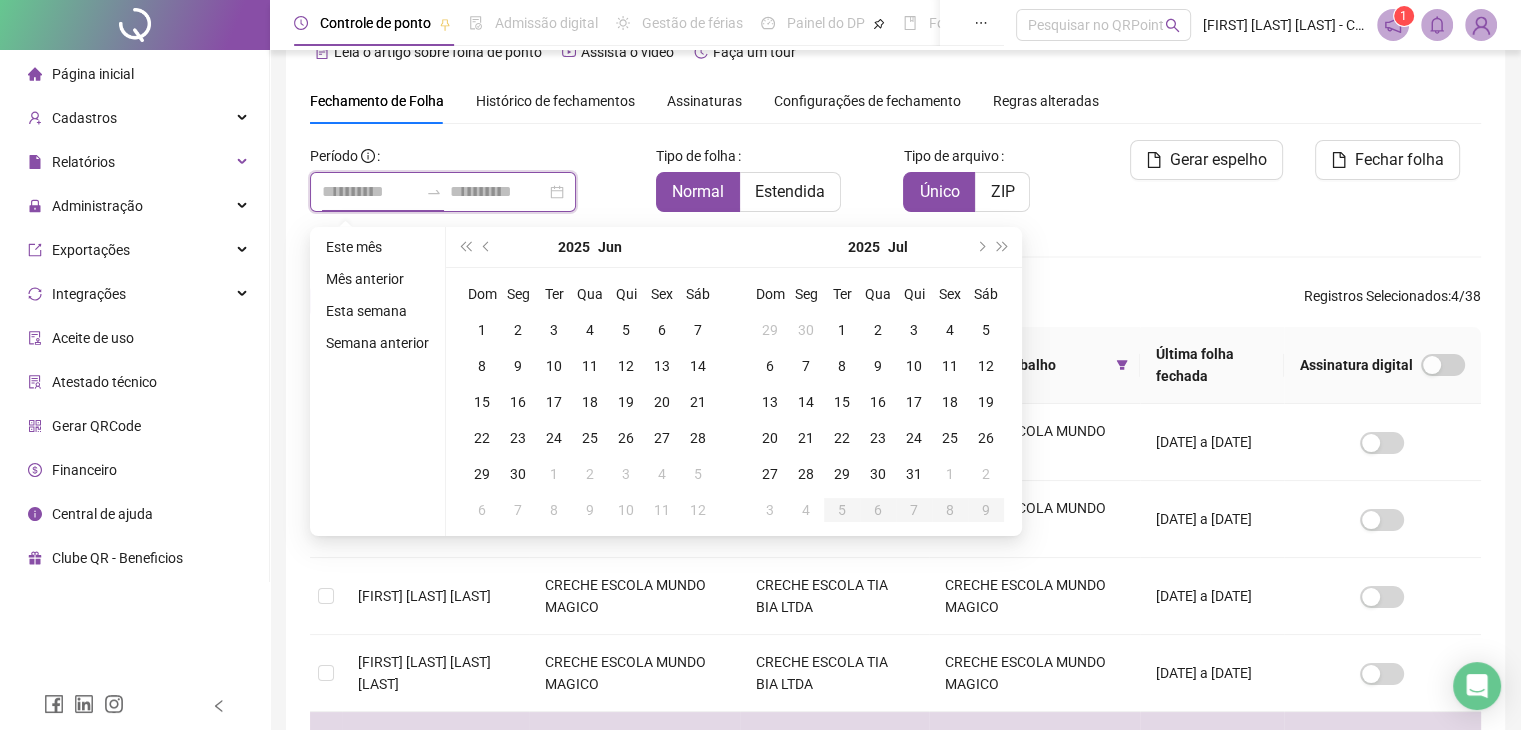 type on "**********" 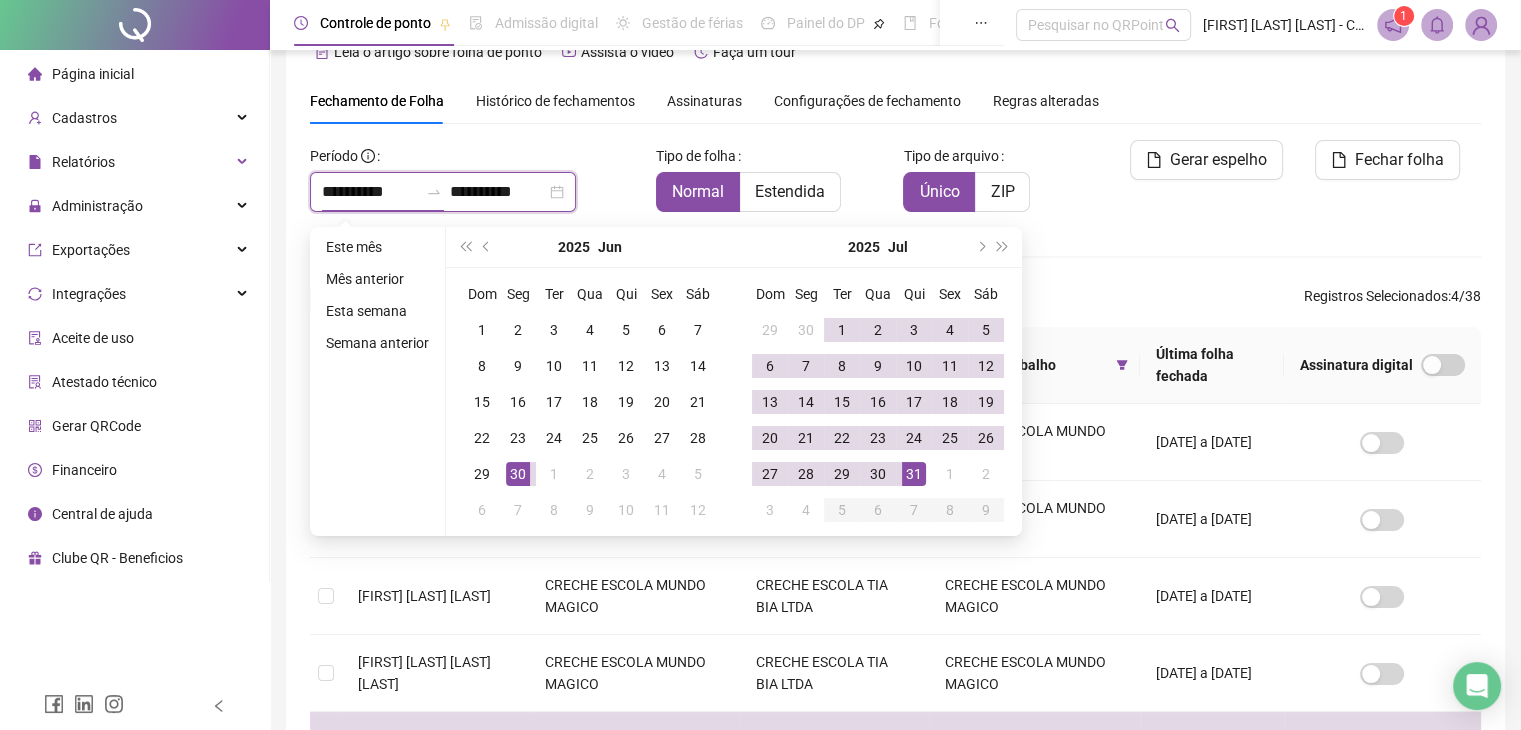 drag, startPoint x: 326, startPoint y: 236, endPoint x: 316, endPoint y: 215, distance: 23.259407 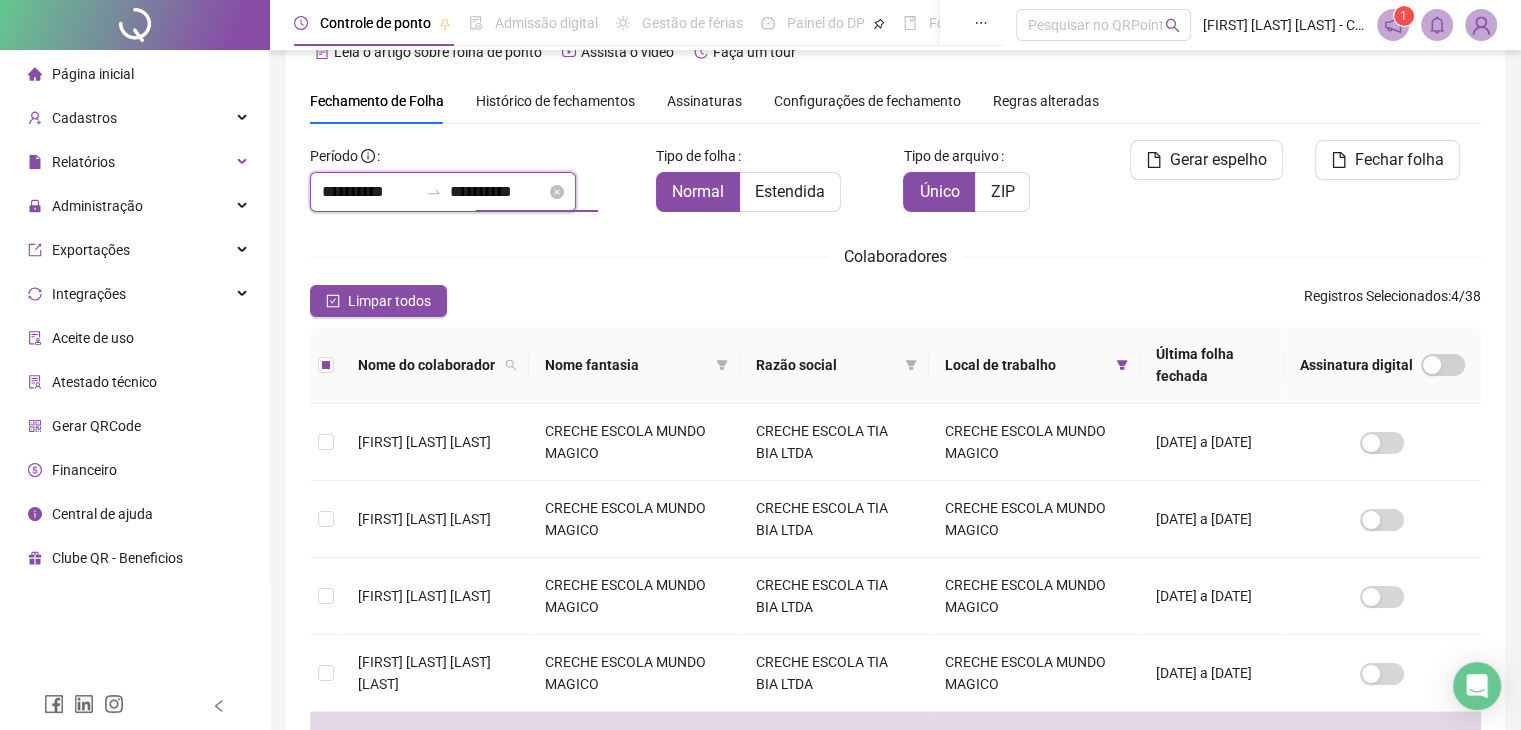 click on "**********" at bounding box center (370, 192) 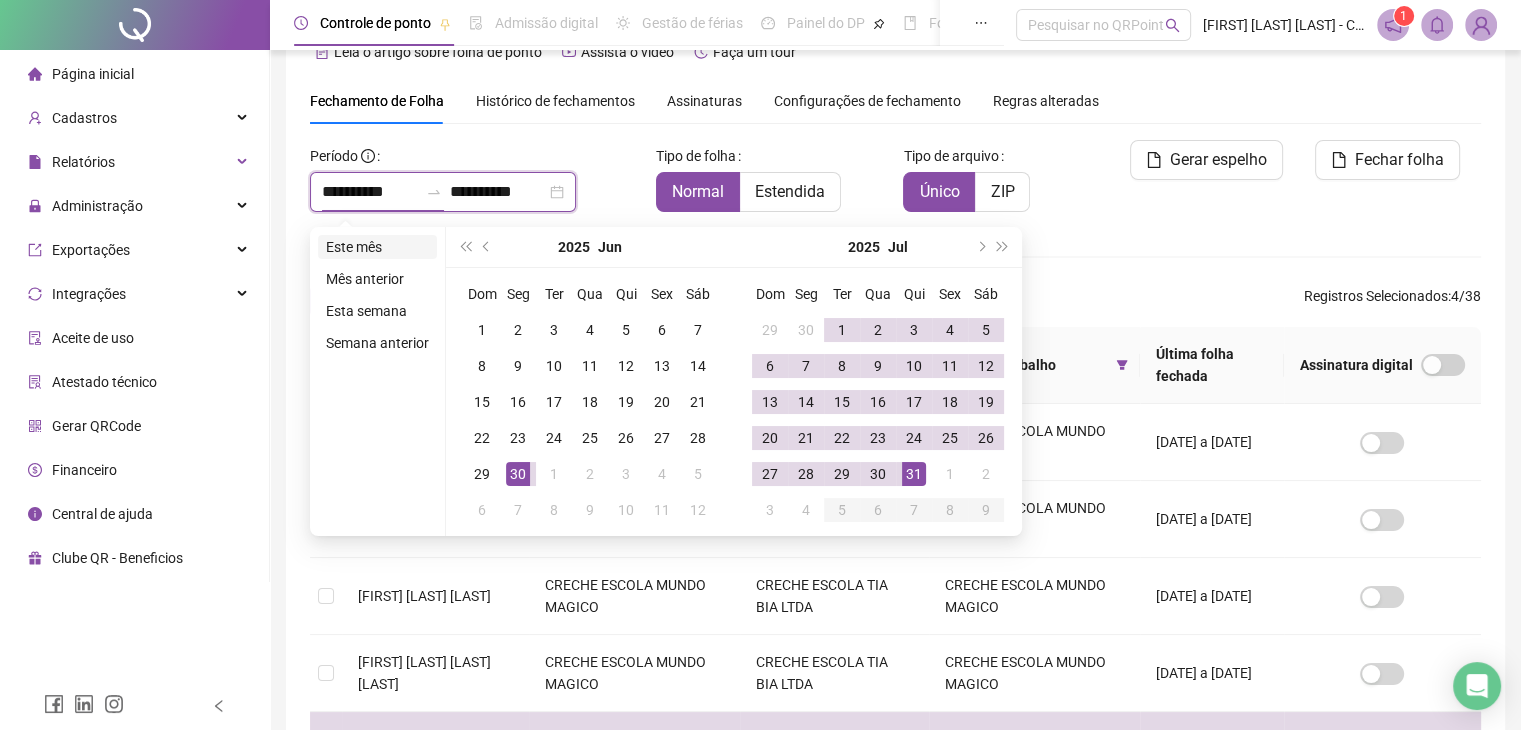 type on "**********" 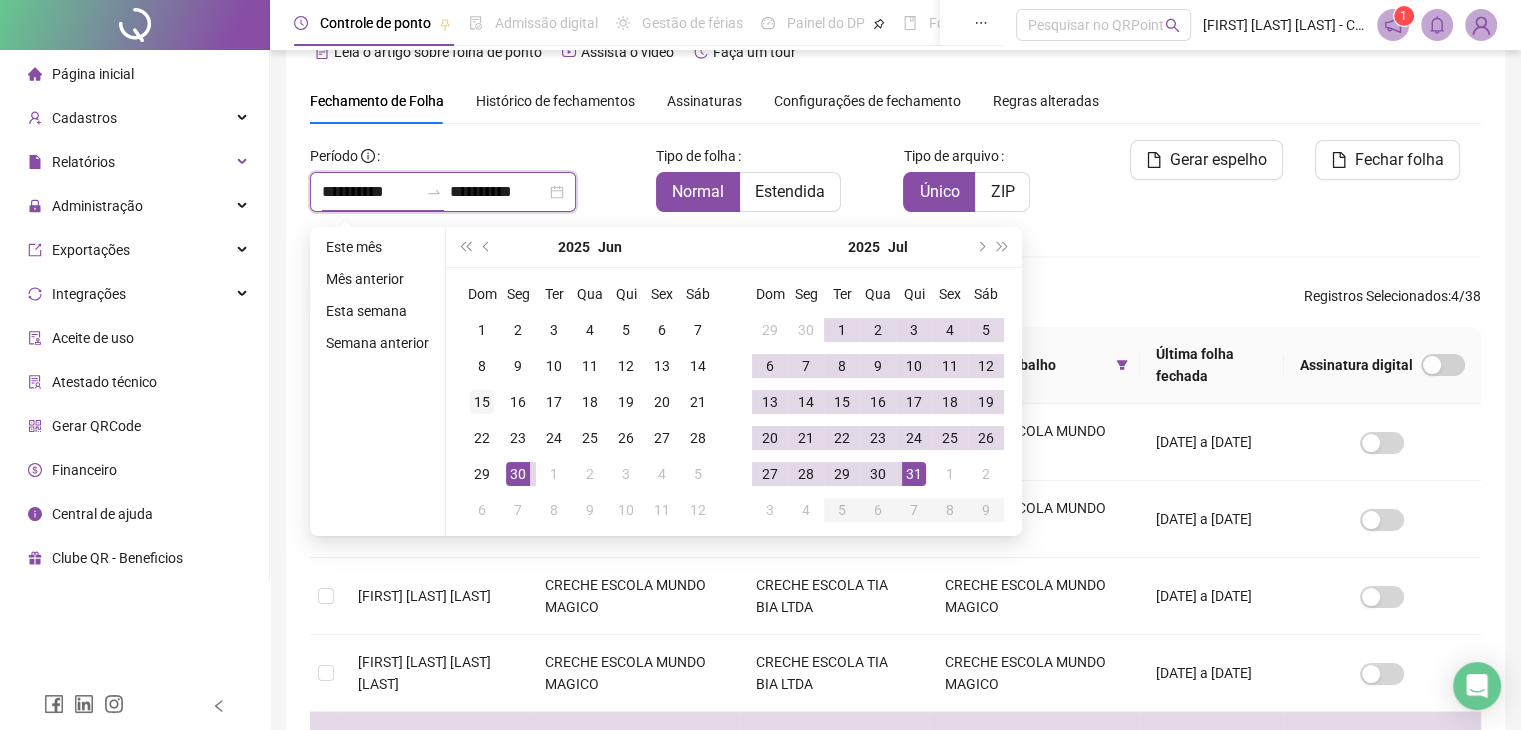 type on "**********" 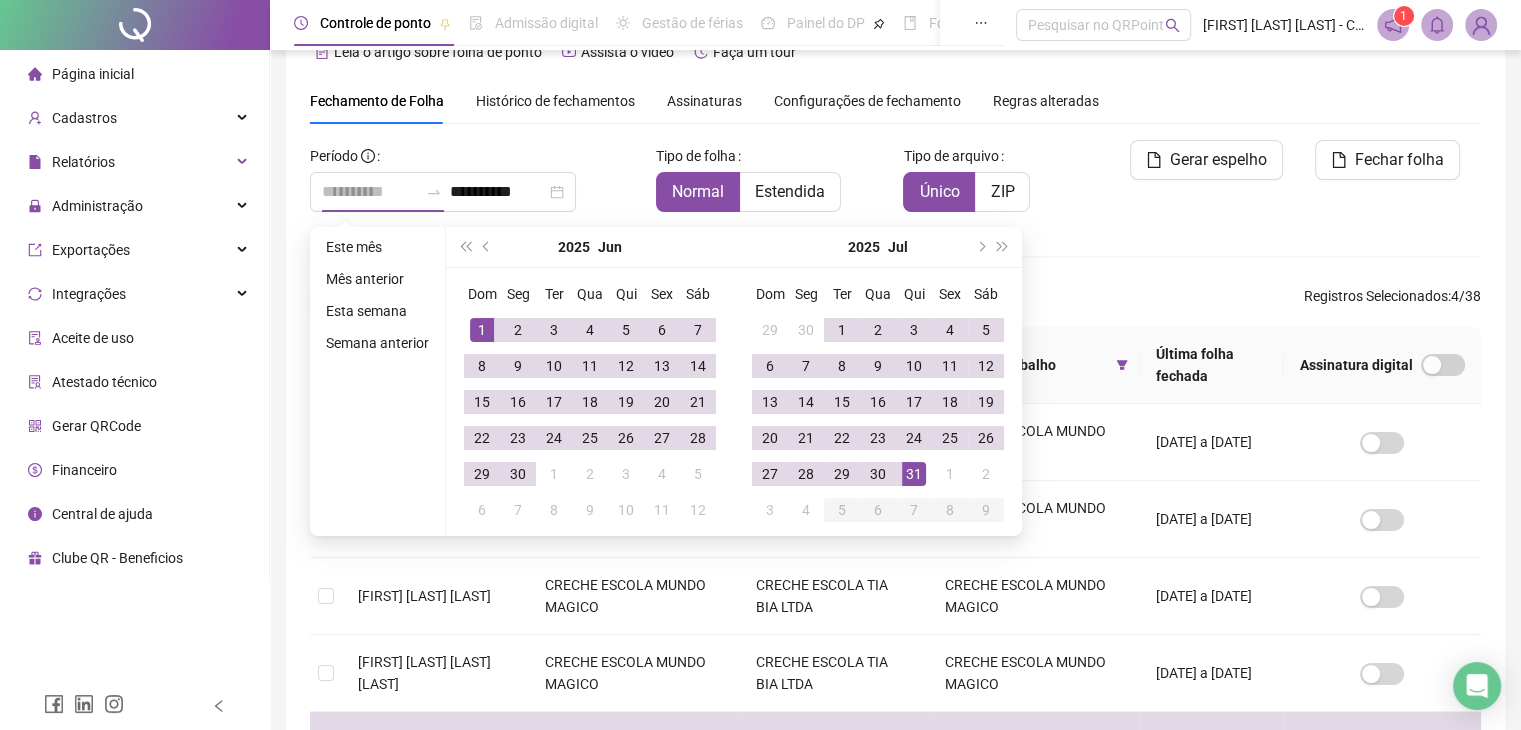 click on "1" at bounding box center [482, 330] 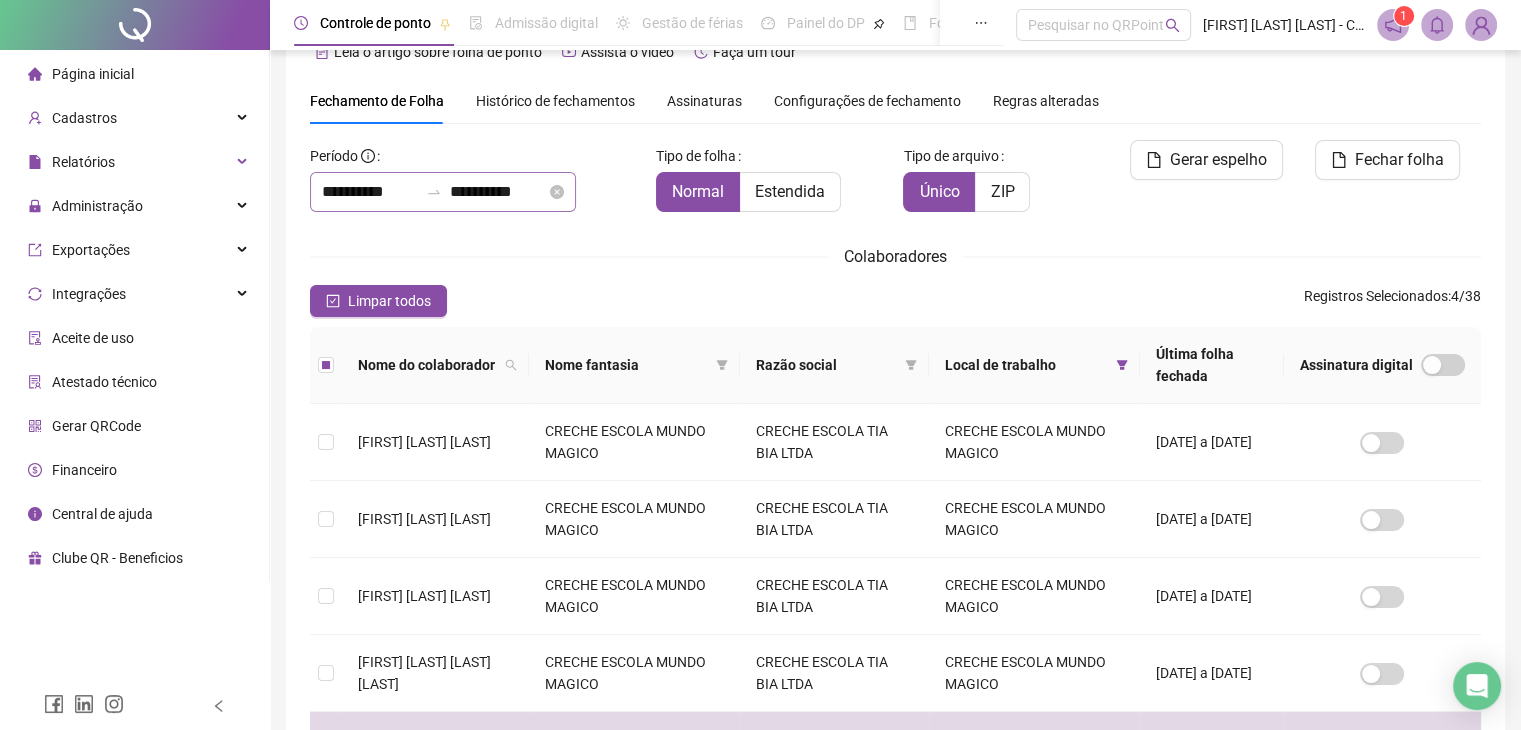 click on "**********" at bounding box center [443, 192] 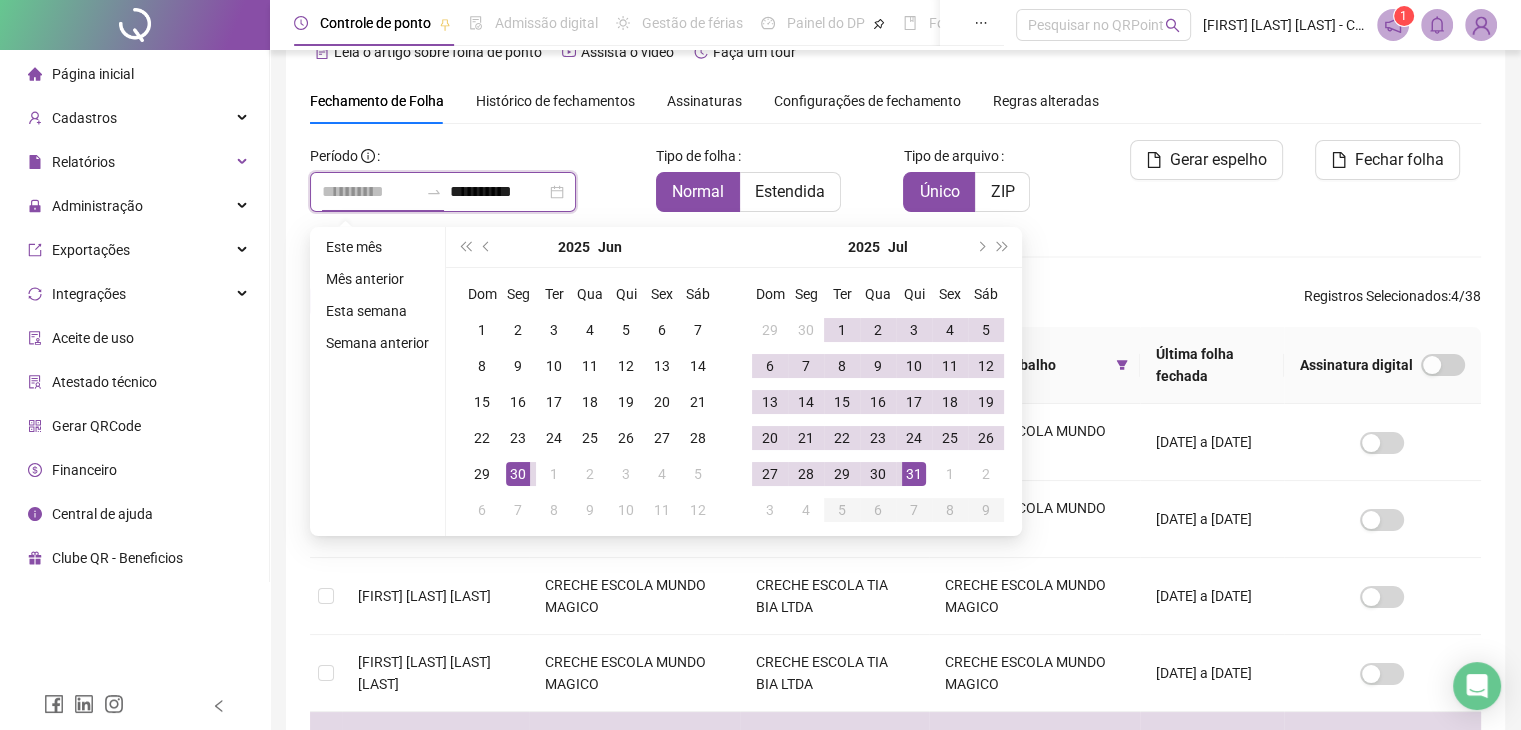type on "**********" 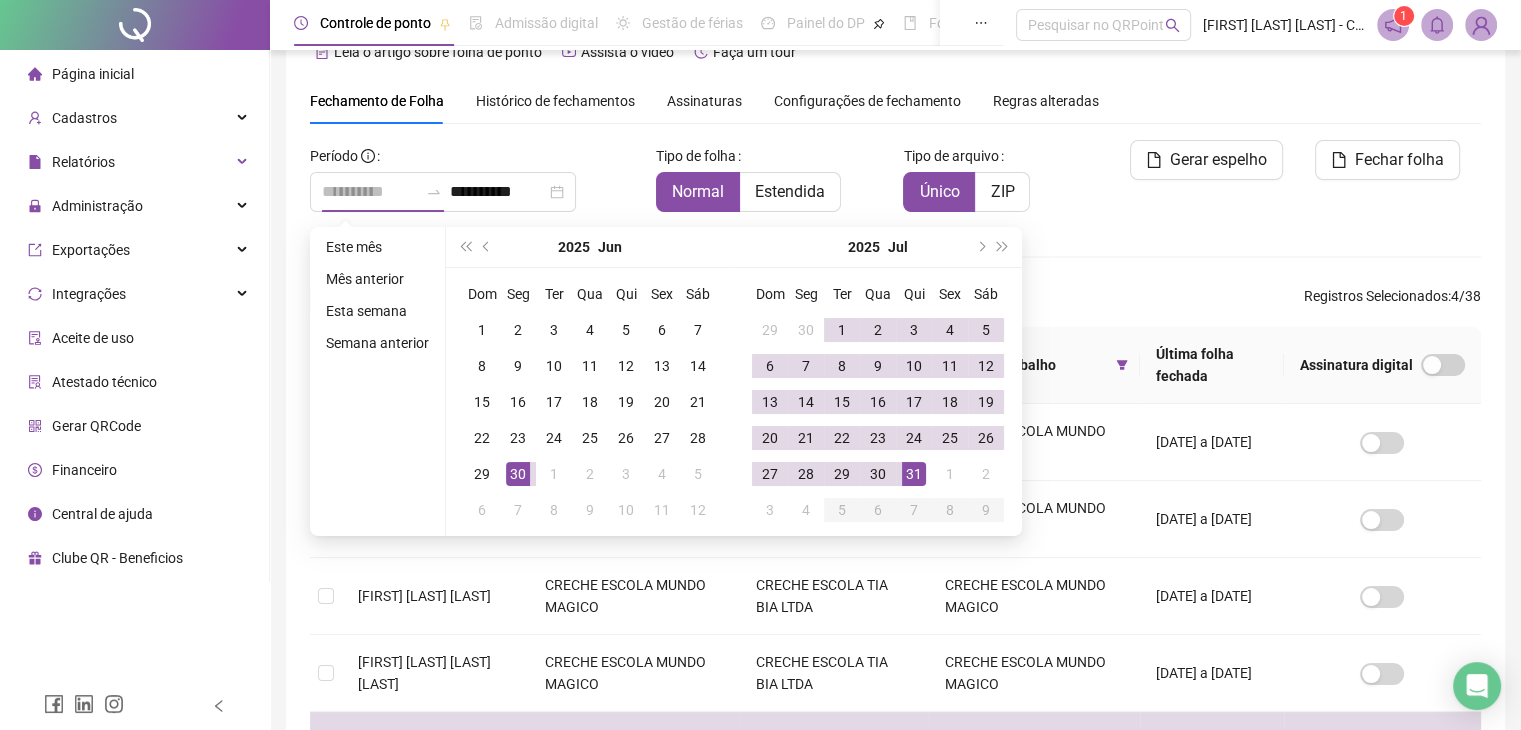 click on "30" at bounding box center [518, 474] 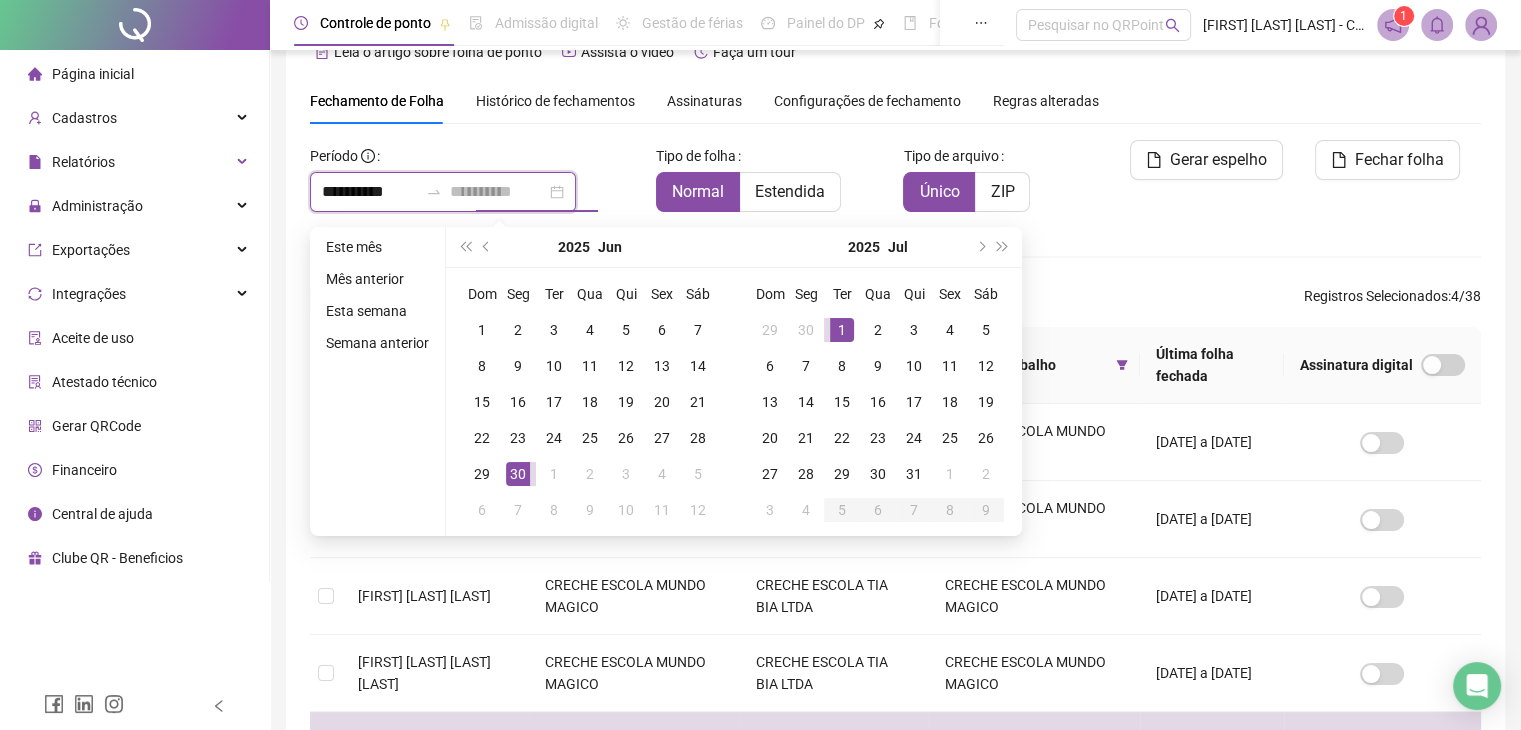 type on "**********" 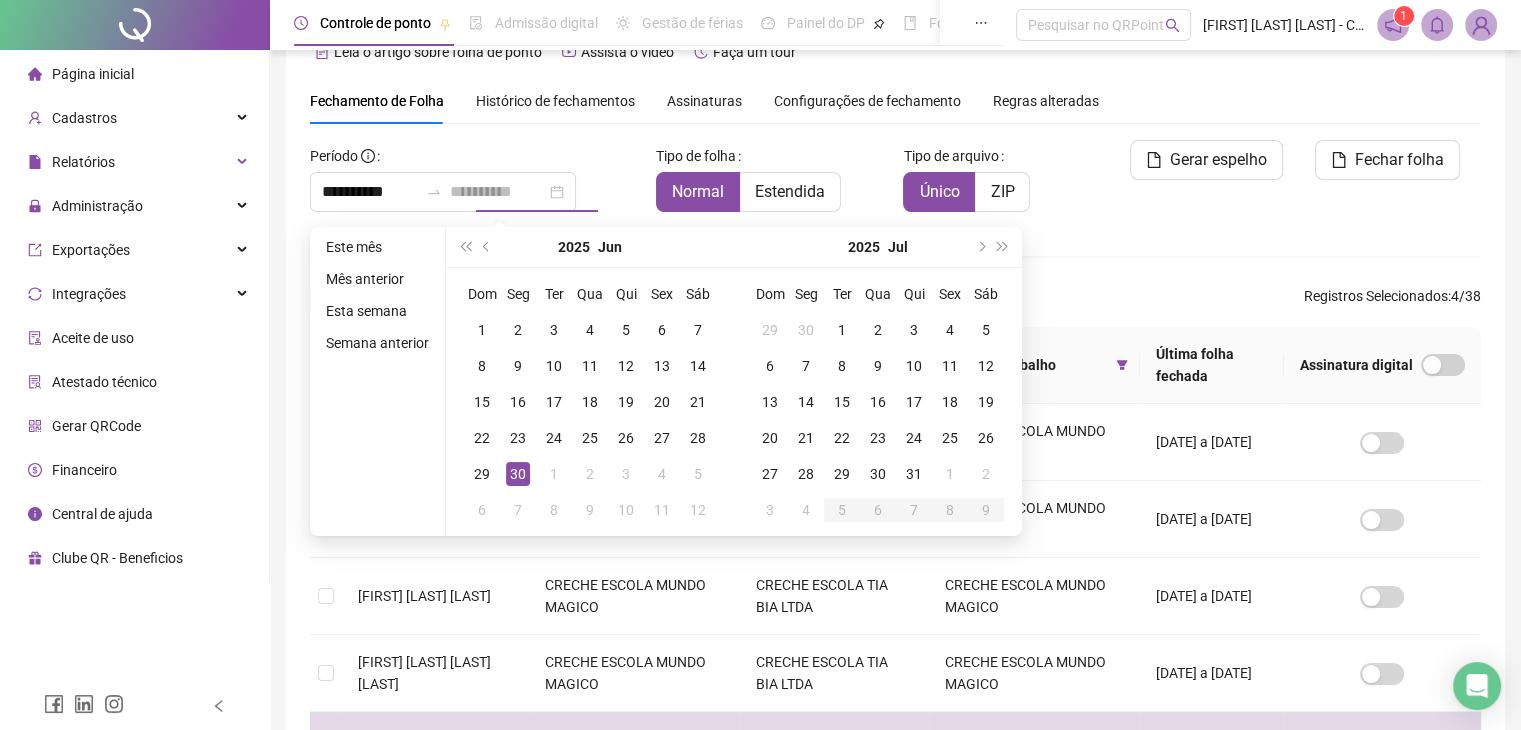 click on "30" at bounding box center (518, 474) 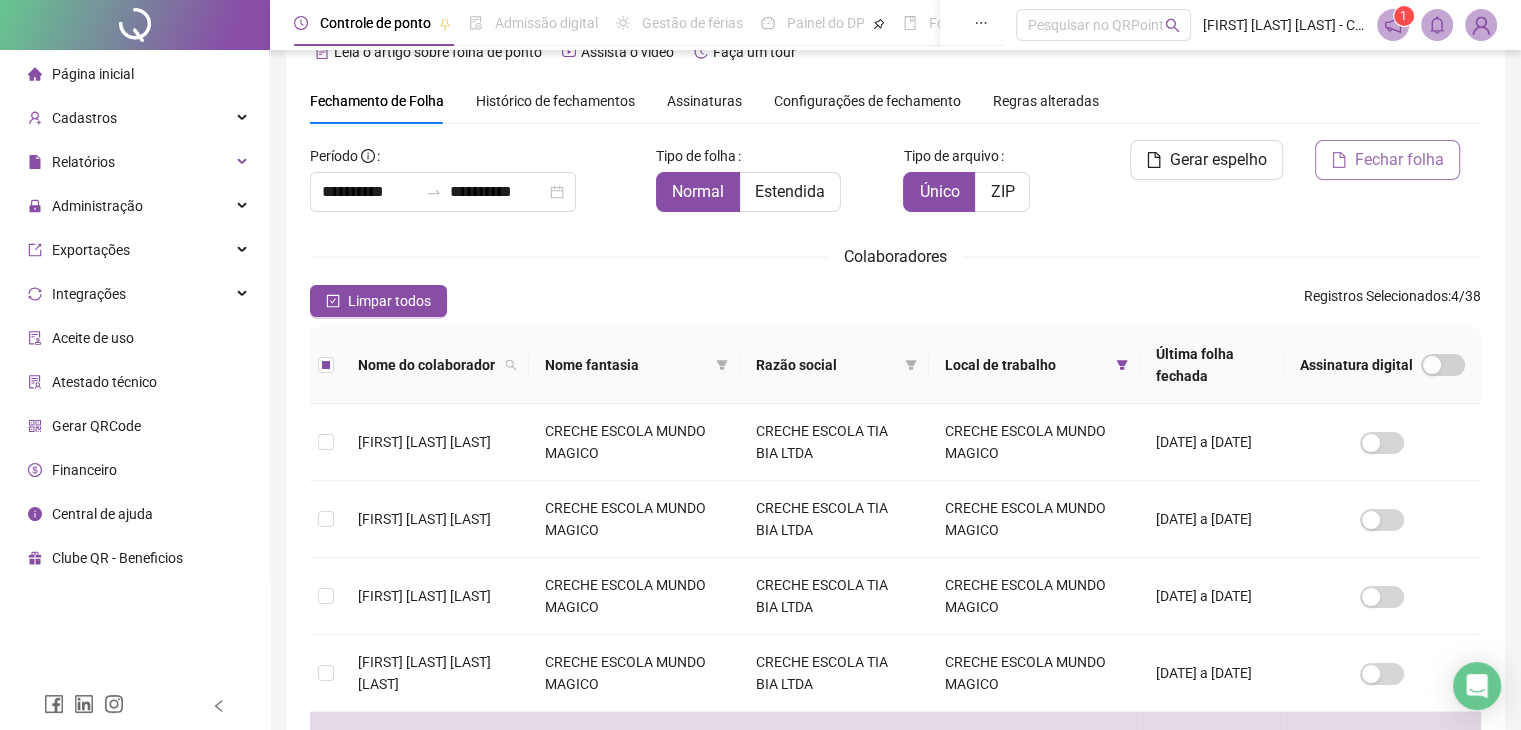 click on "Fechar folha" at bounding box center (1387, 160) 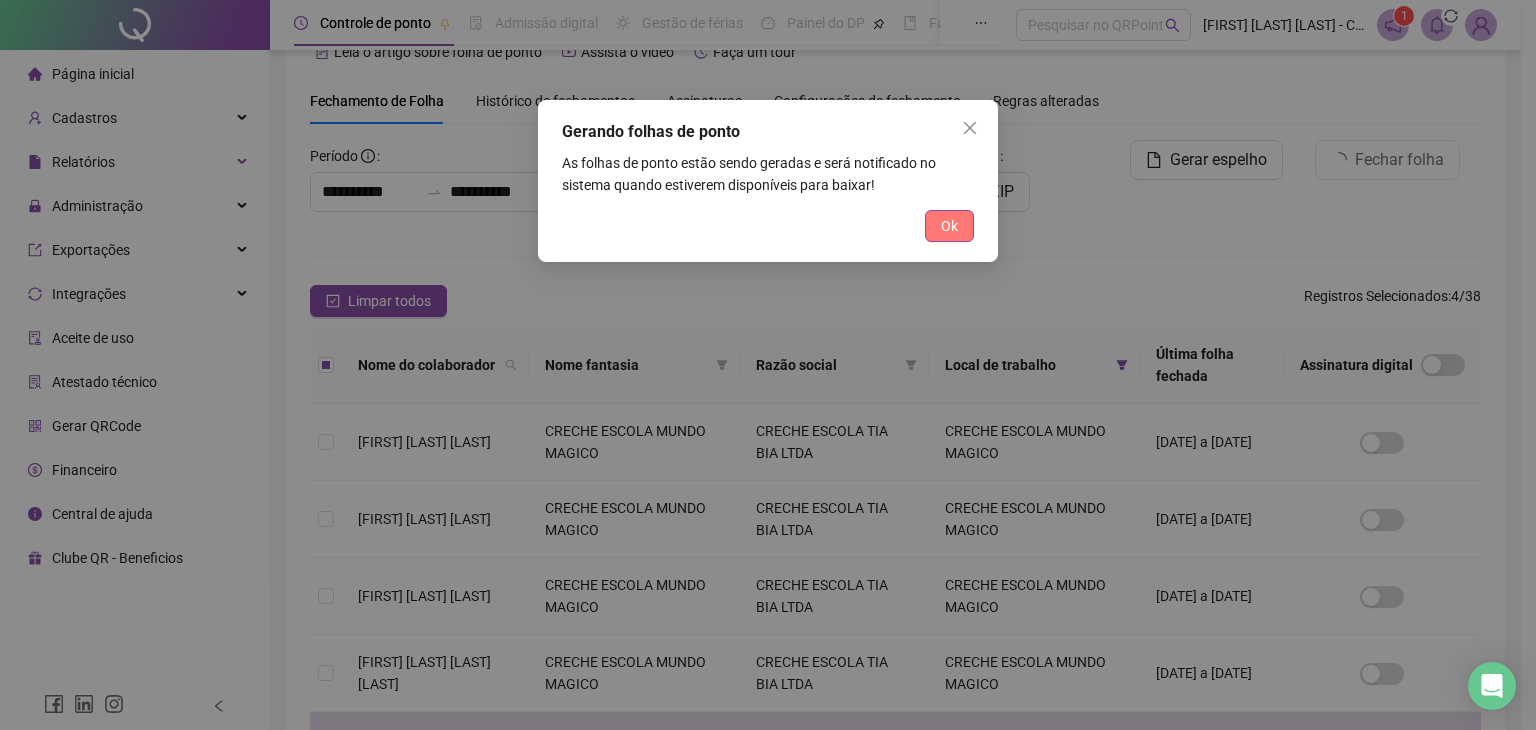 click on "Ok" at bounding box center (949, 226) 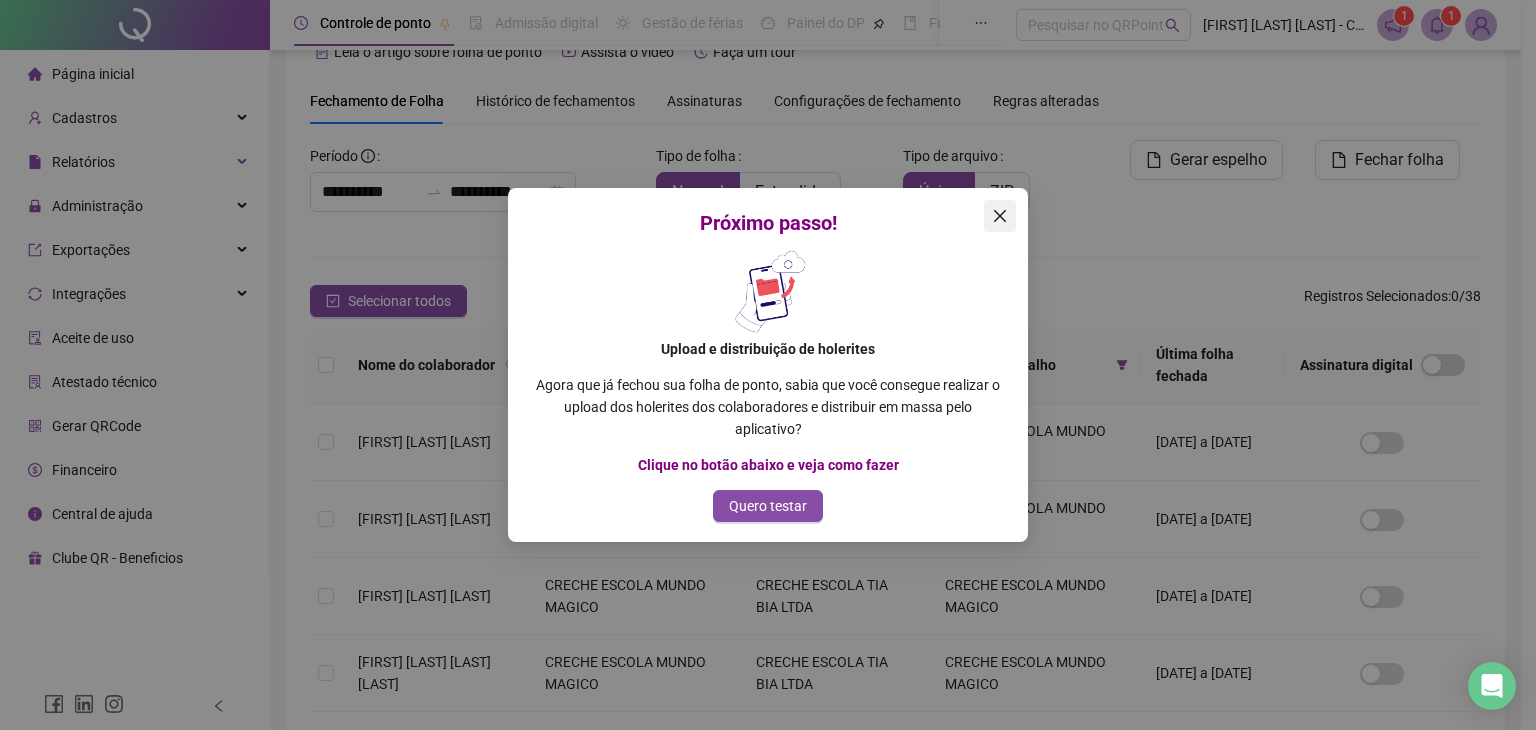 click at bounding box center [1000, 216] 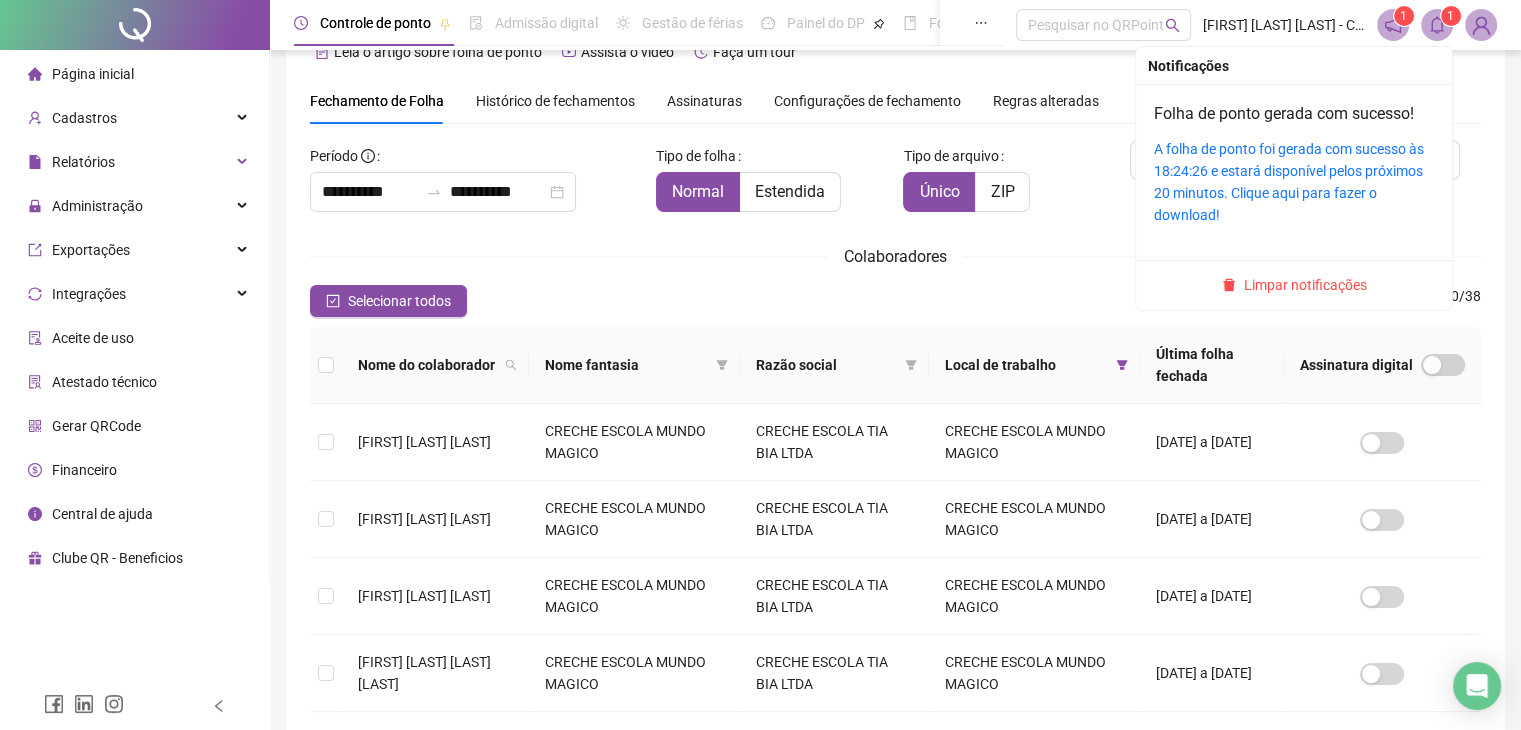 click 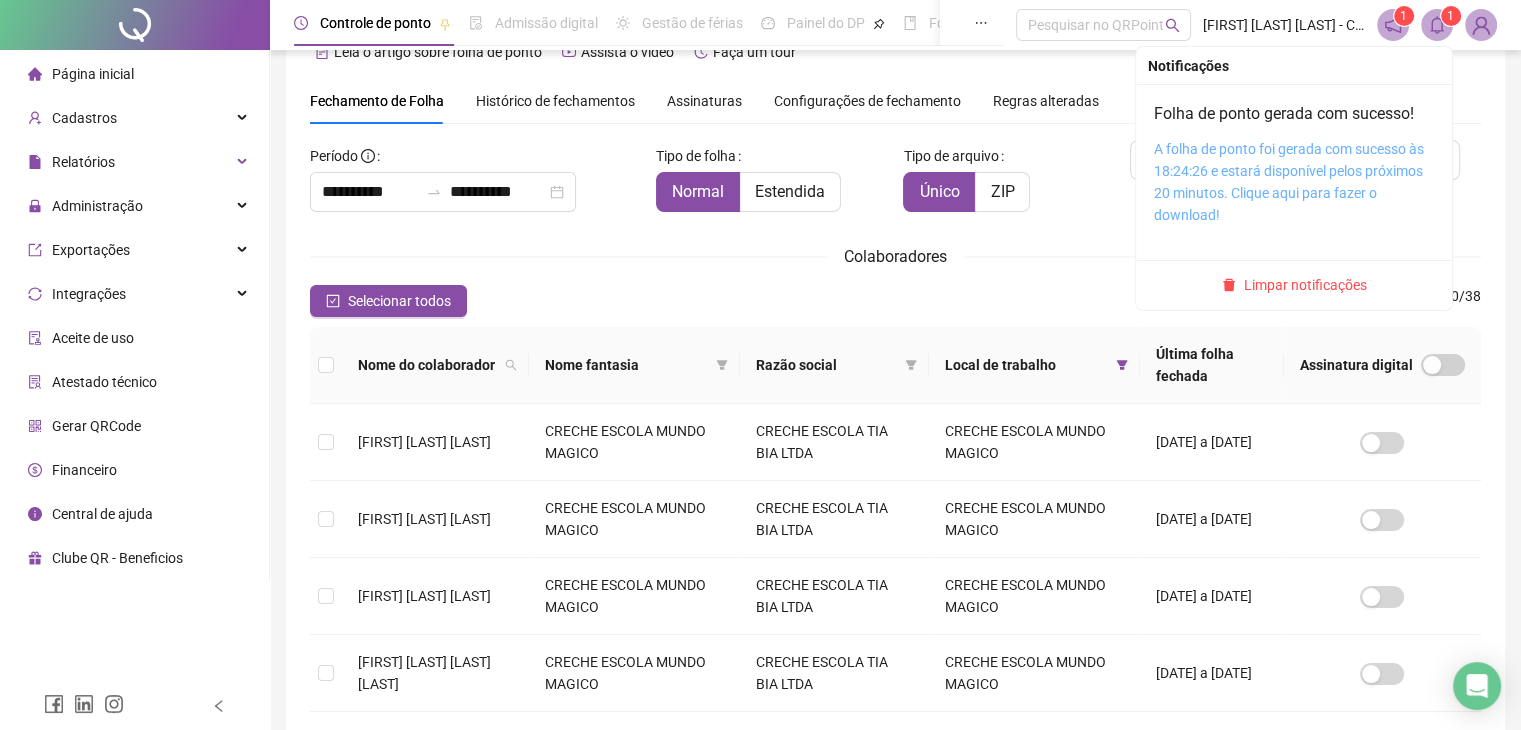 click on "A folha de ponto foi gerada com sucesso às 18:24:26 e estará disponível pelos próximos 20 minutos.
Clique aqui para fazer o download!" at bounding box center (1289, 182) 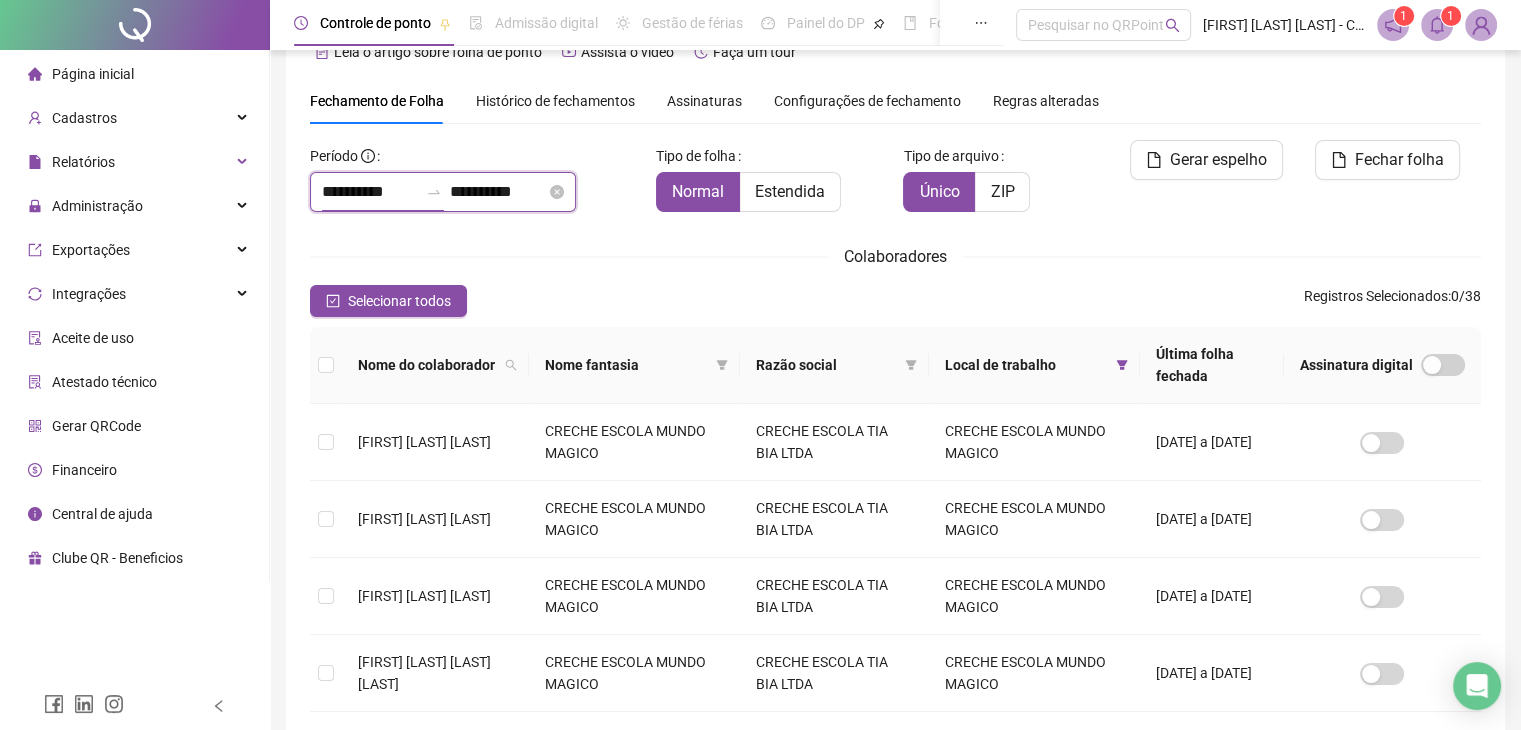 click on "**********" at bounding box center [370, 192] 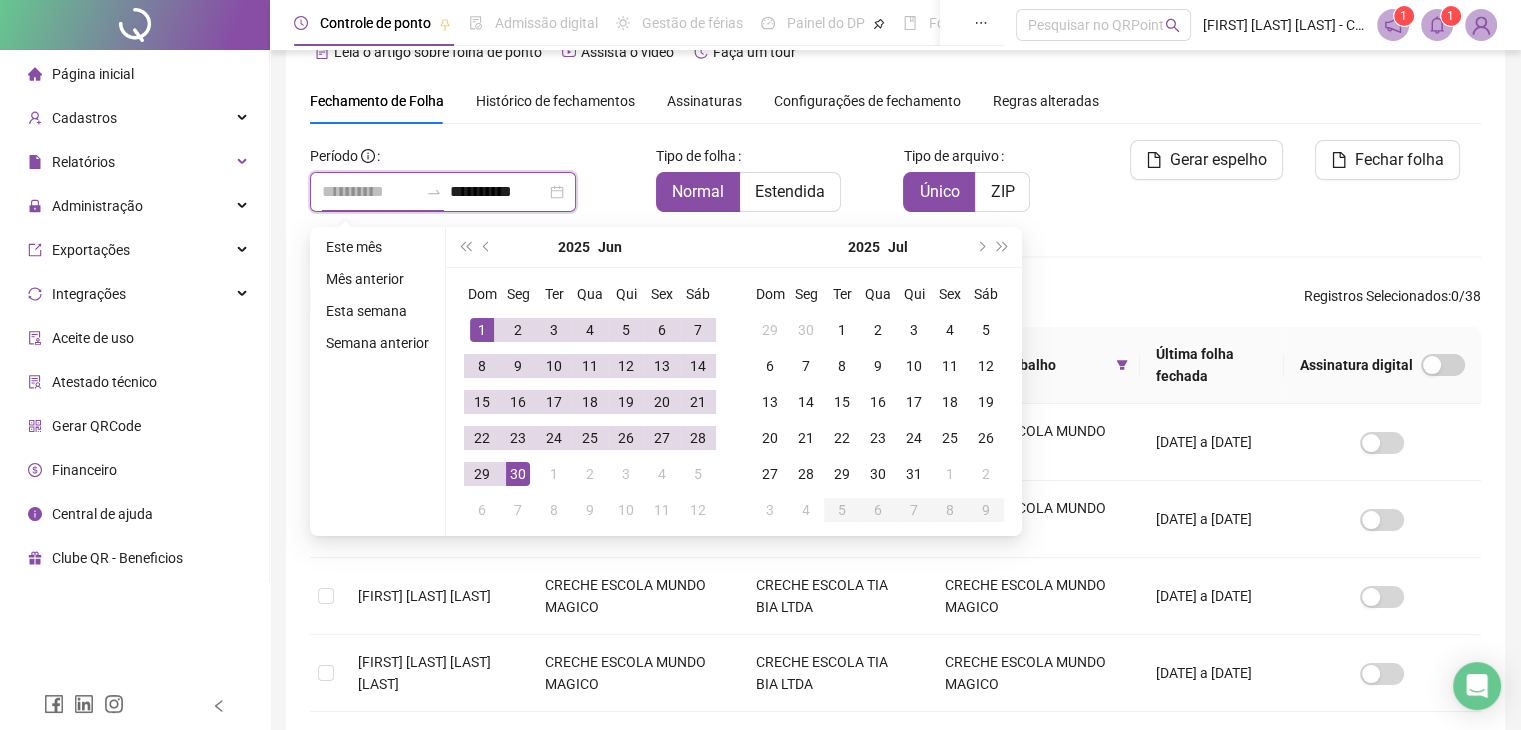 type on "**********" 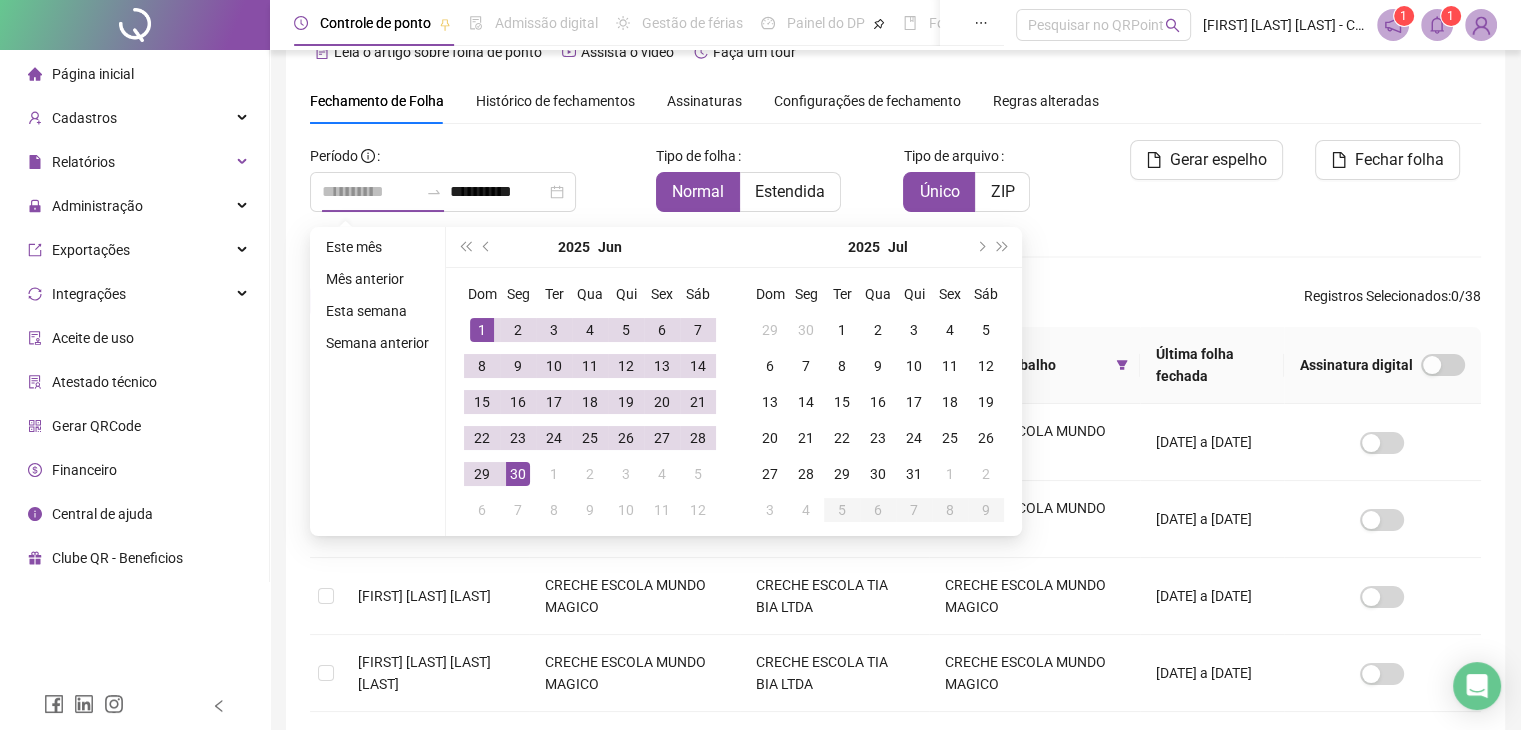click on "1" at bounding box center [482, 330] 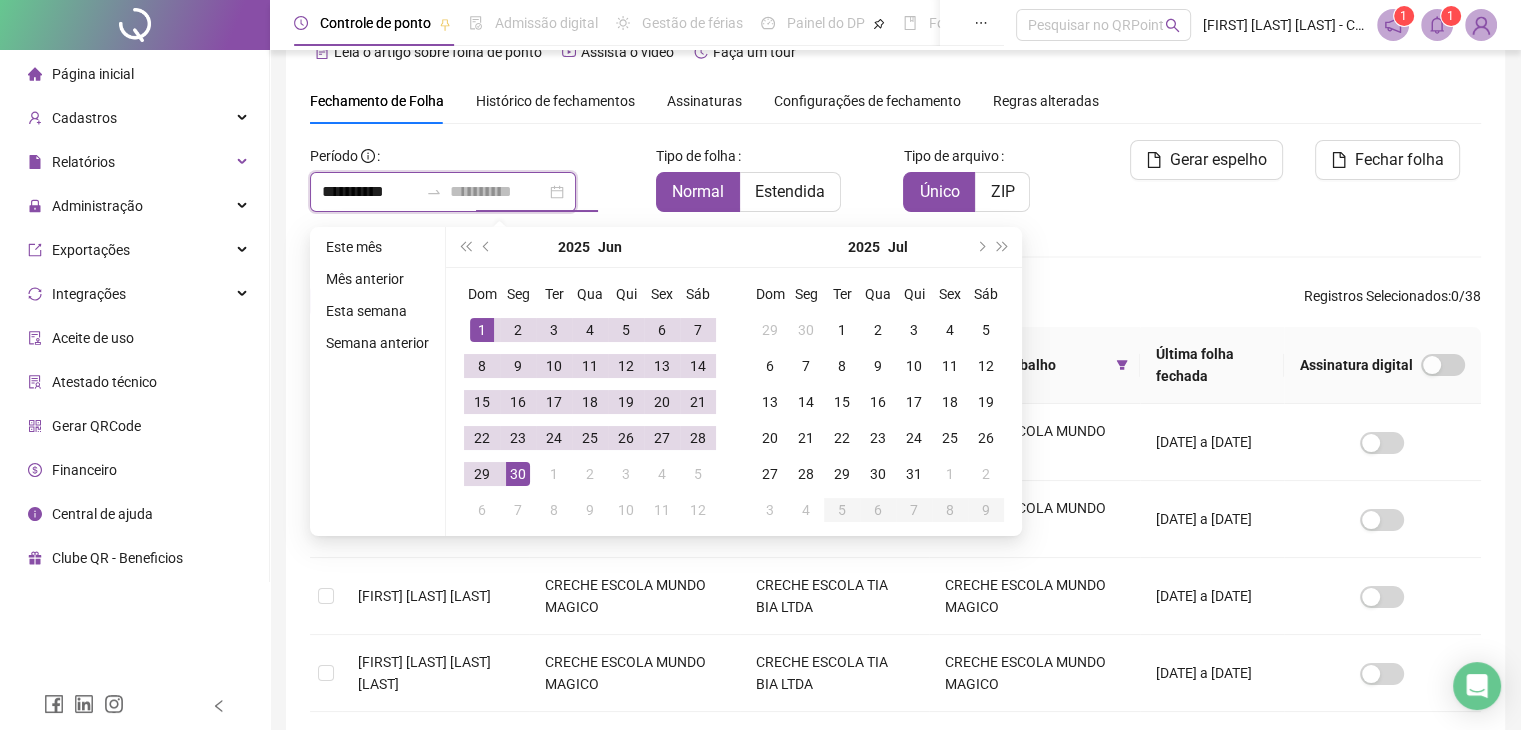 type on "**********" 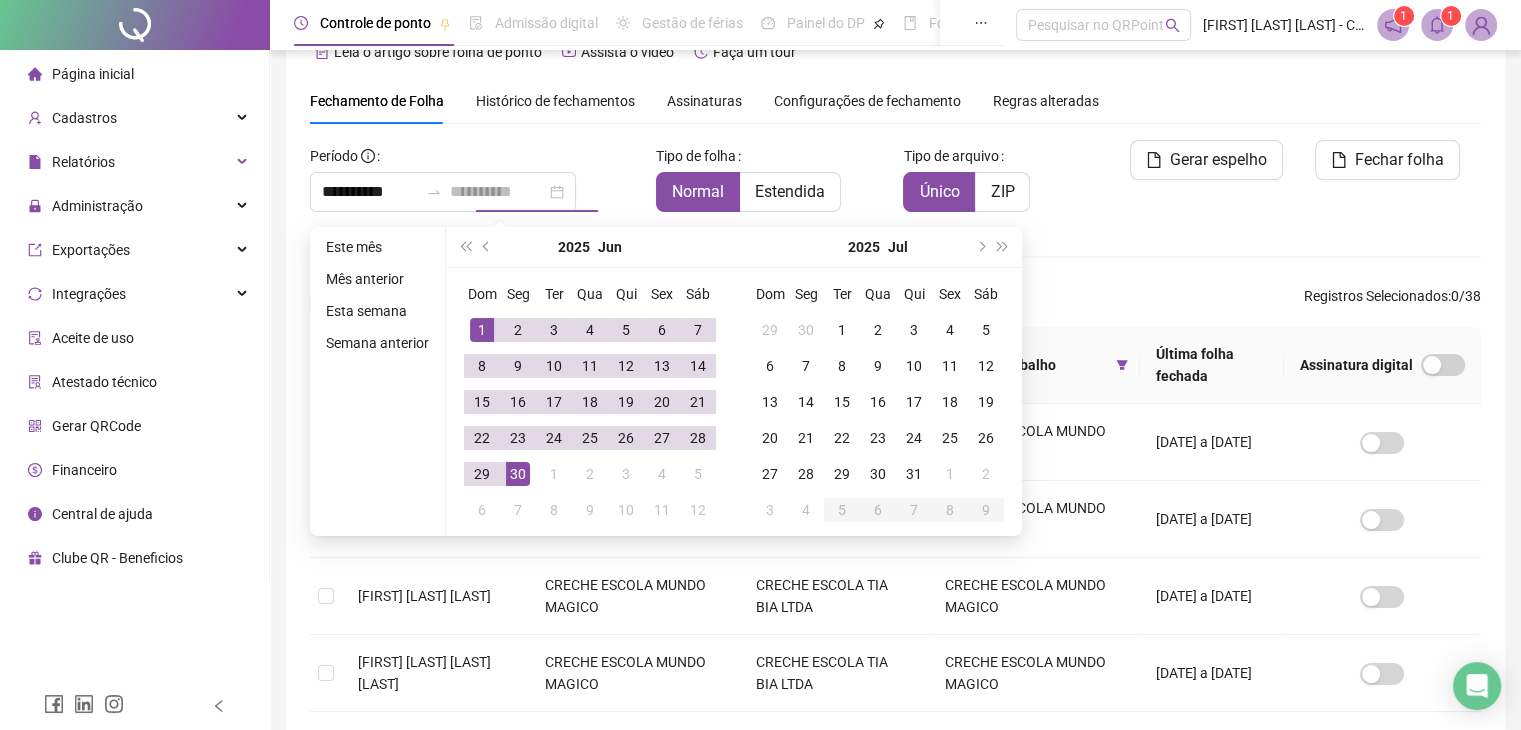 click on "30" at bounding box center [518, 474] 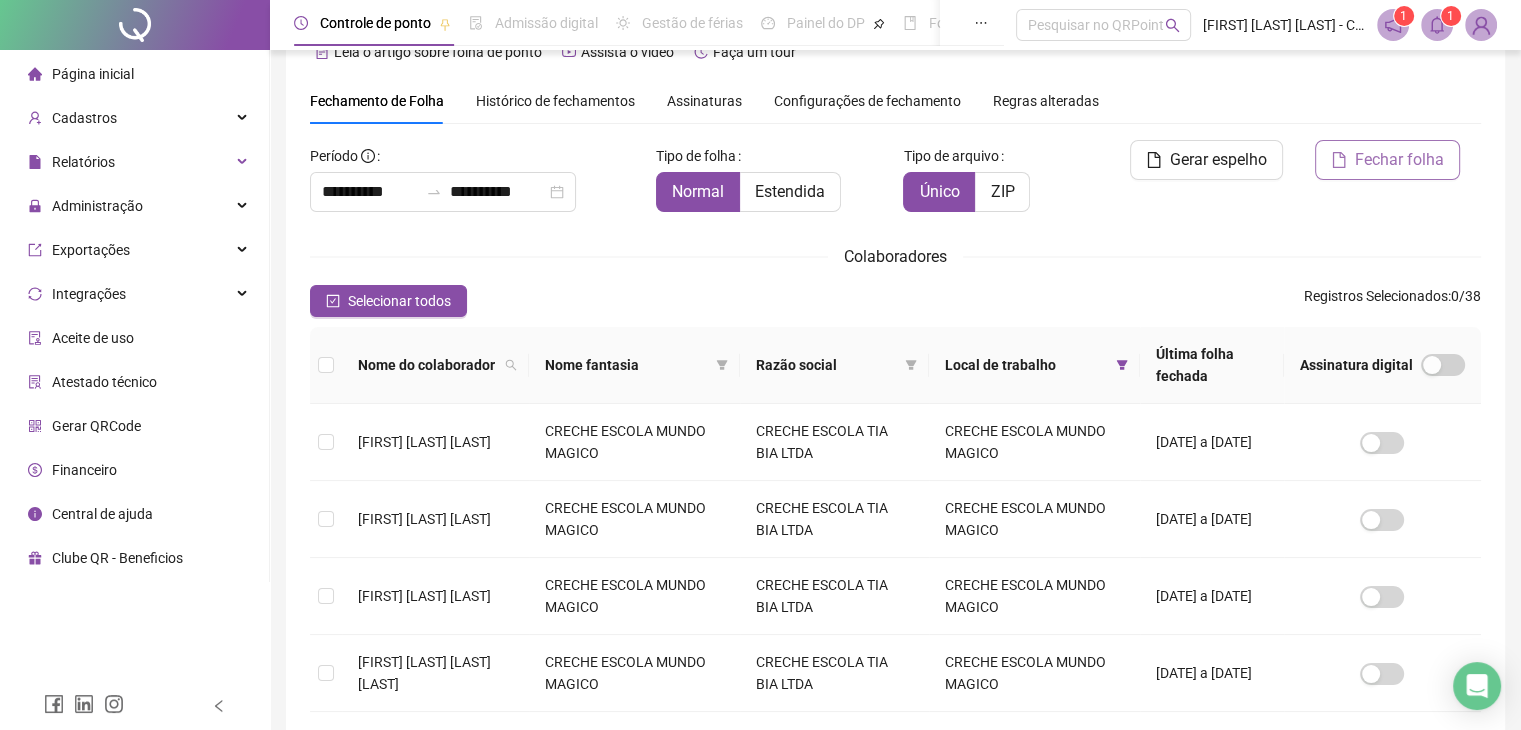 click on "Fechar folha" at bounding box center (1399, 160) 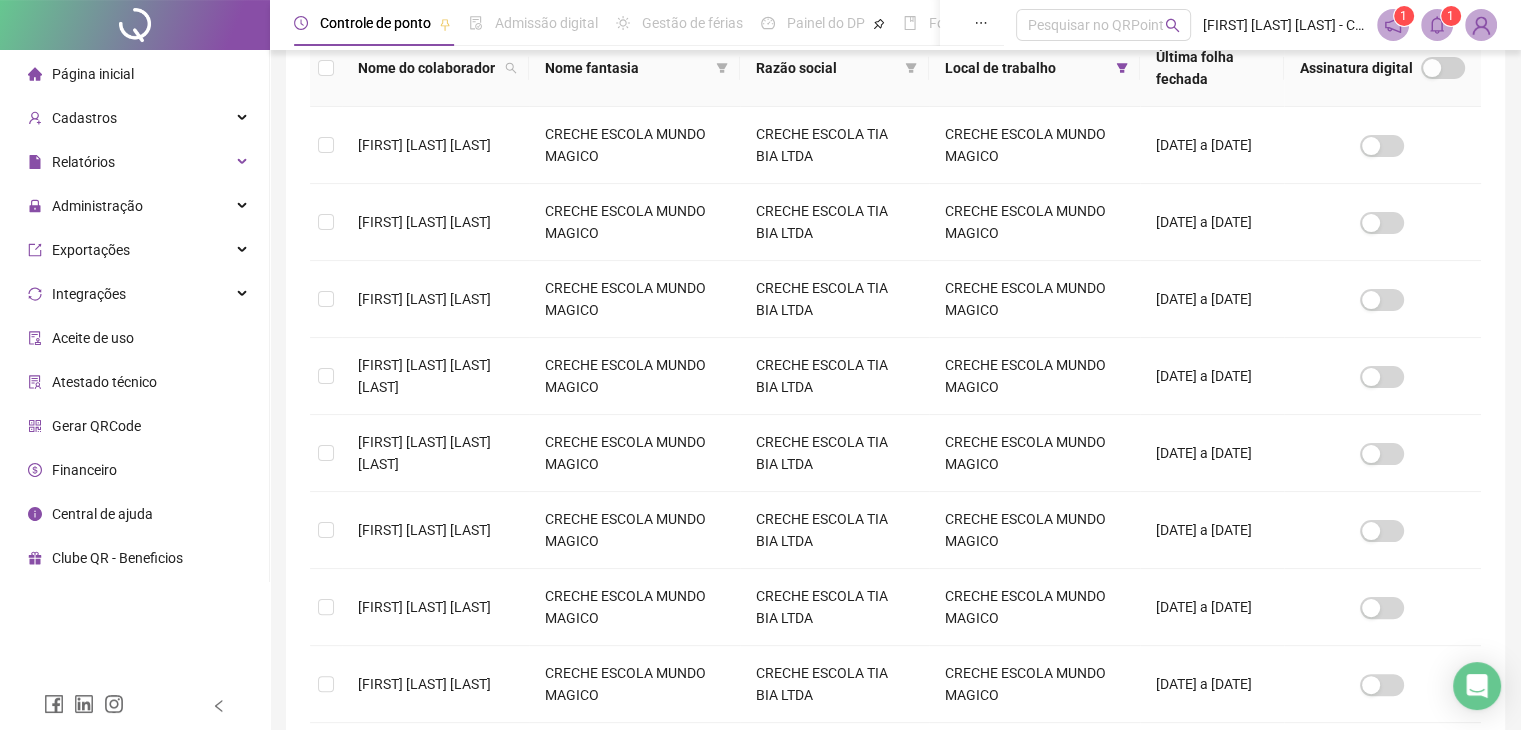 scroll, scrollTop: 340, scrollLeft: 0, axis: vertical 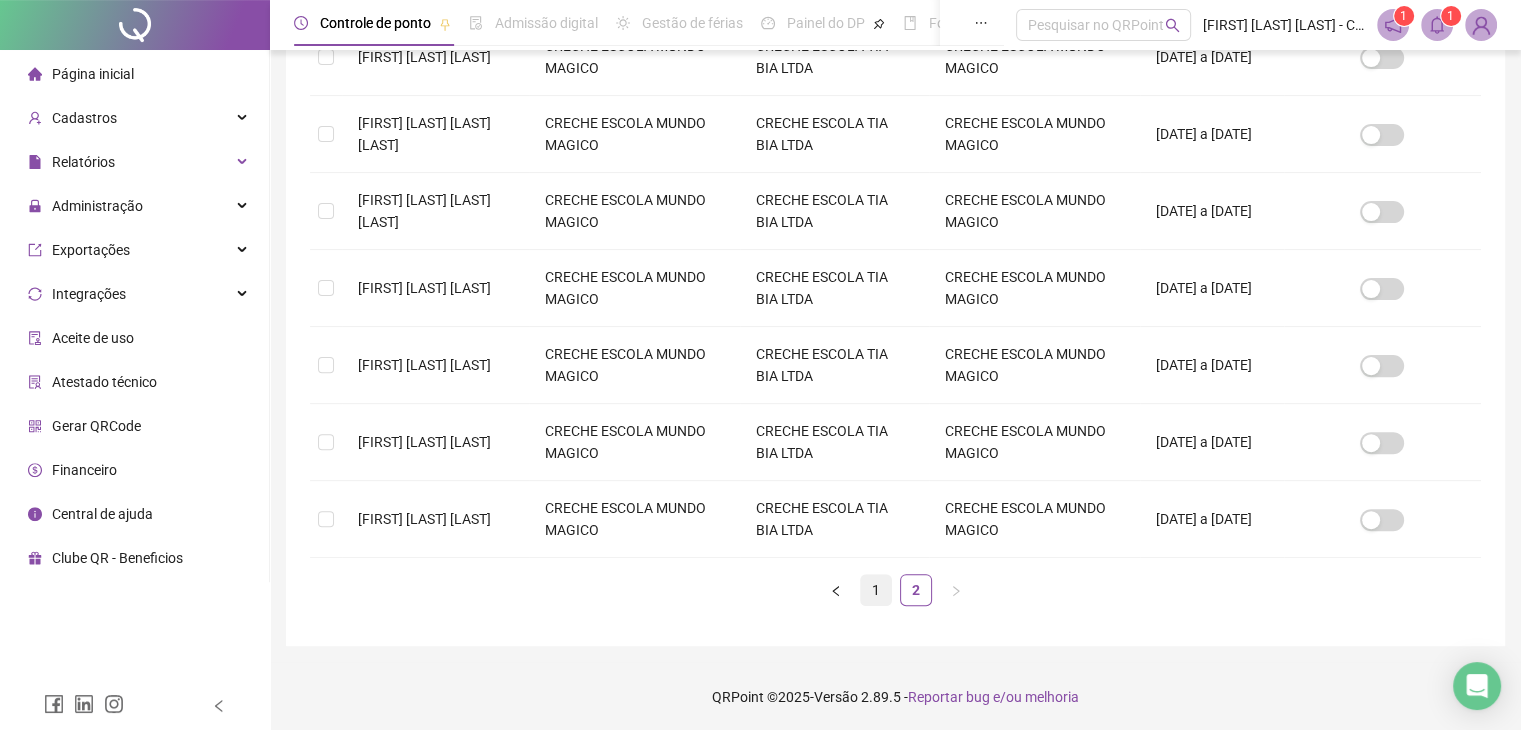 click on "1" at bounding box center (876, 590) 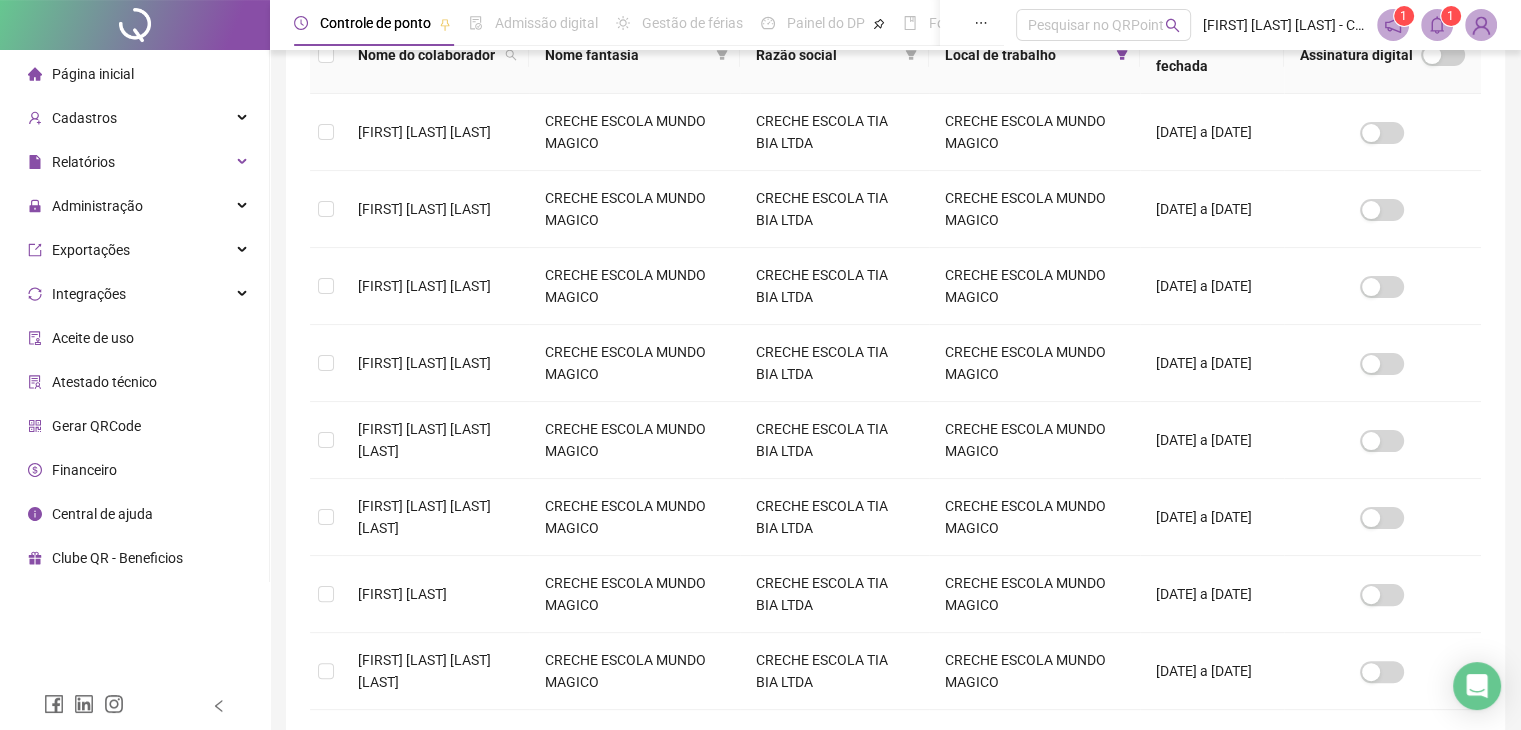scroll, scrollTop: 359, scrollLeft: 0, axis: vertical 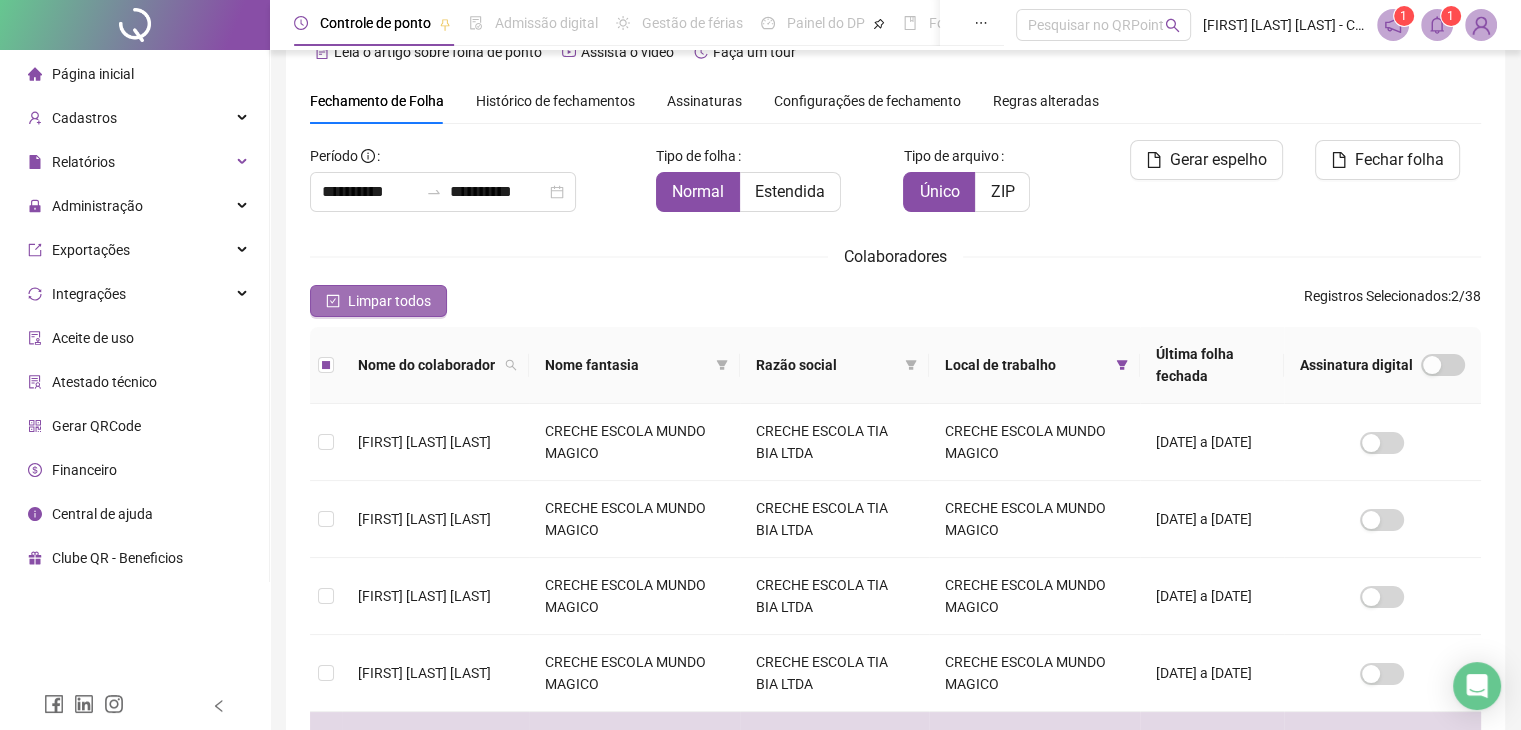 click on "Limpar todos" at bounding box center [389, 301] 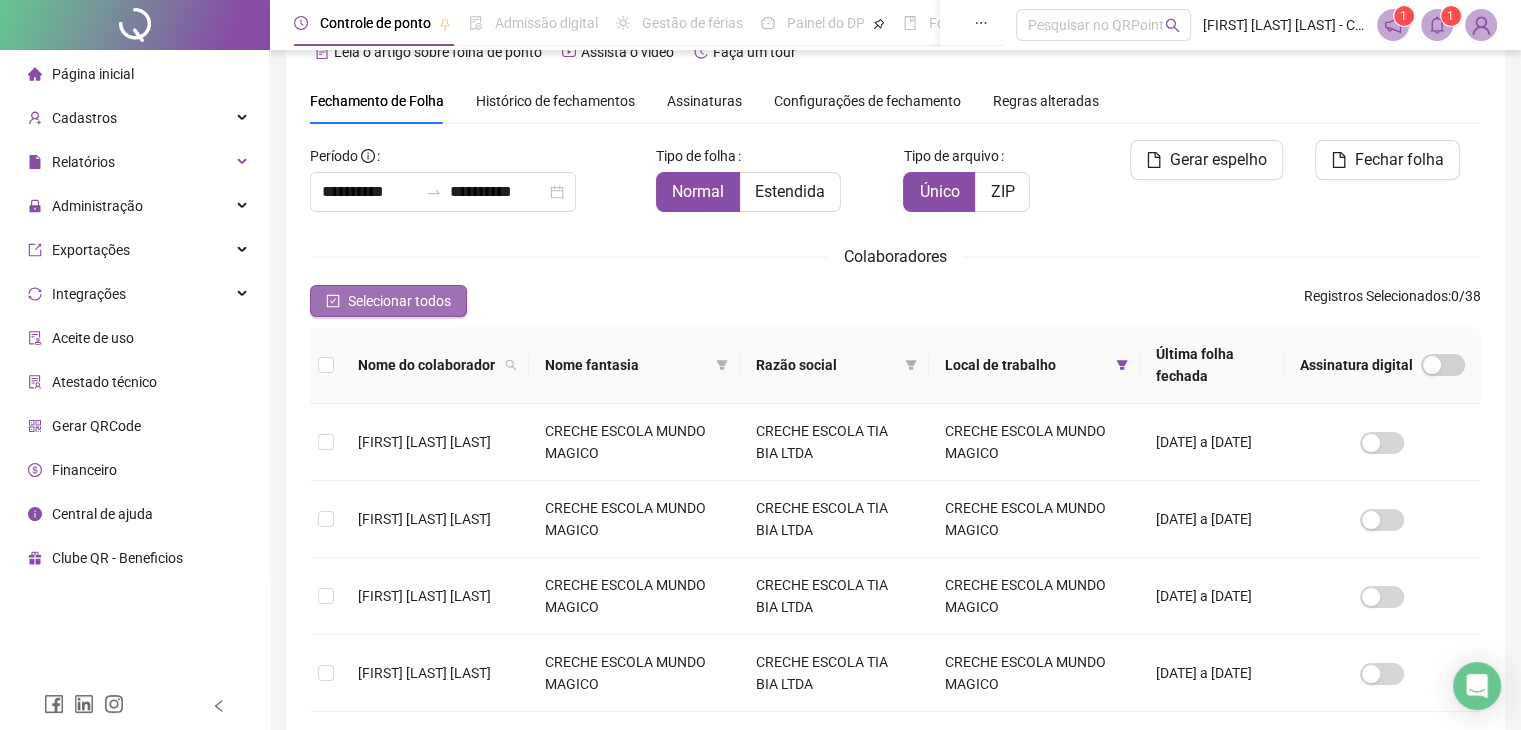click on "Selecionar todos" at bounding box center (399, 301) 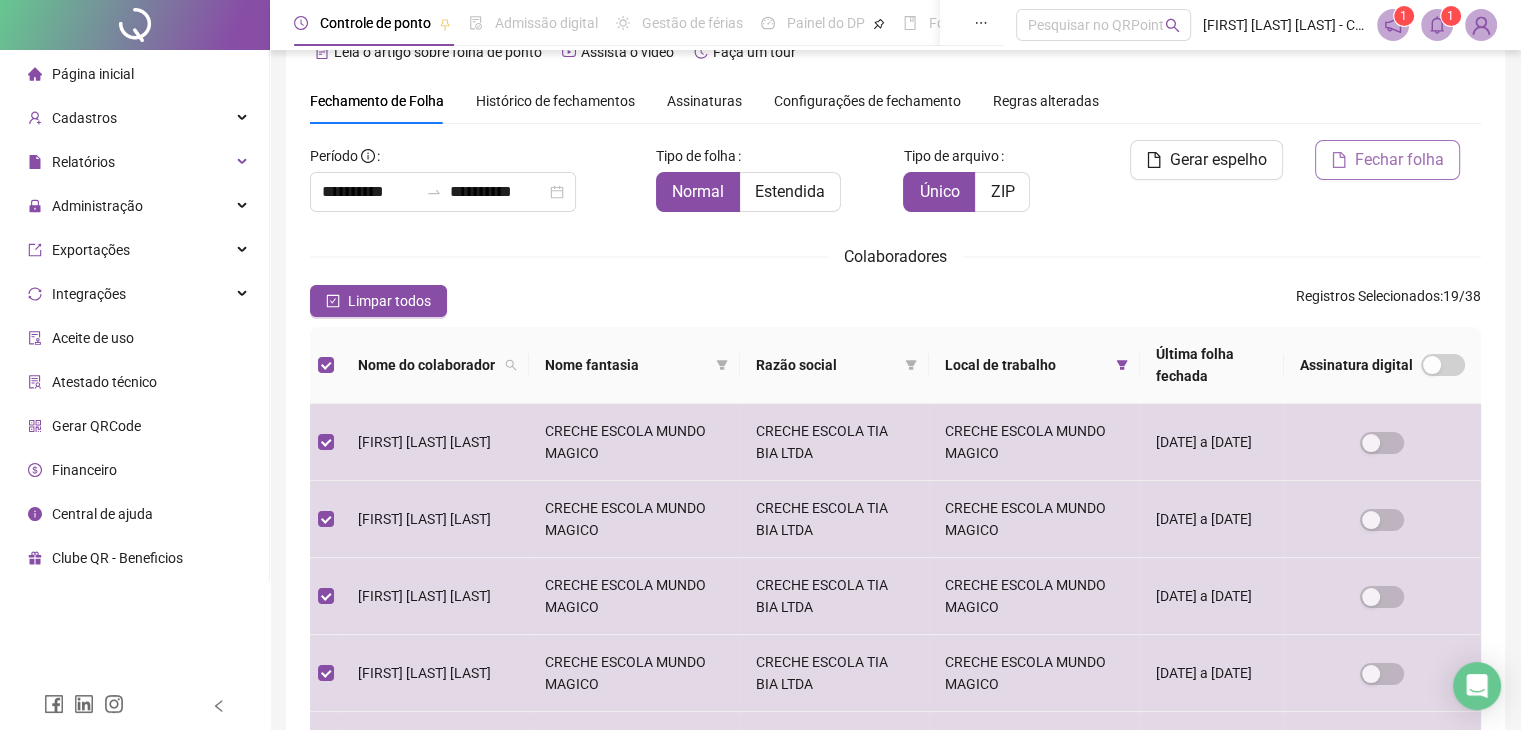 click on "Fechar folha" at bounding box center [1399, 160] 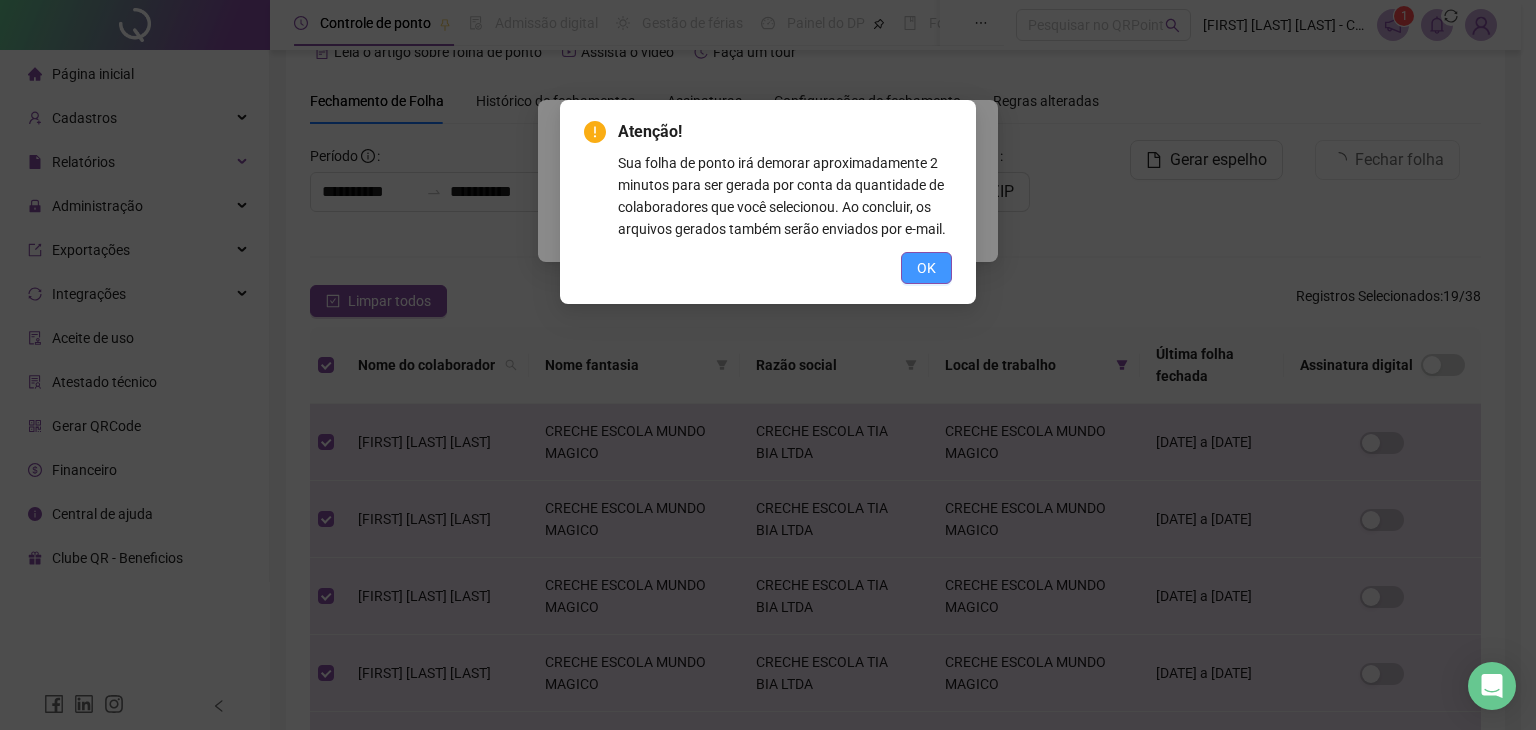 click on "OK" at bounding box center [926, 268] 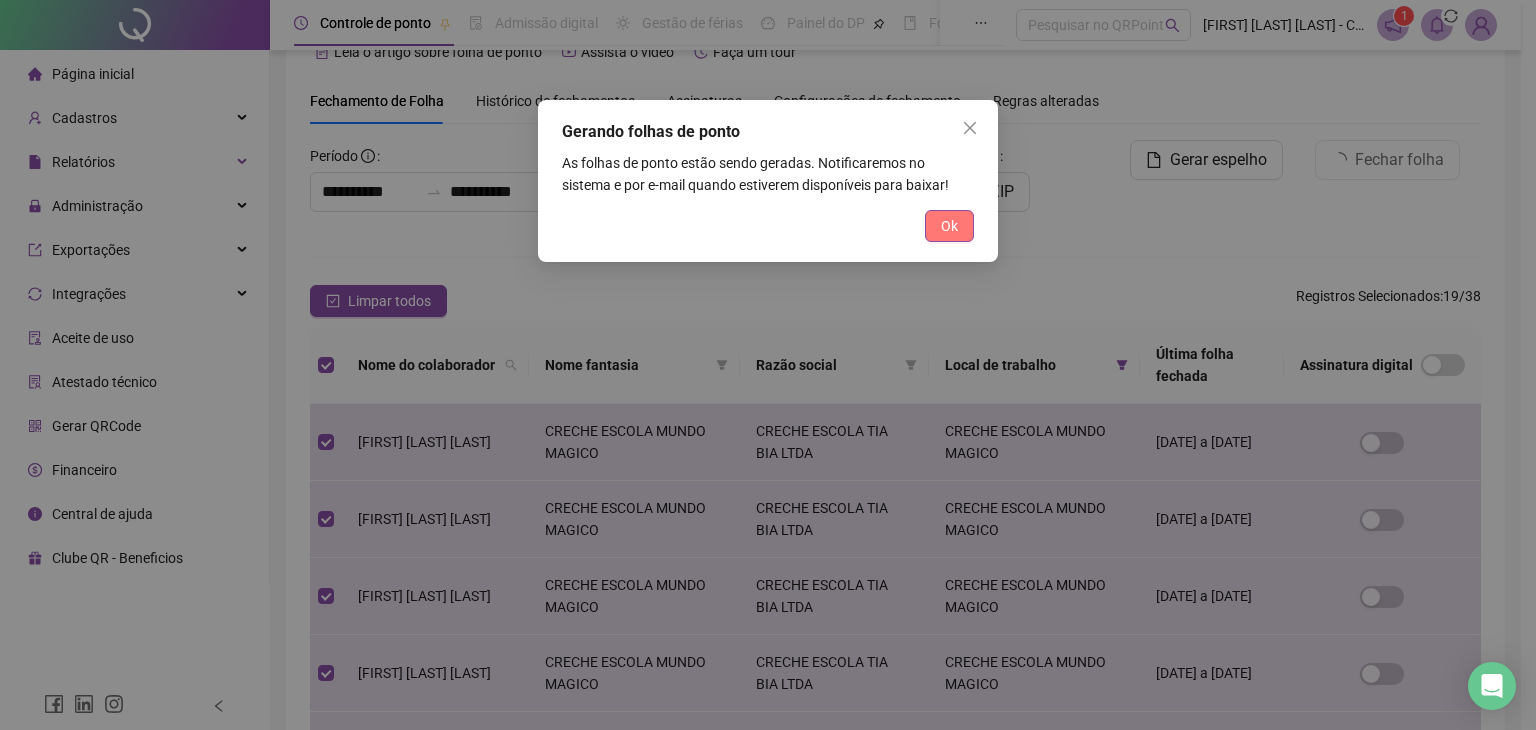click on "Ok" at bounding box center (949, 226) 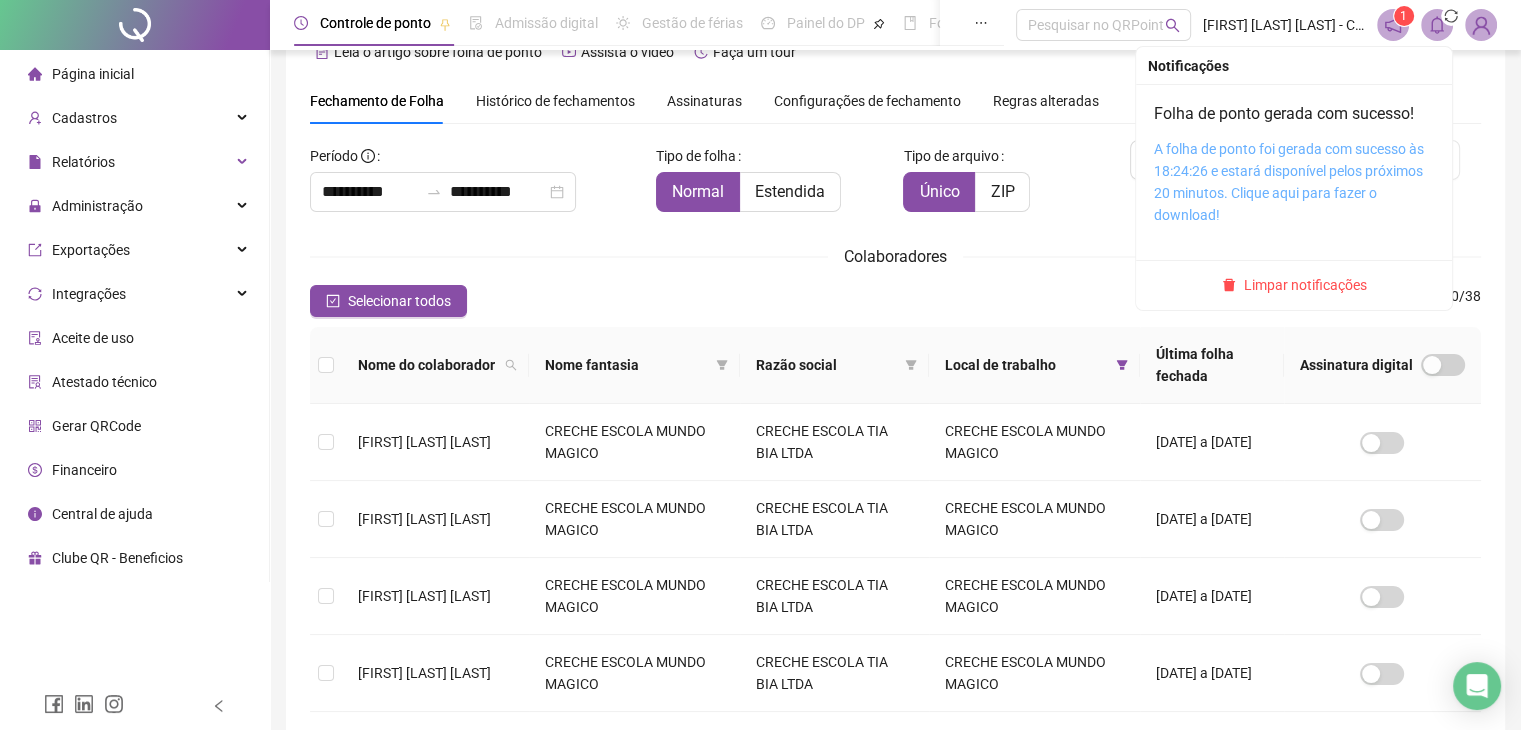 click on "A folha de ponto foi gerada com sucesso às 18:24:26 e estará disponível pelos próximos 20 minutos.
Clique aqui para fazer o download!" at bounding box center (1289, 182) 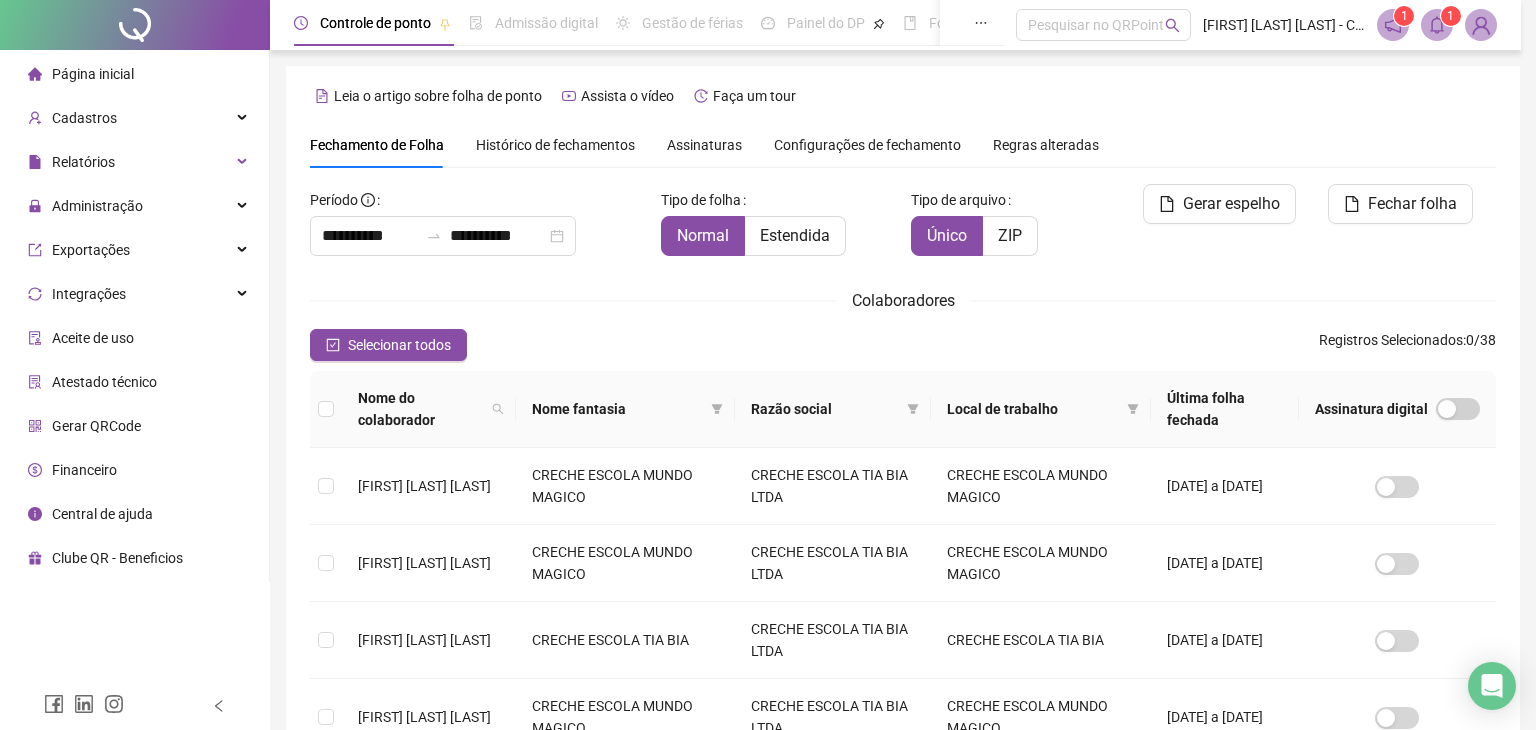 scroll, scrollTop: 44, scrollLeft: 0, axis: vertical 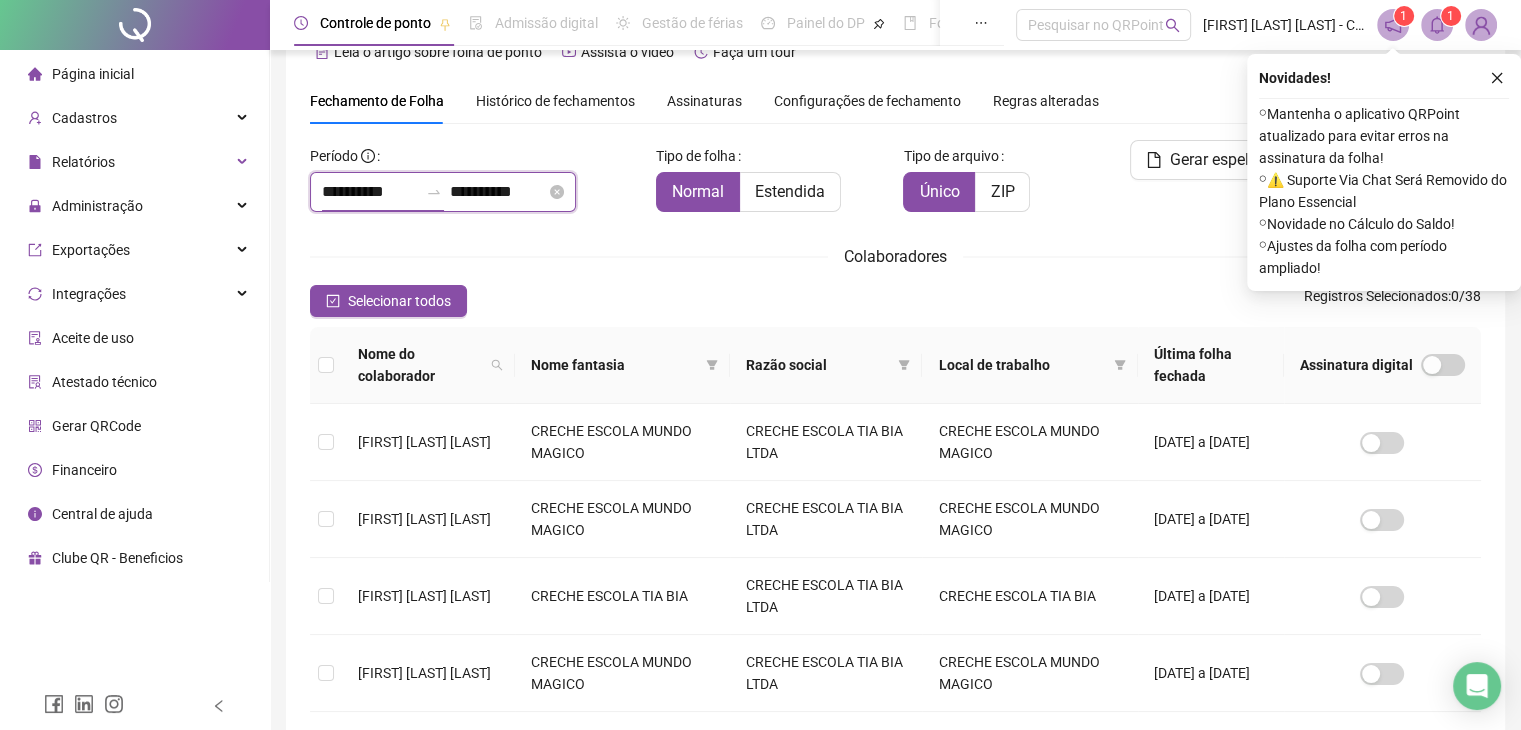 click on "**********" at bounding box center [370, 192] 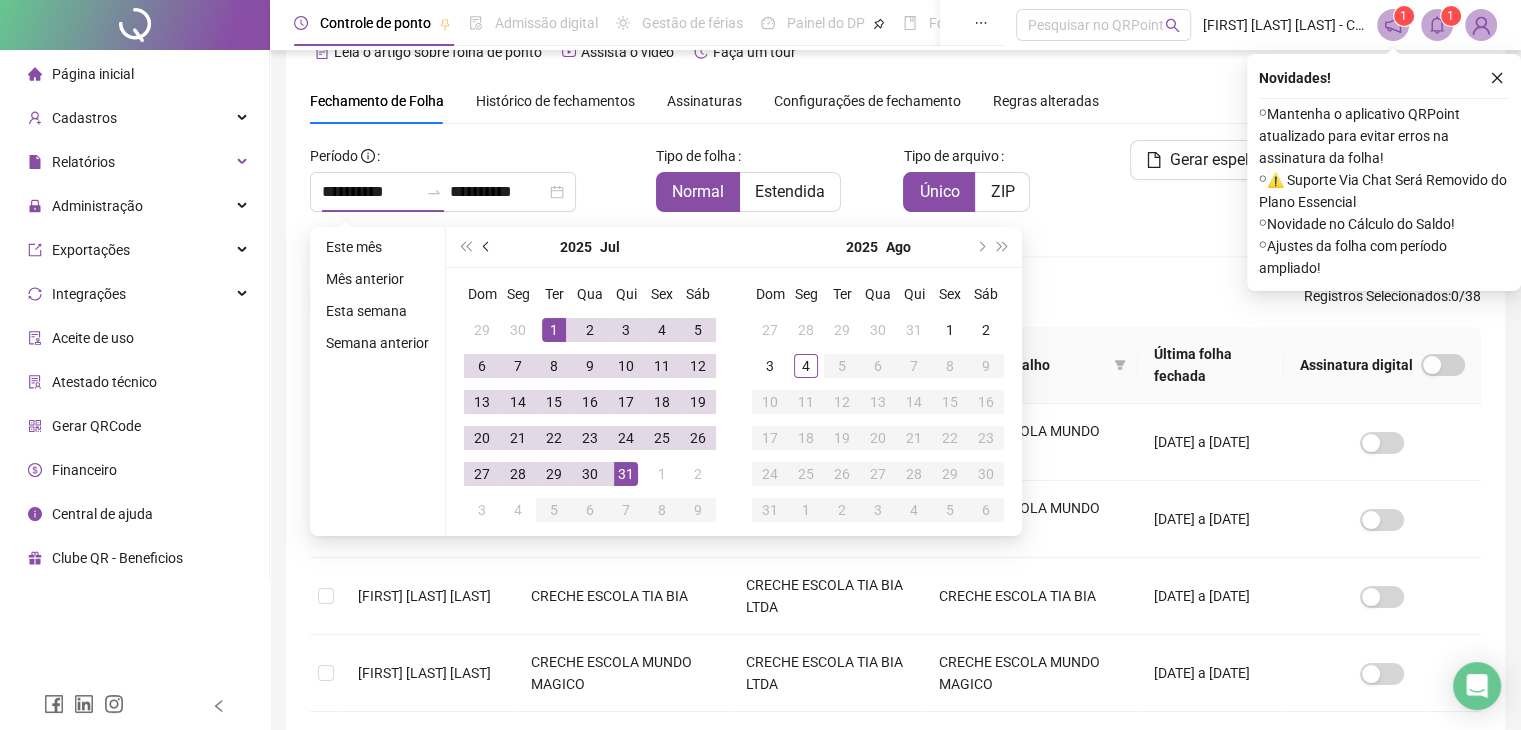 click at bounding box center (487, 247) 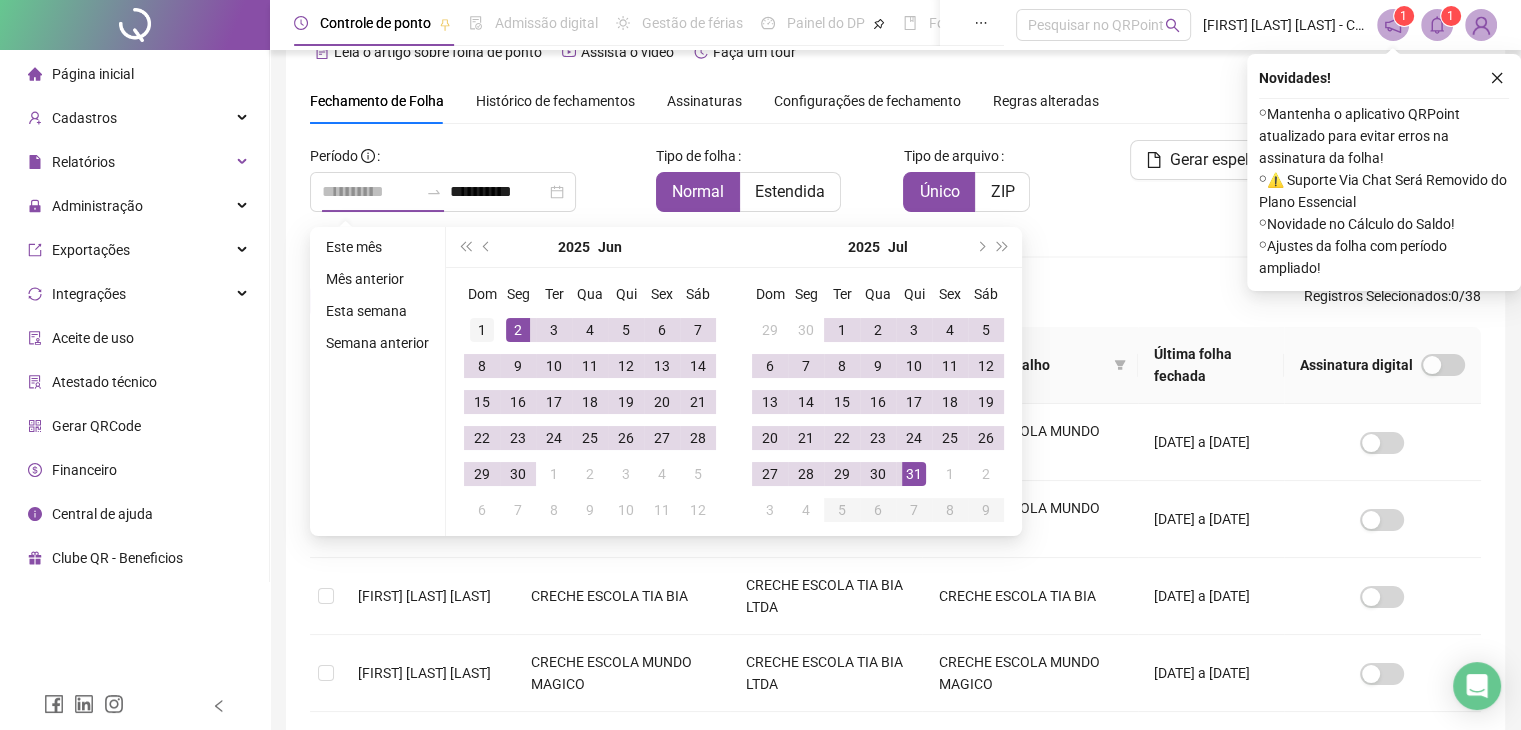 type on "**********" 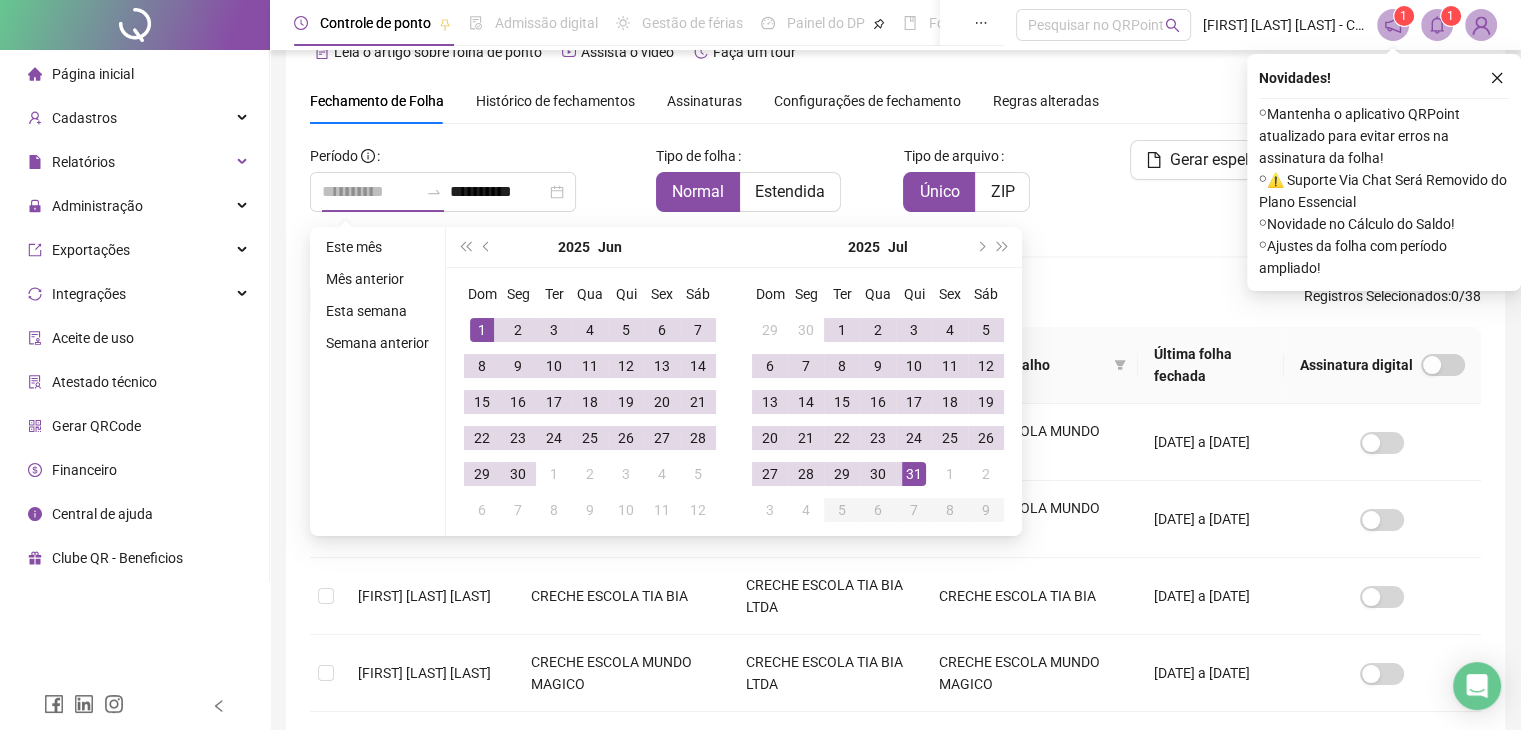 click on "1" at bounding box center (482, 330) 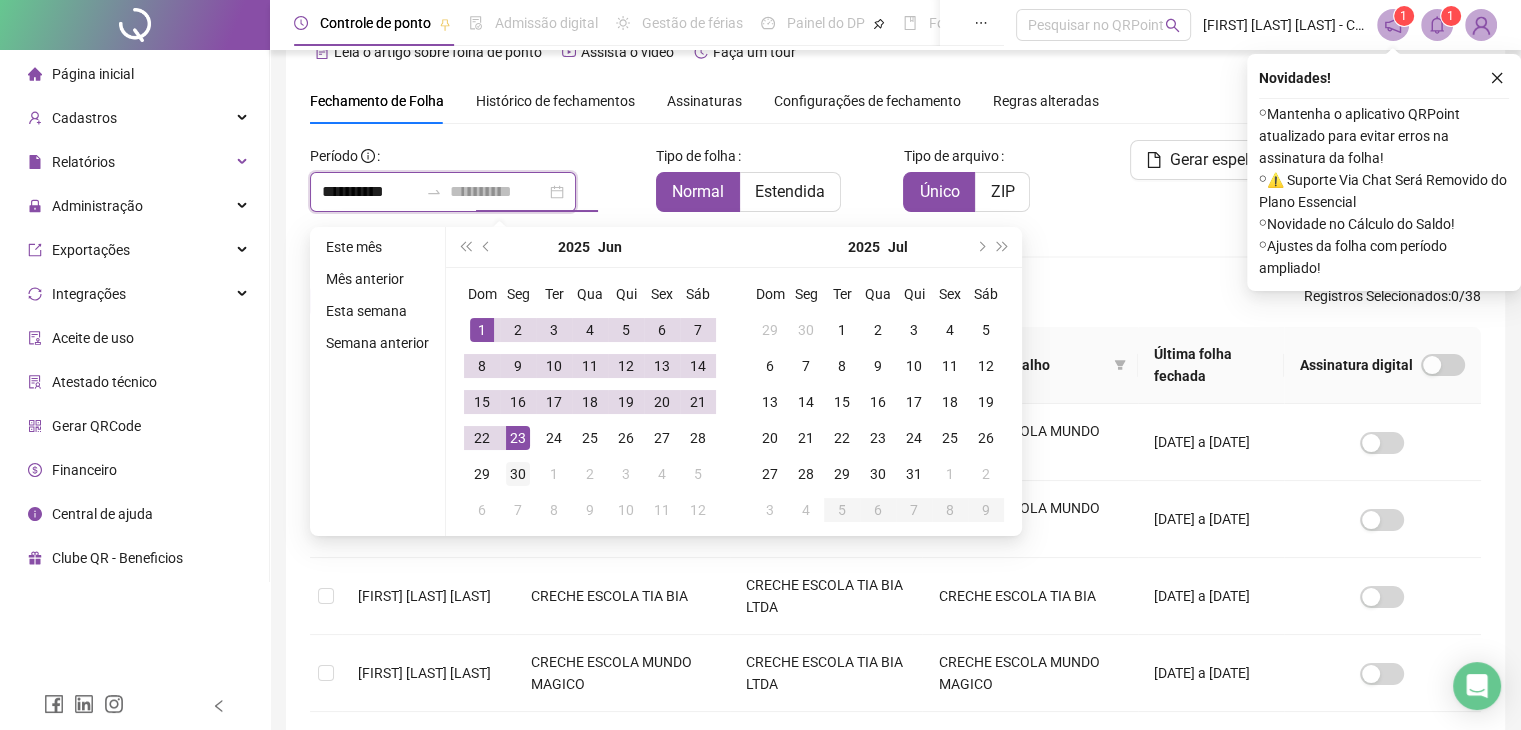 type on "**********" 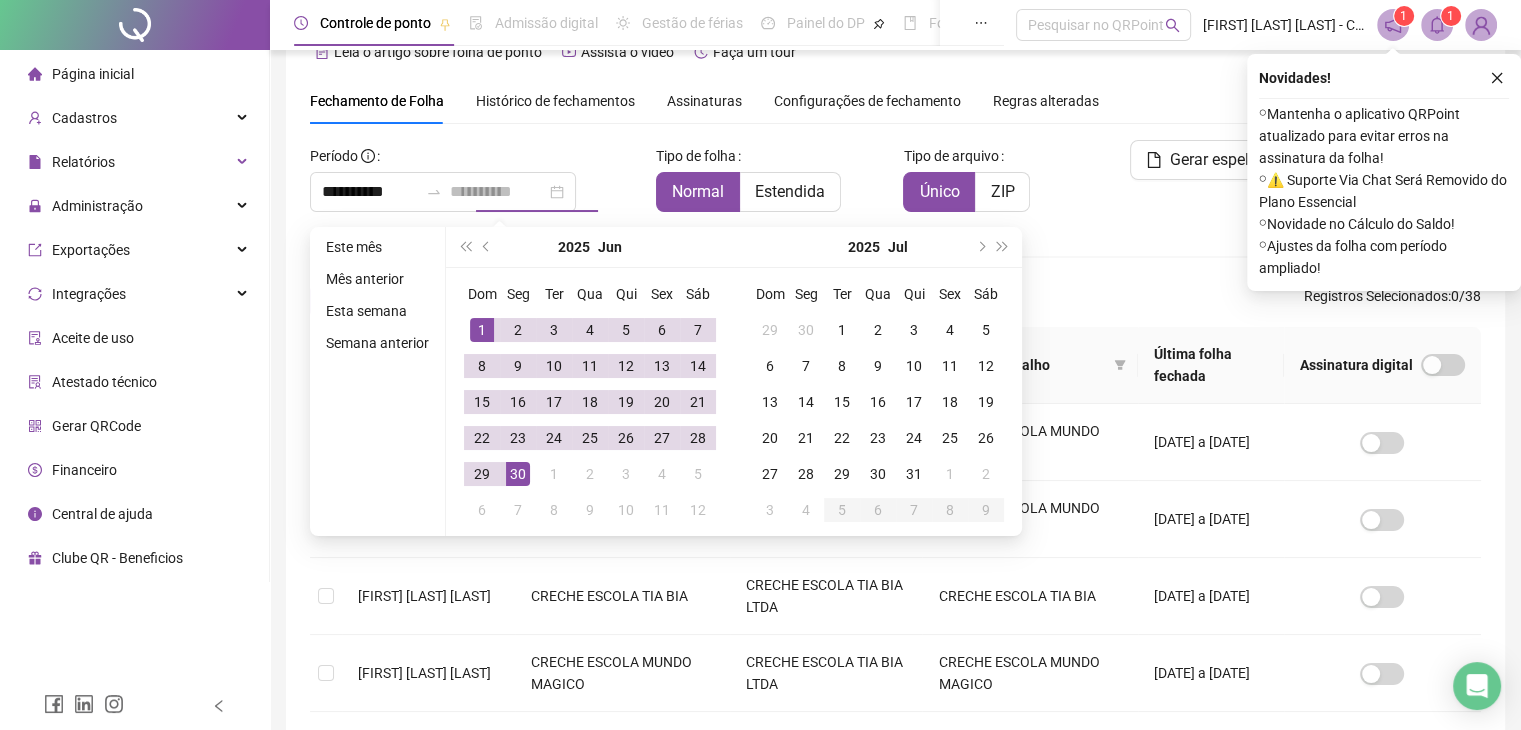 click on "30" at bounding box center [518, 474] 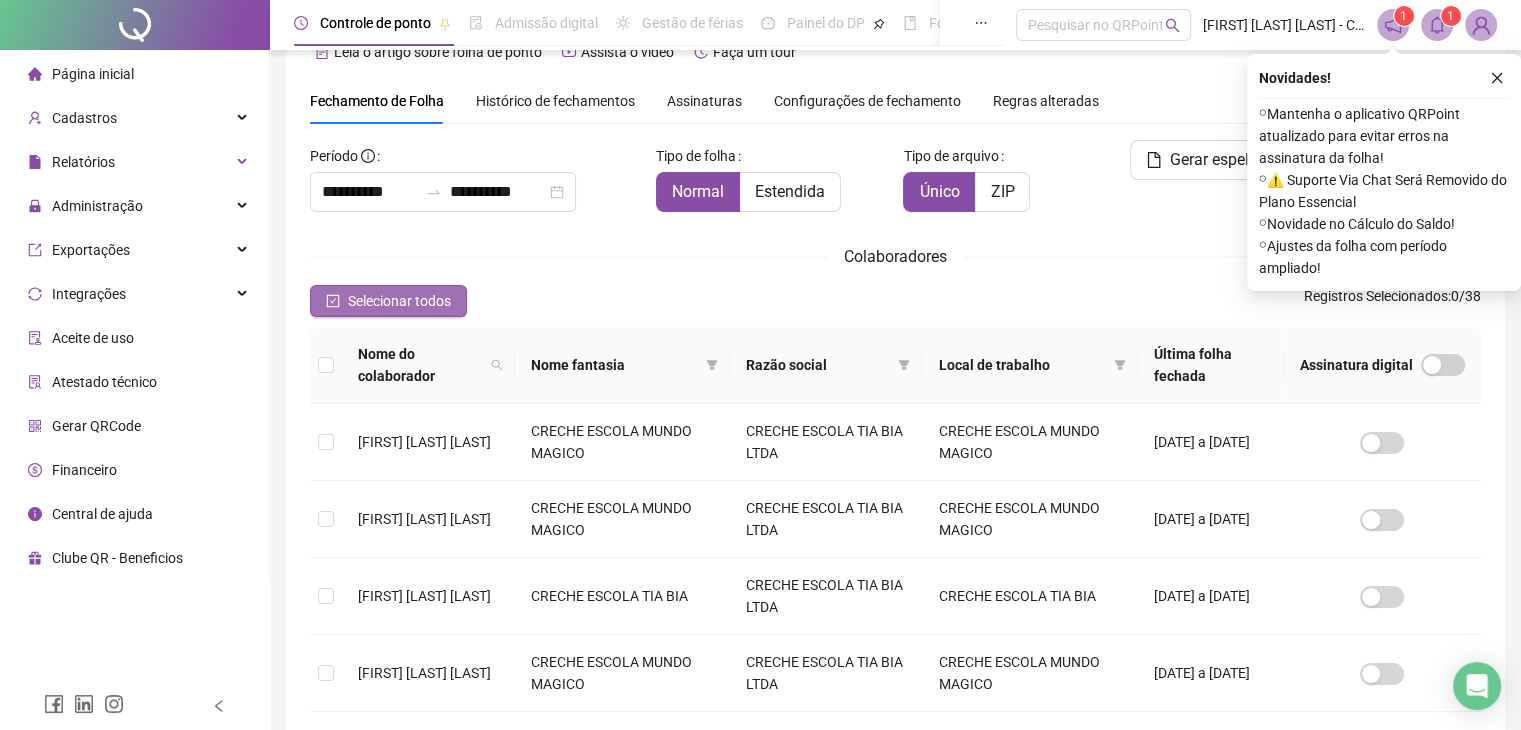 click on "Selecionar todos" at bounding box center [388, 301] 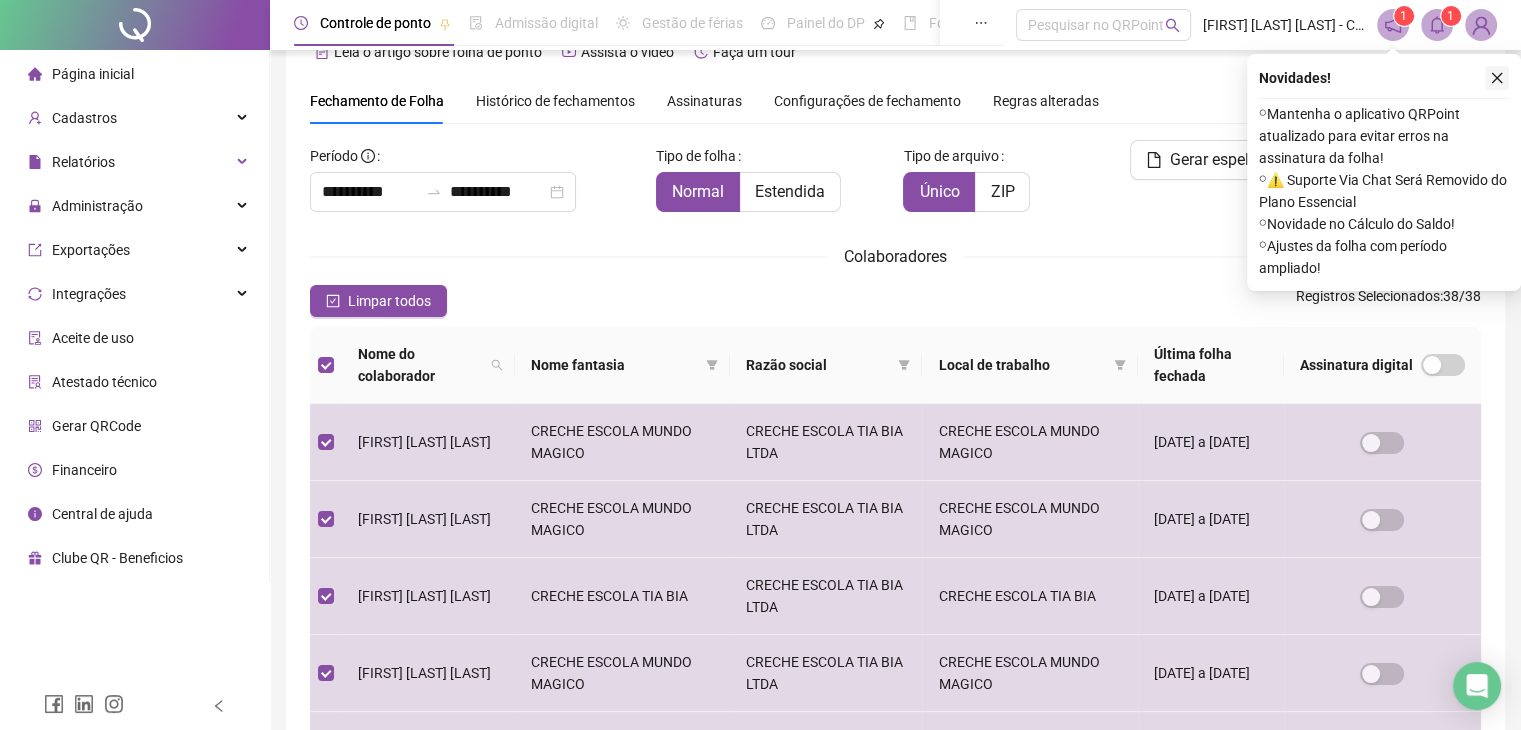 click 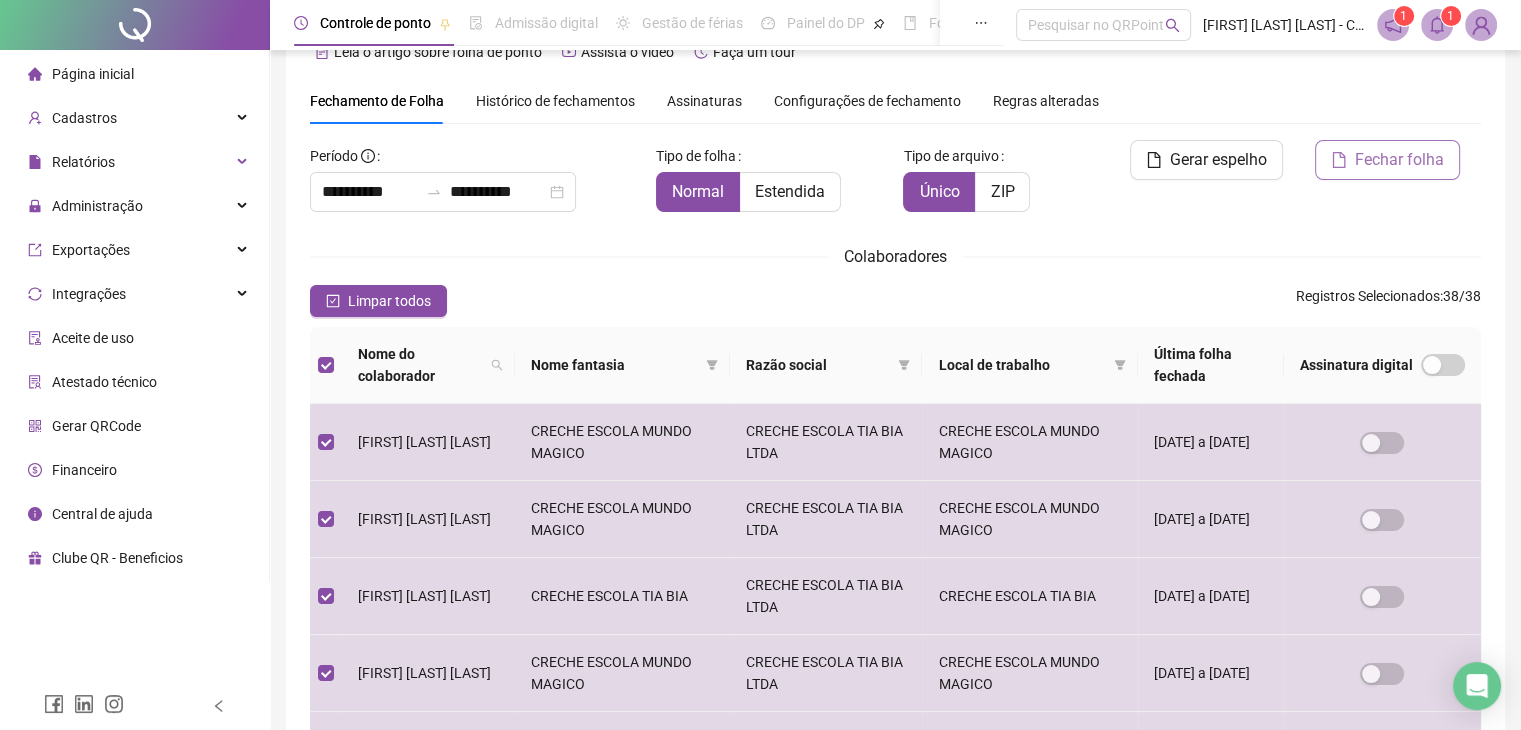 click on "Fechar folha" at bounding box center (1387, 160) 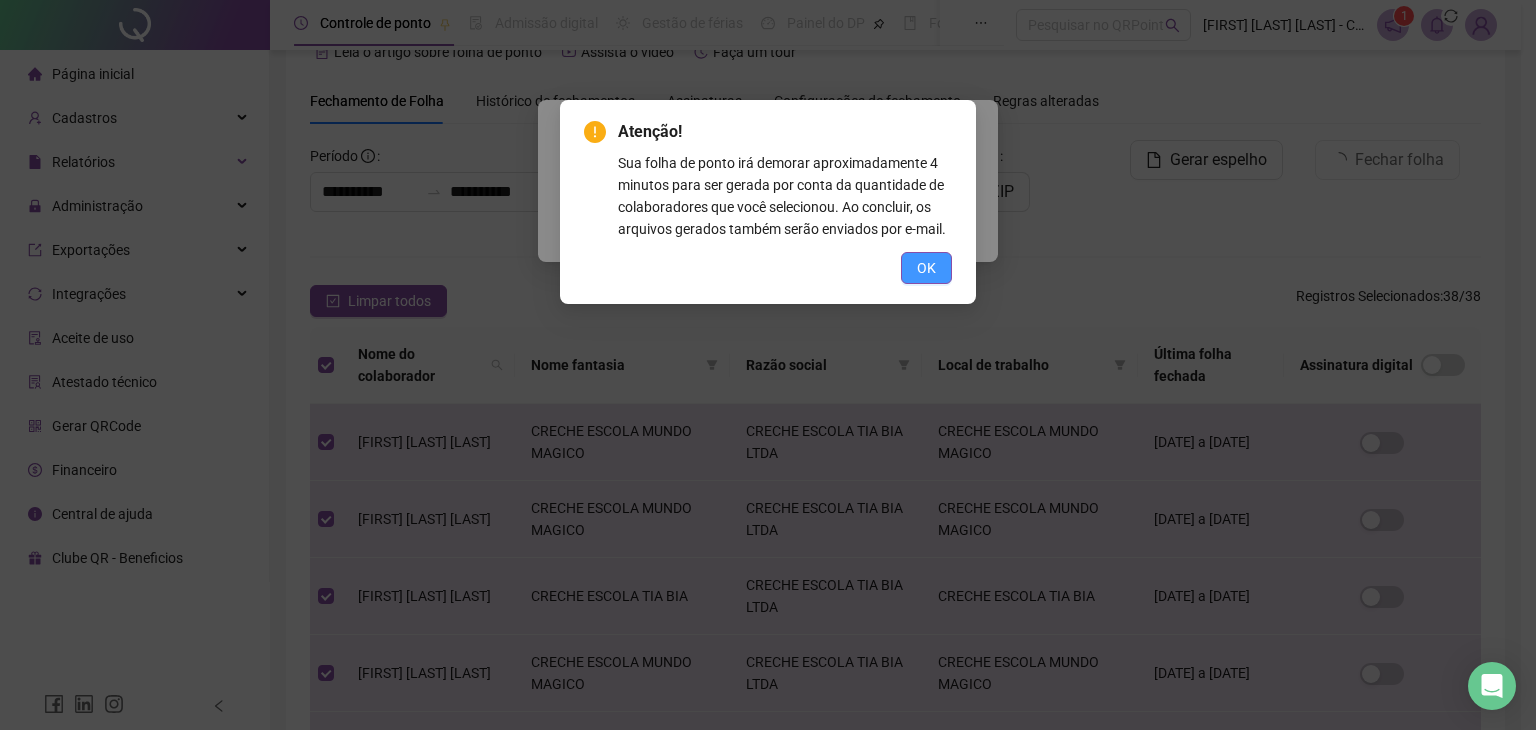 click on "OK" at bounding box center [926, 268] 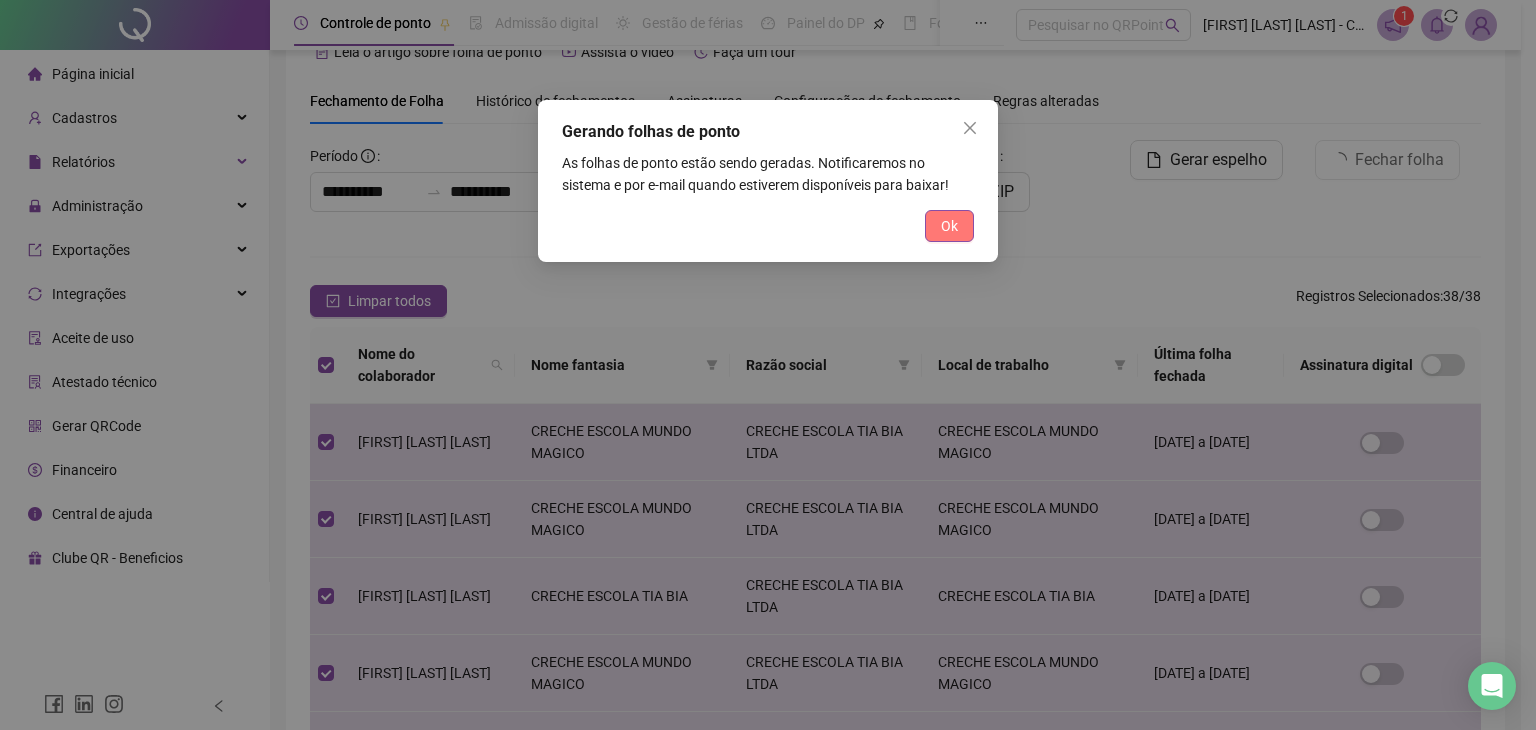 click on "Ok" at bounding box center [949, 226] 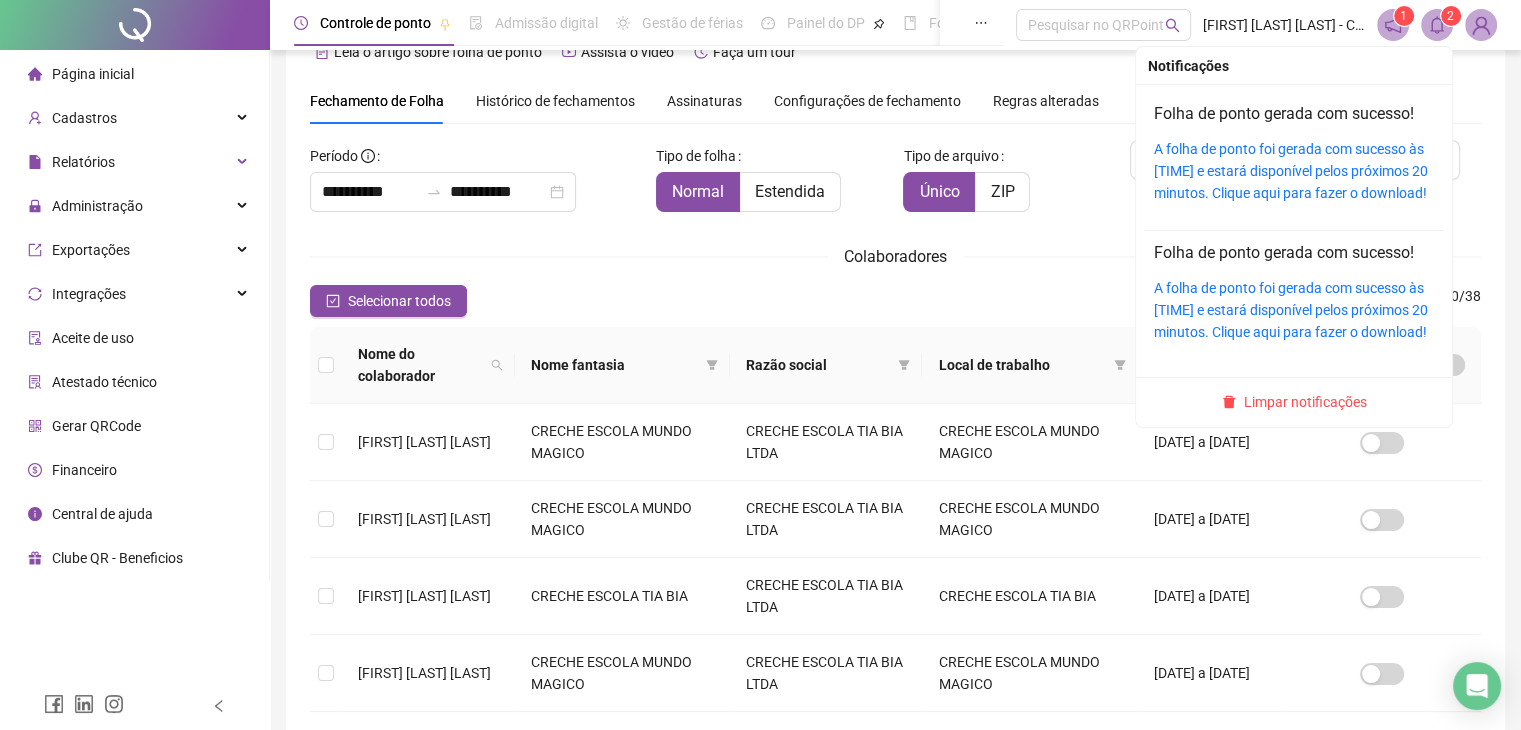 click 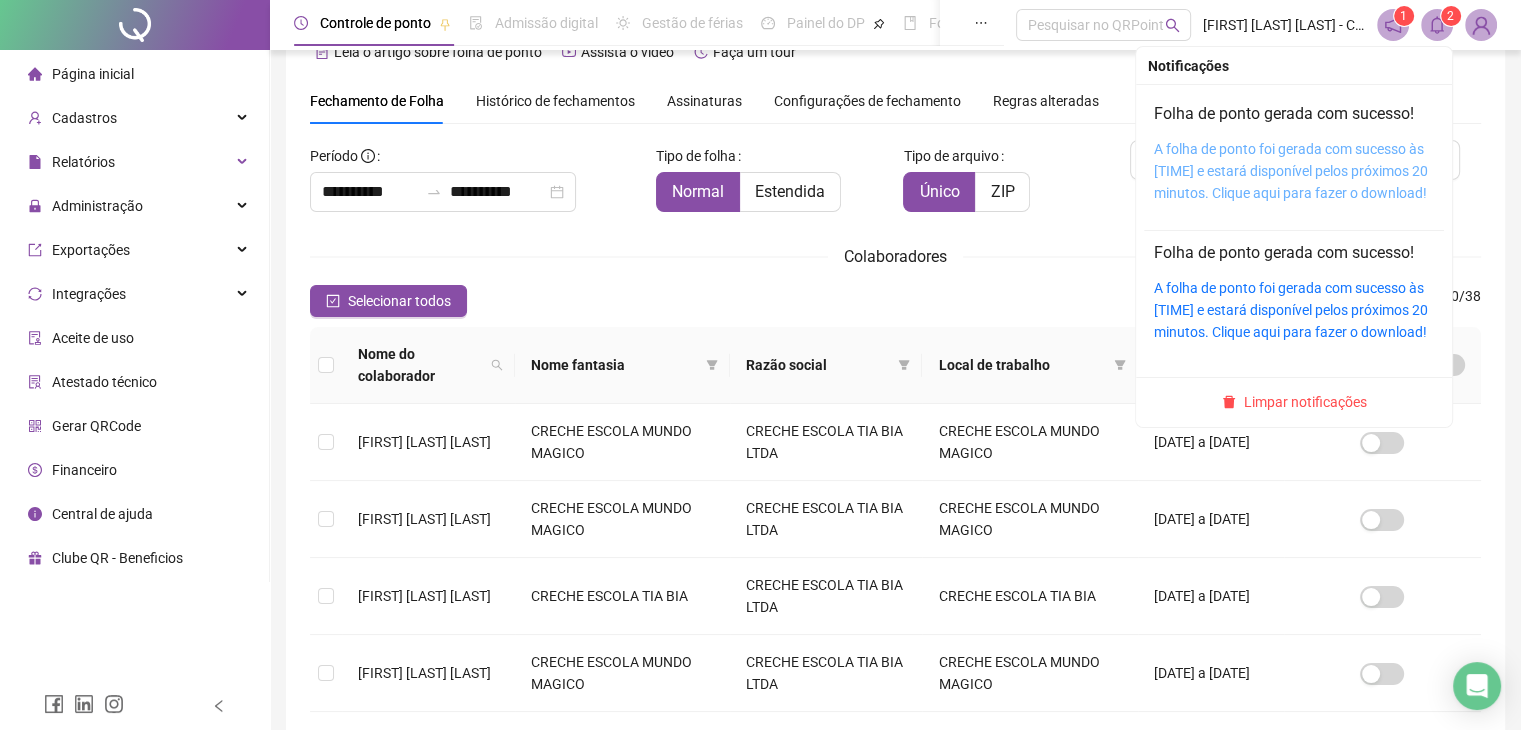 click on "A folha de ponto foi gerada com sucesso às 18:29:38 e estará disponível pelos próximos 20 minutos.
Clique aqui para fazer o download!" at bounding box center [1291, 171] 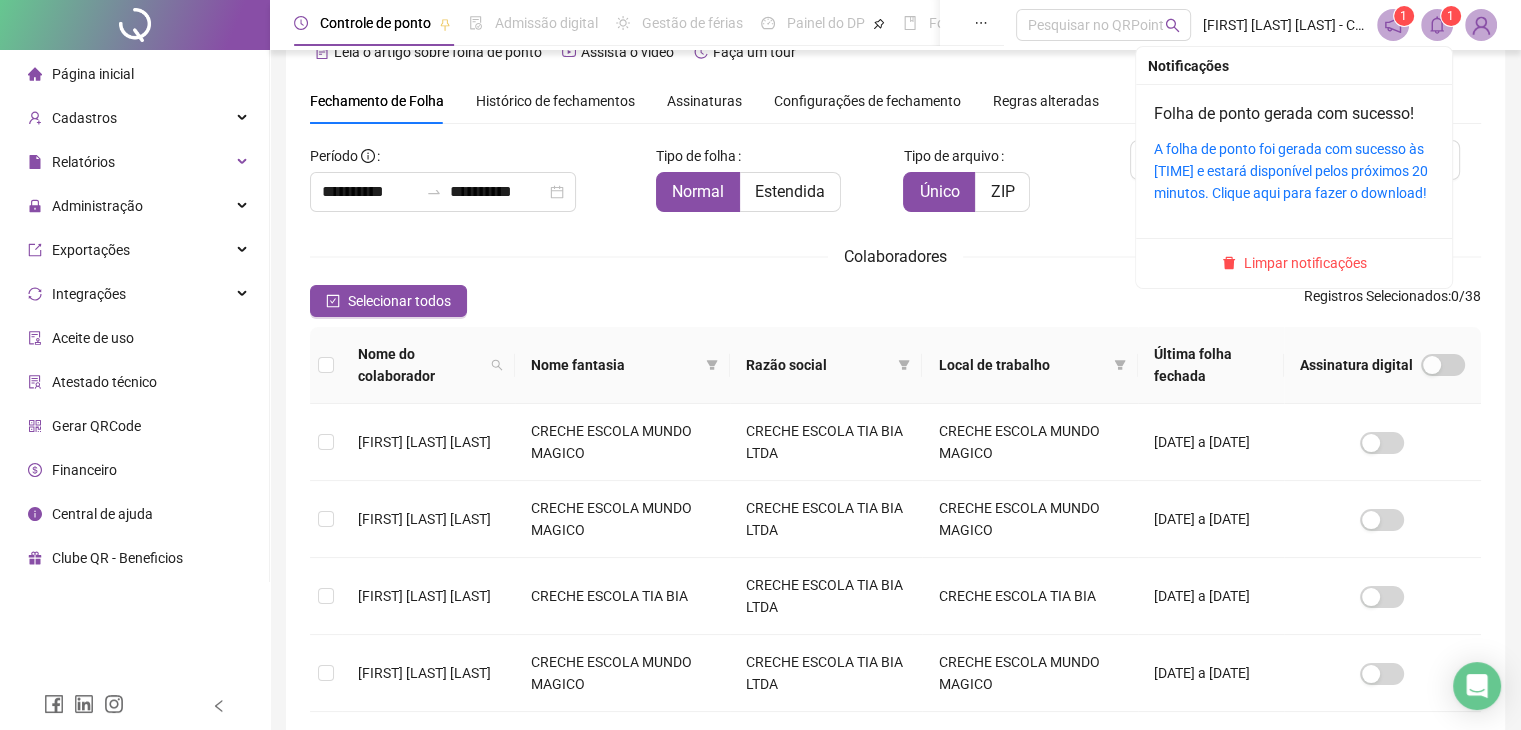 click at bounding box center (1437, 25) 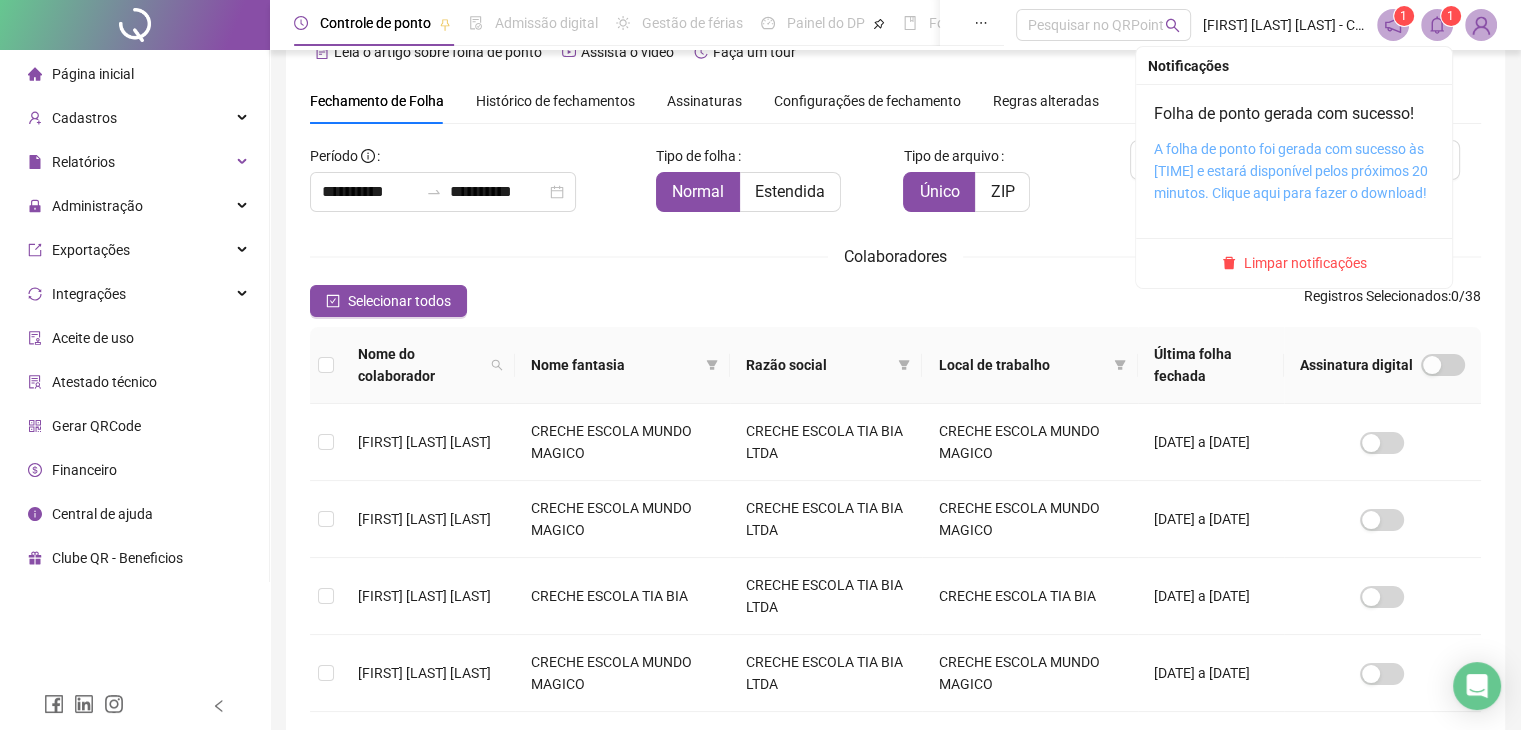 click on "A folha de ponto foi gerada com sucesso às 18:29:38 e estará disponível pelos próximos 20 minutos.
Clique aqui para fazer o download!" at bounding box center (1291, 171) 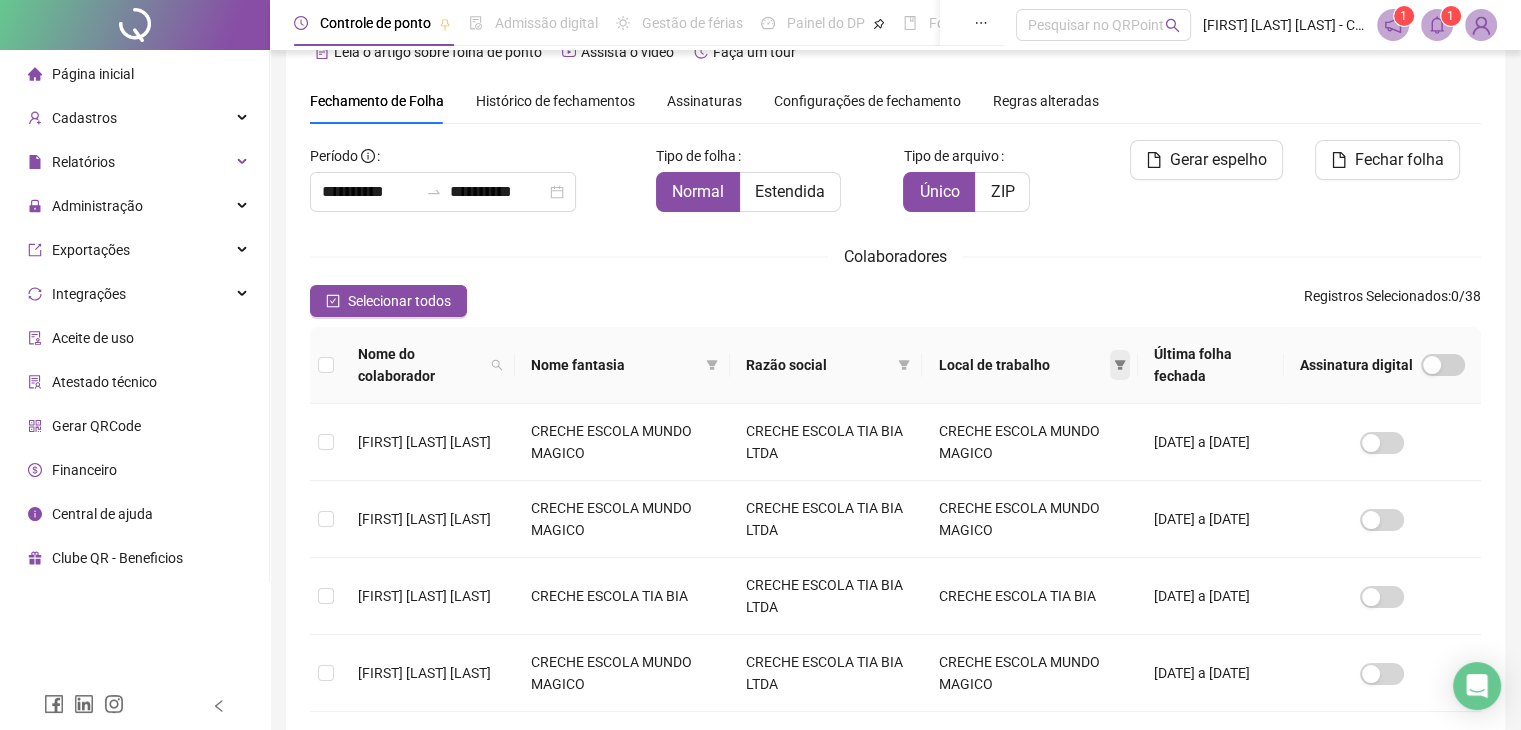 click at bounding box center (1120, 365) 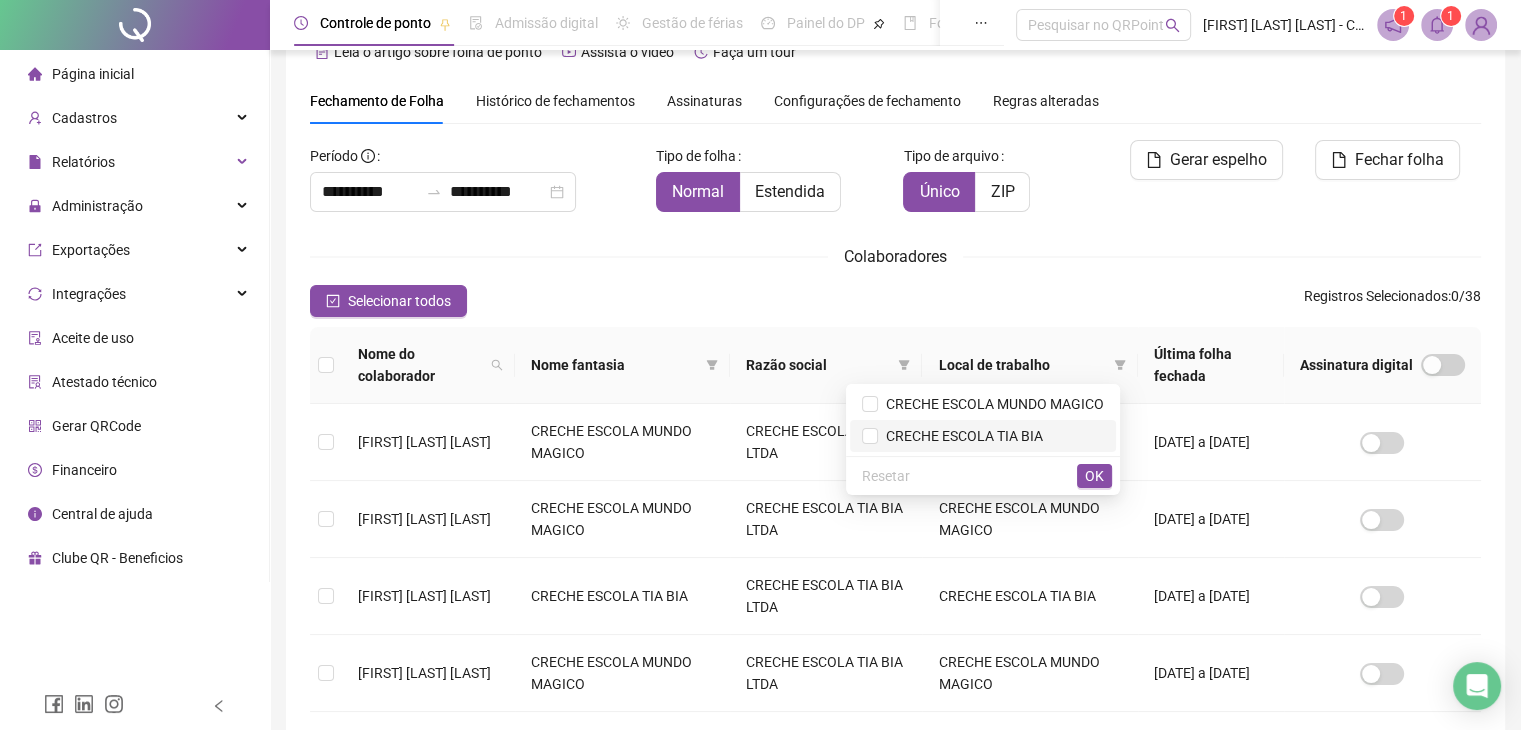 click on "CRECHE ESCOLA TIA BIA" at bounding box center (960, 436) 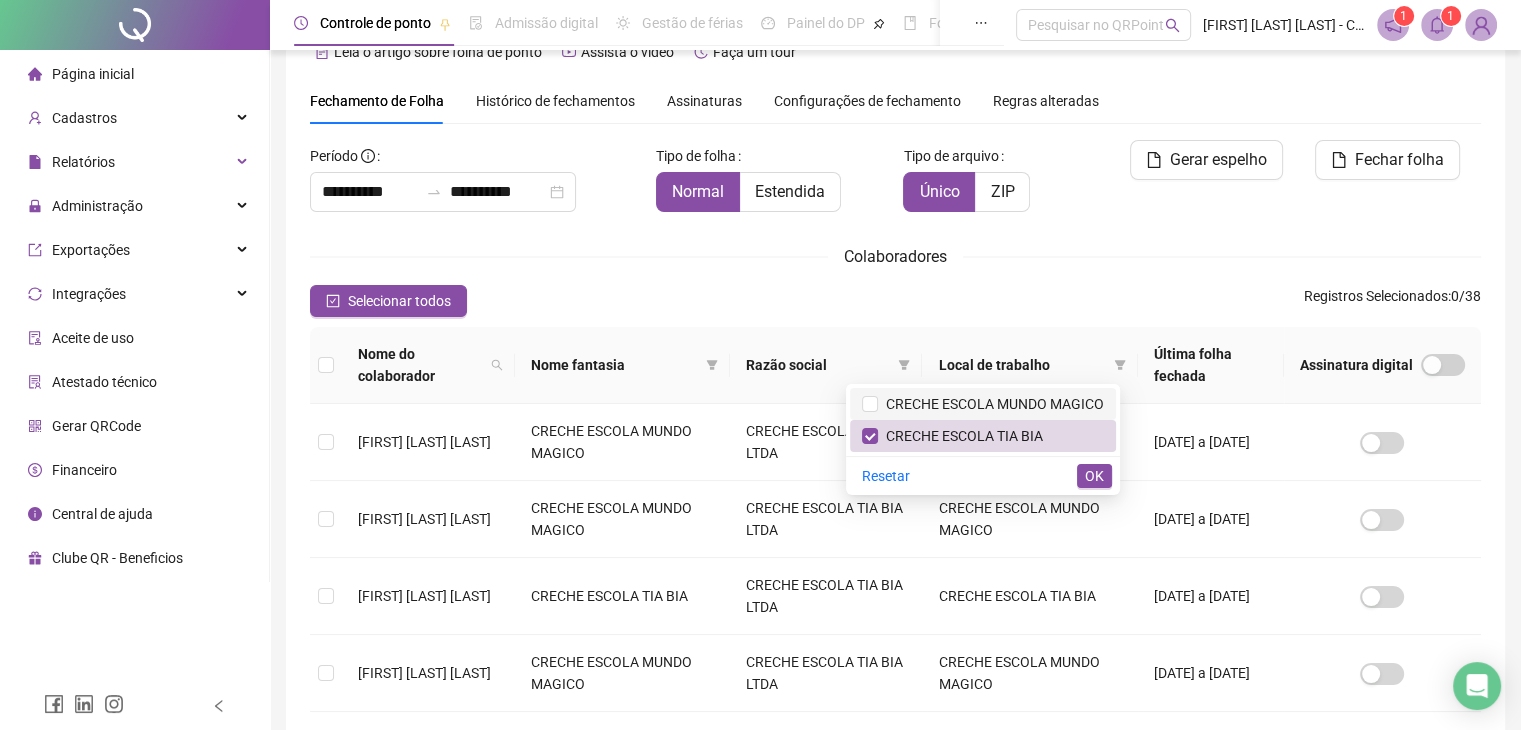 click on "CRECHE ESCOLA MUNDO MAGICO" at bounding box center [991, 404] 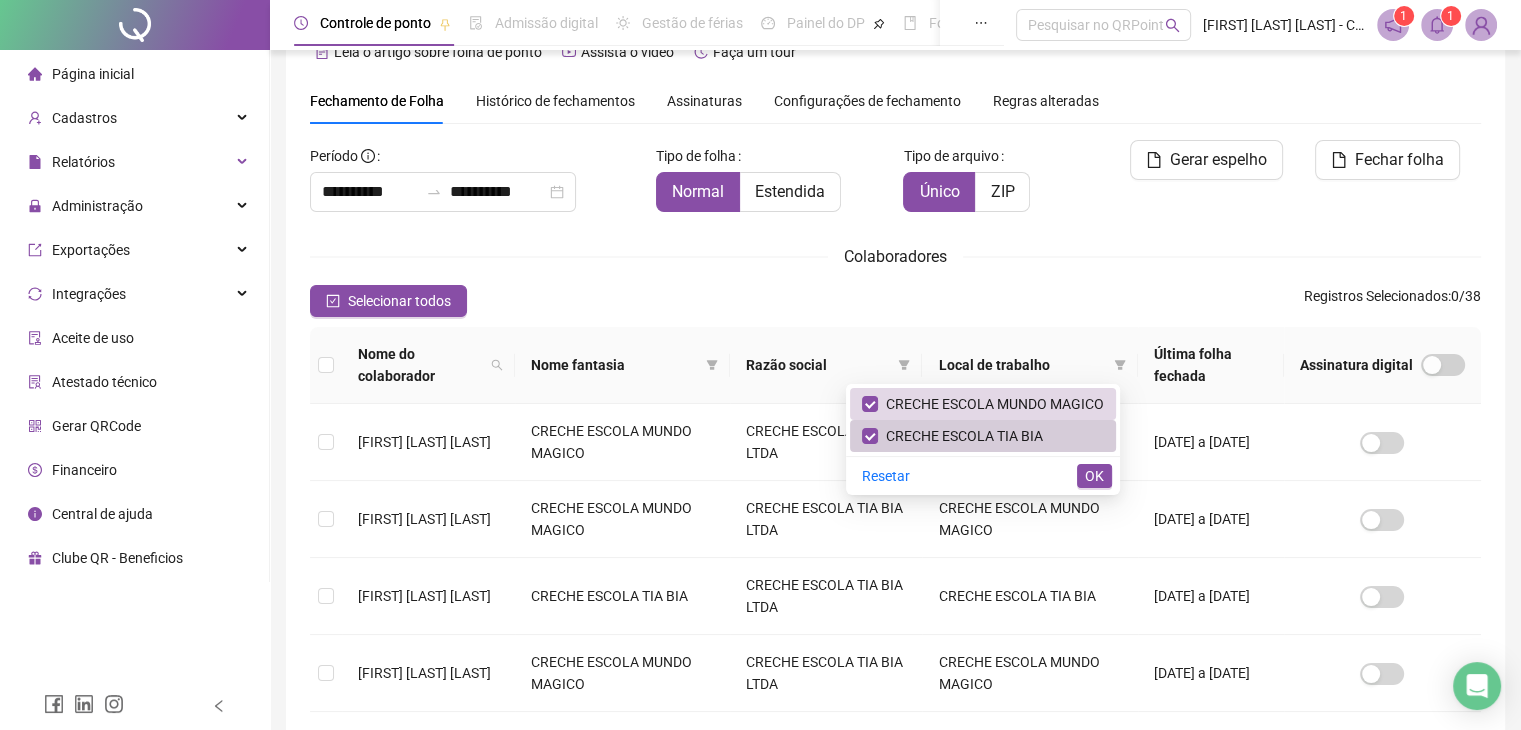 click on "CRECHE ESCOLA TIA BIA" at bounding box center (983, 436) 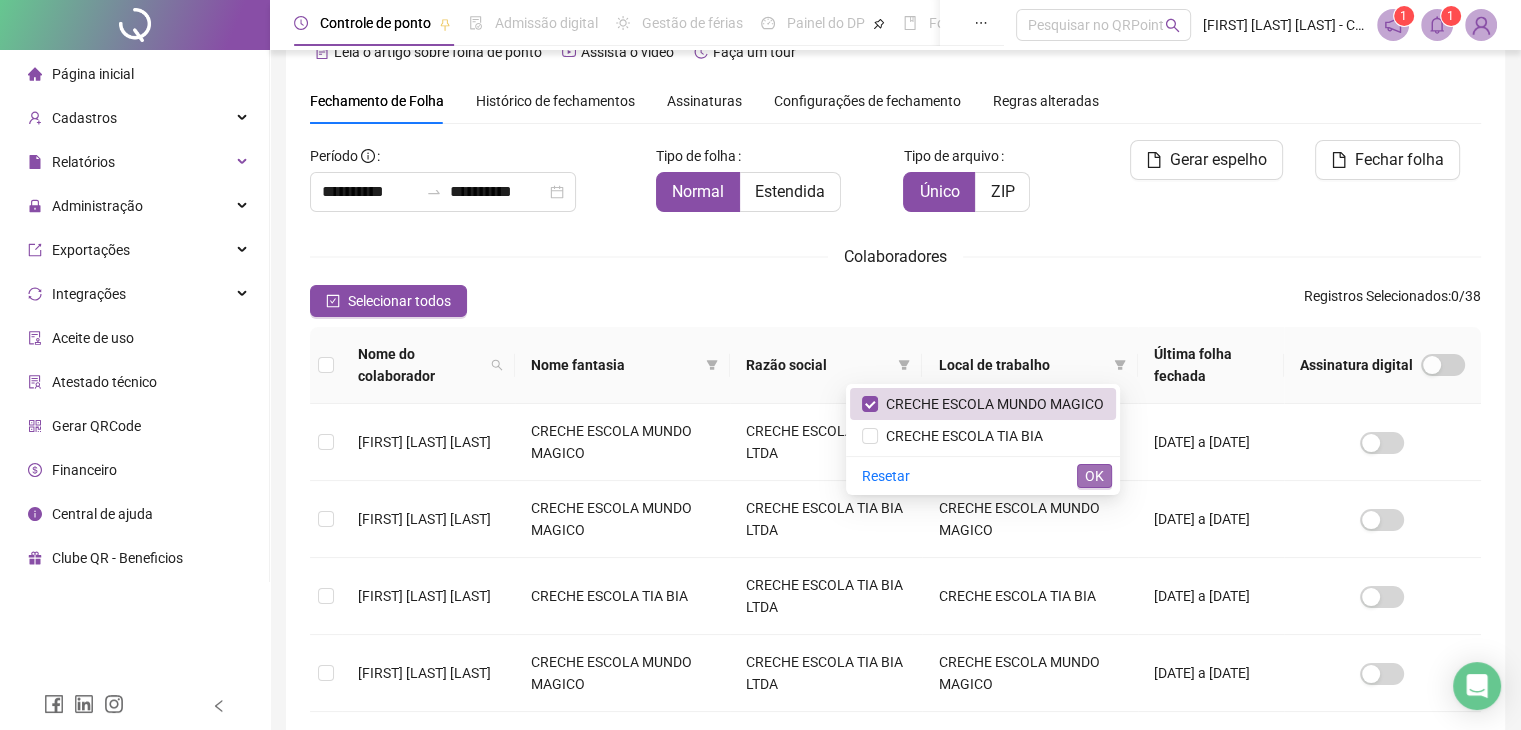 click on "OK" at bounding box center (1094, 476) 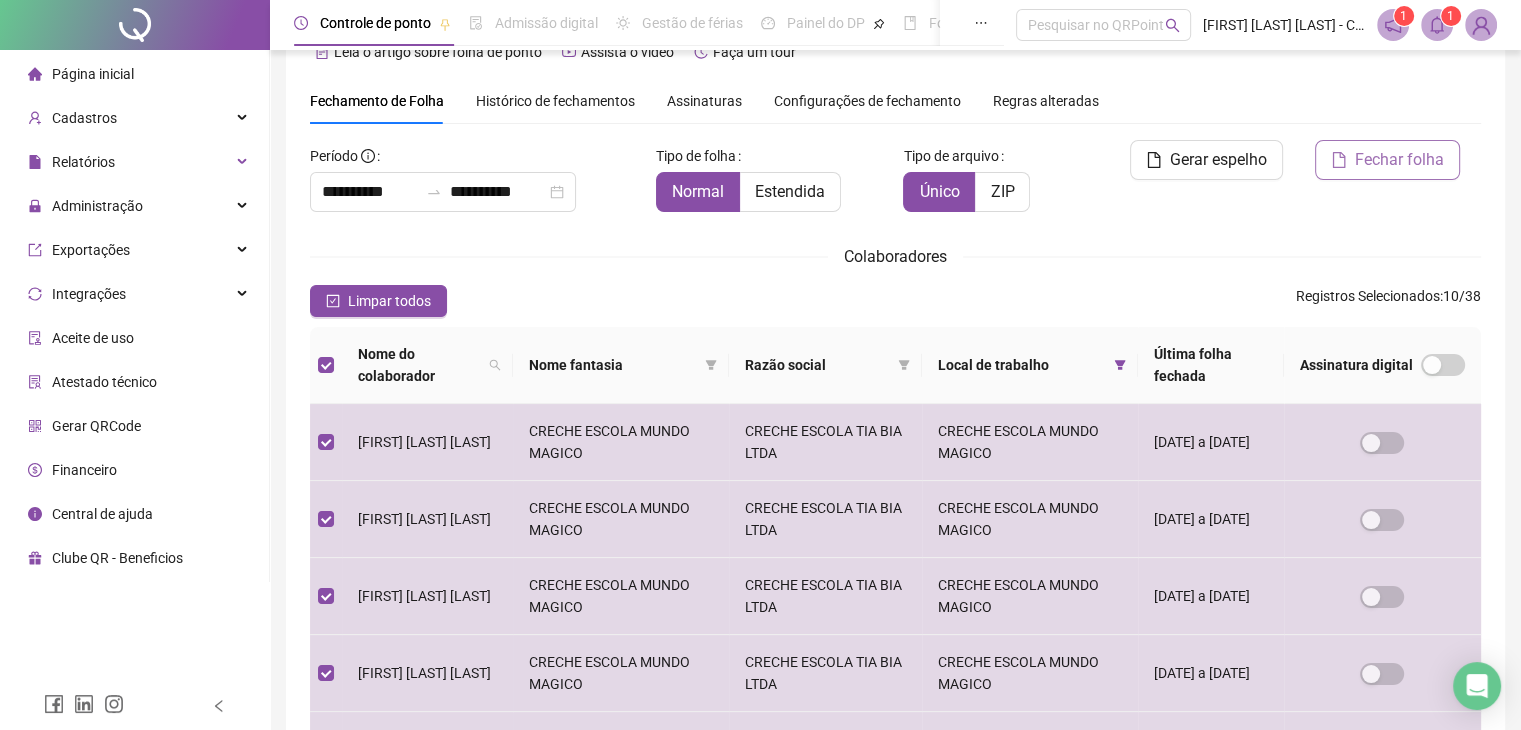 click on "Fechar folha" at bounding box center [1399, 160] 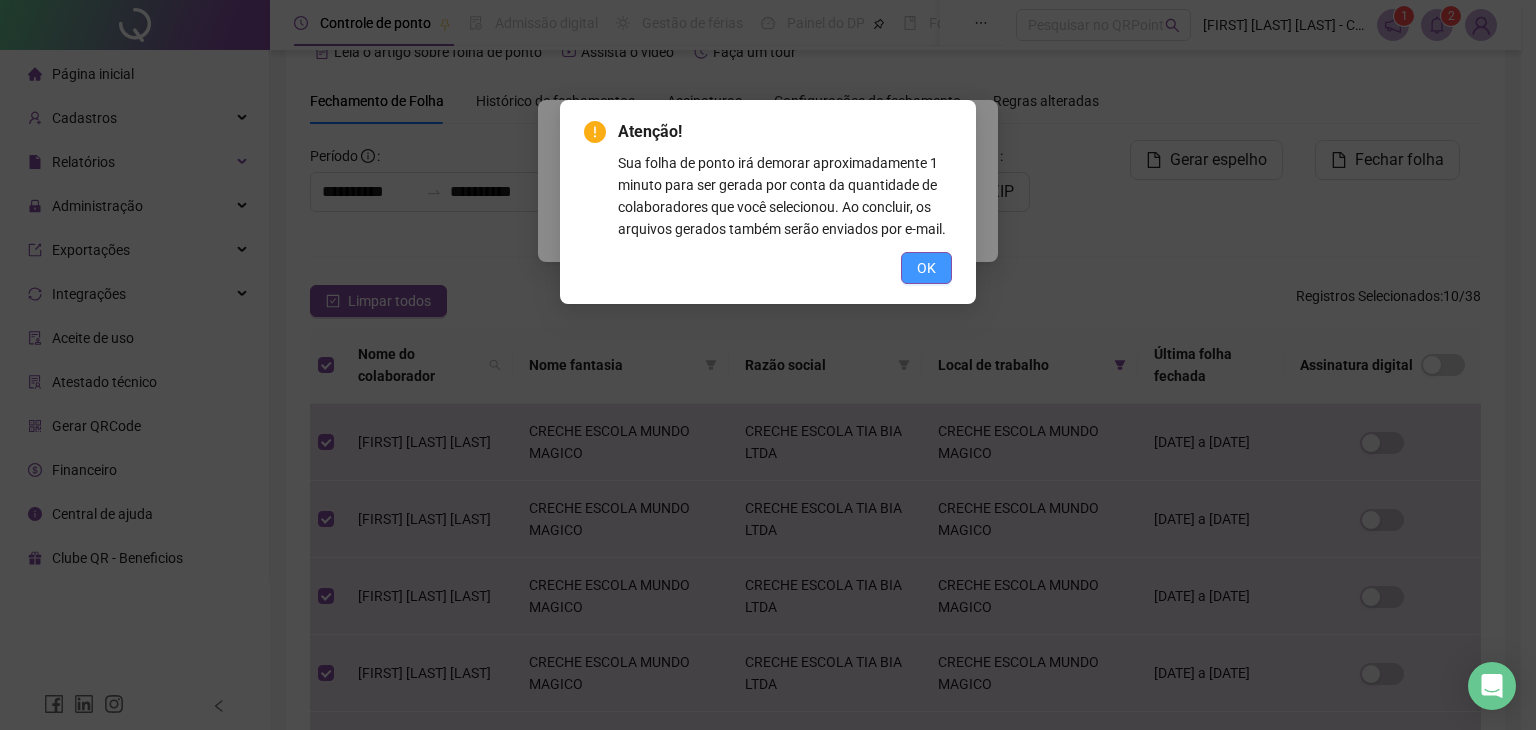 click on "OK" at bounding box center (926, 268) 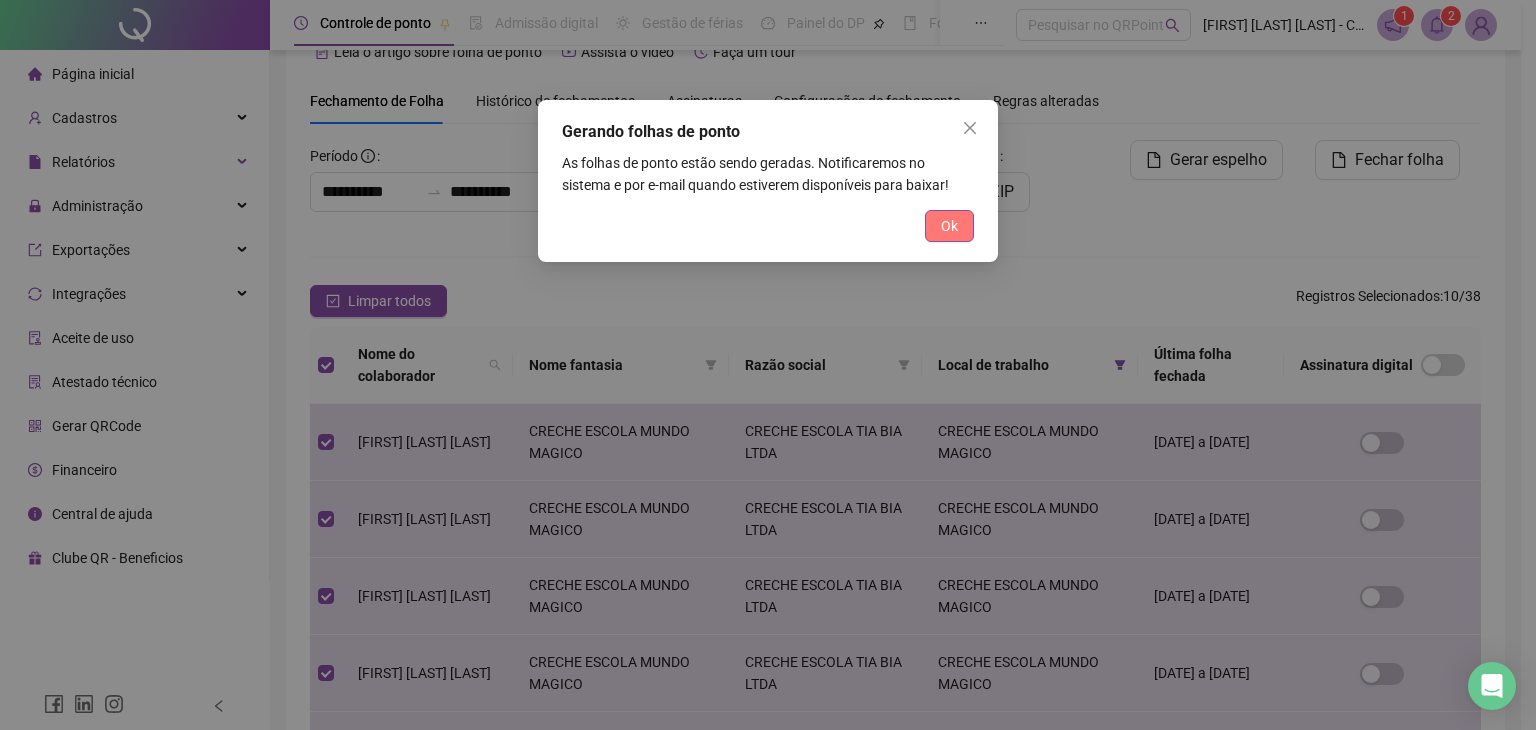 click on "Ok" at bounding box center (949, 226) 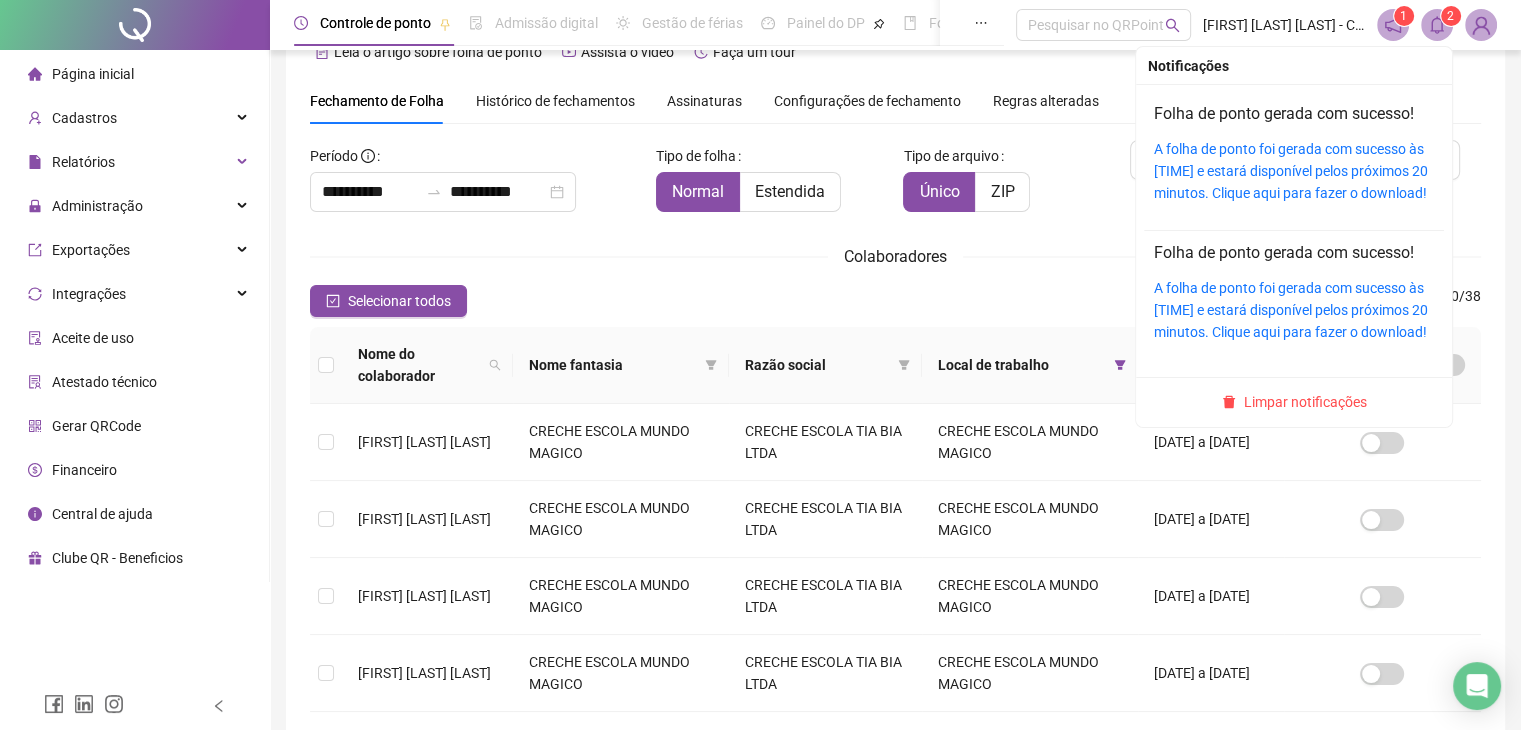 click 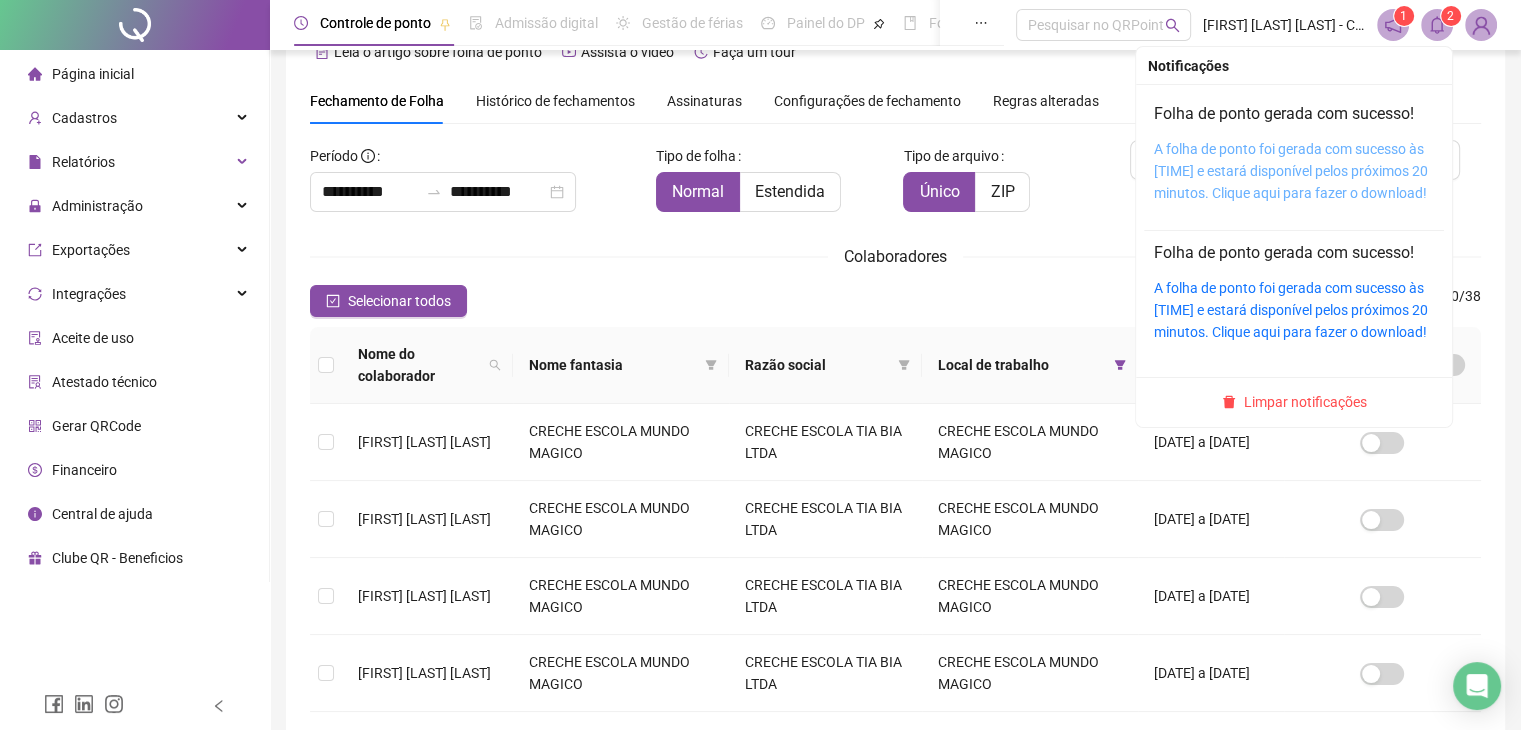 click on "A folha de ponto foi gerada com sucesso às 18:44:45 e estará disponível pelos próximos 20 minutos.
Clique aqui para fazer o download!" at bounding box center (1291, 171) 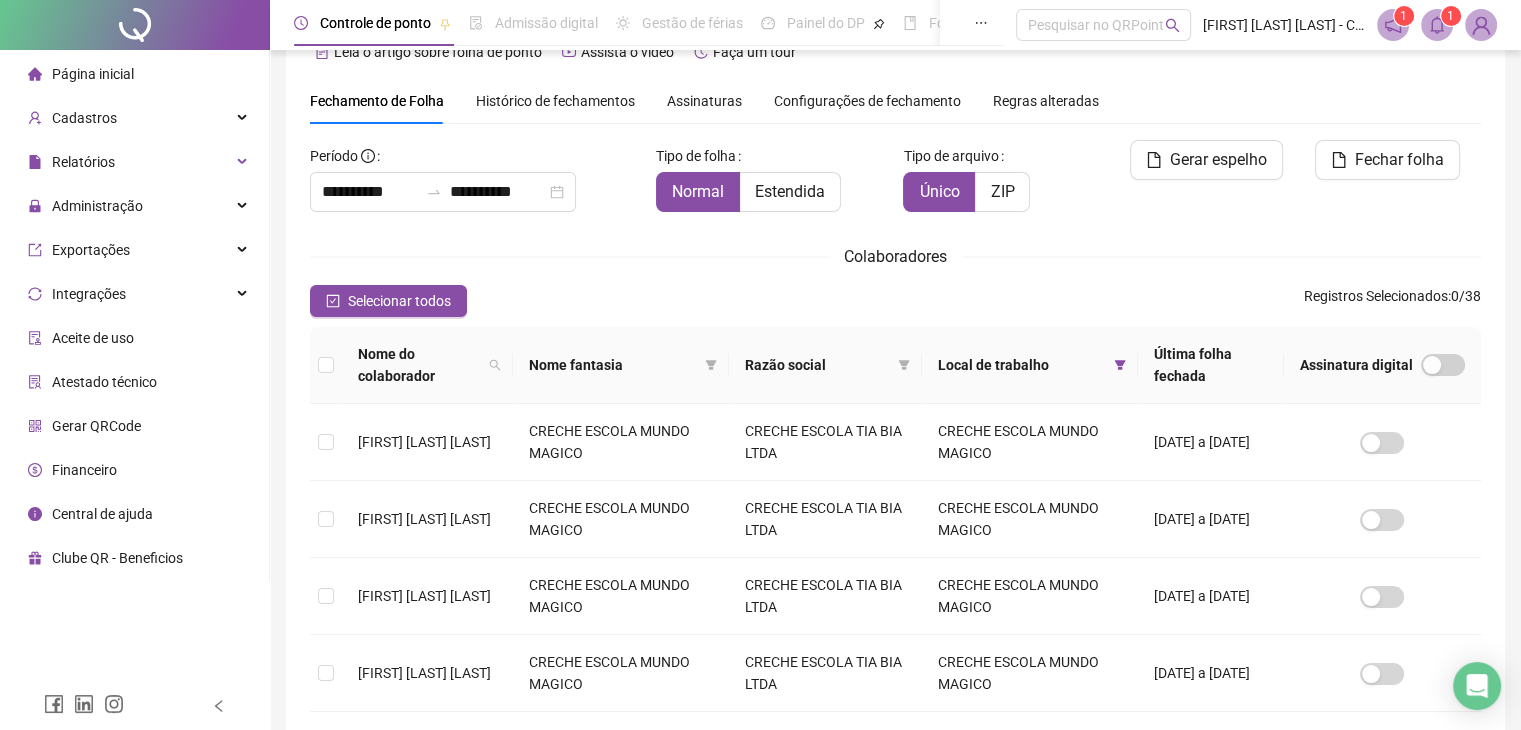 click at bounding box center [1437, 25] 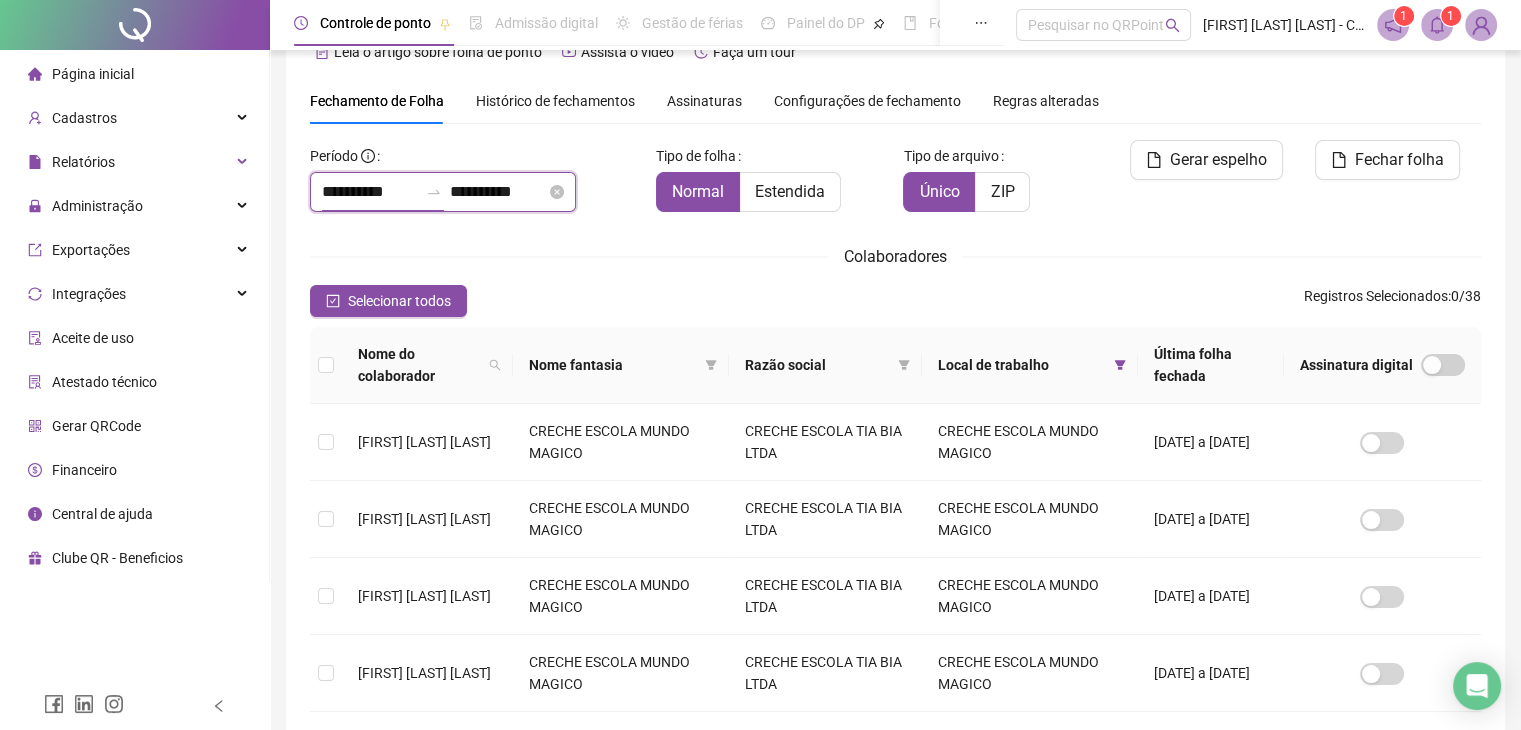 click on "**********" at bounding box center (370, 192) 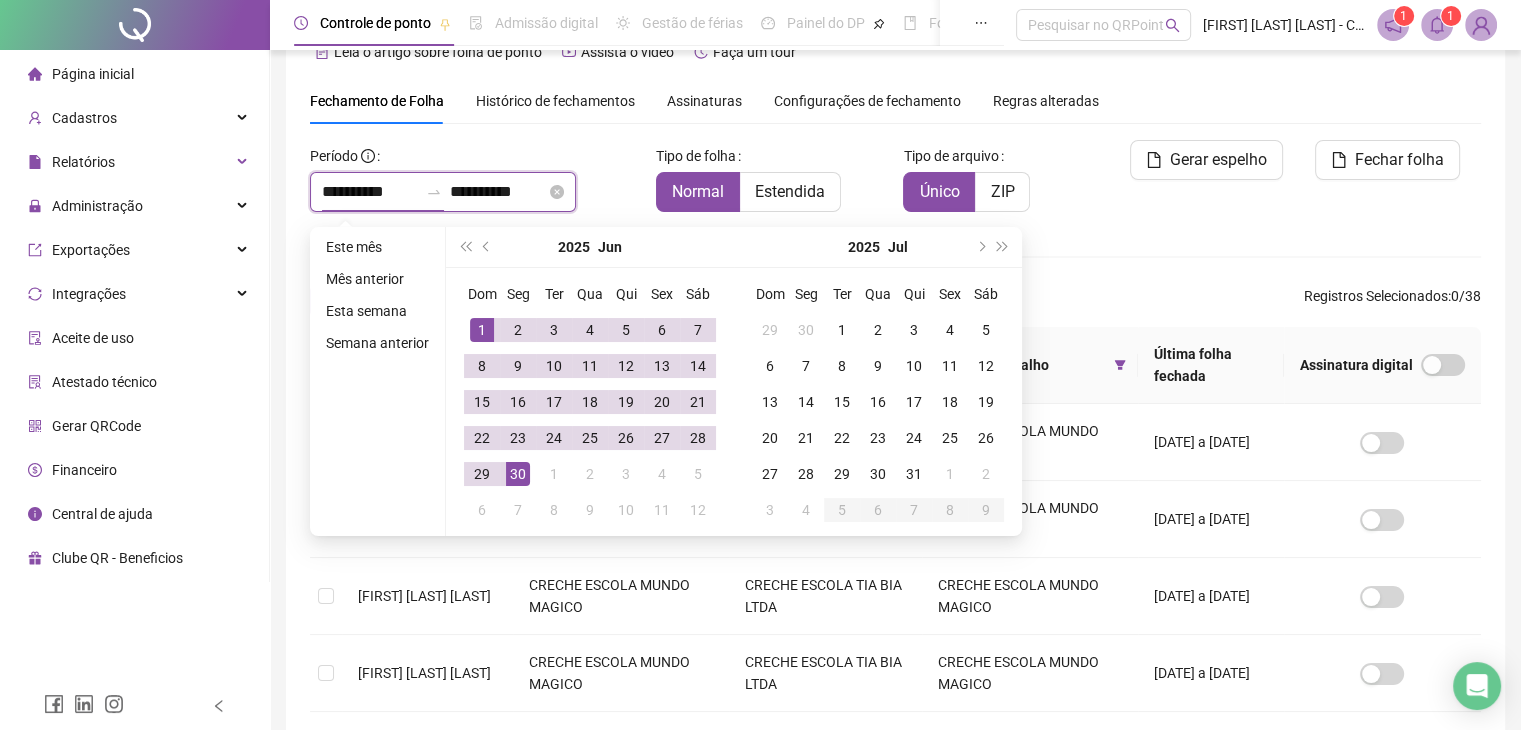 drag, startPoint x: 325, startPoint y: 191, endPoint x: 558, endPoint y: 185, distance: 233.07724 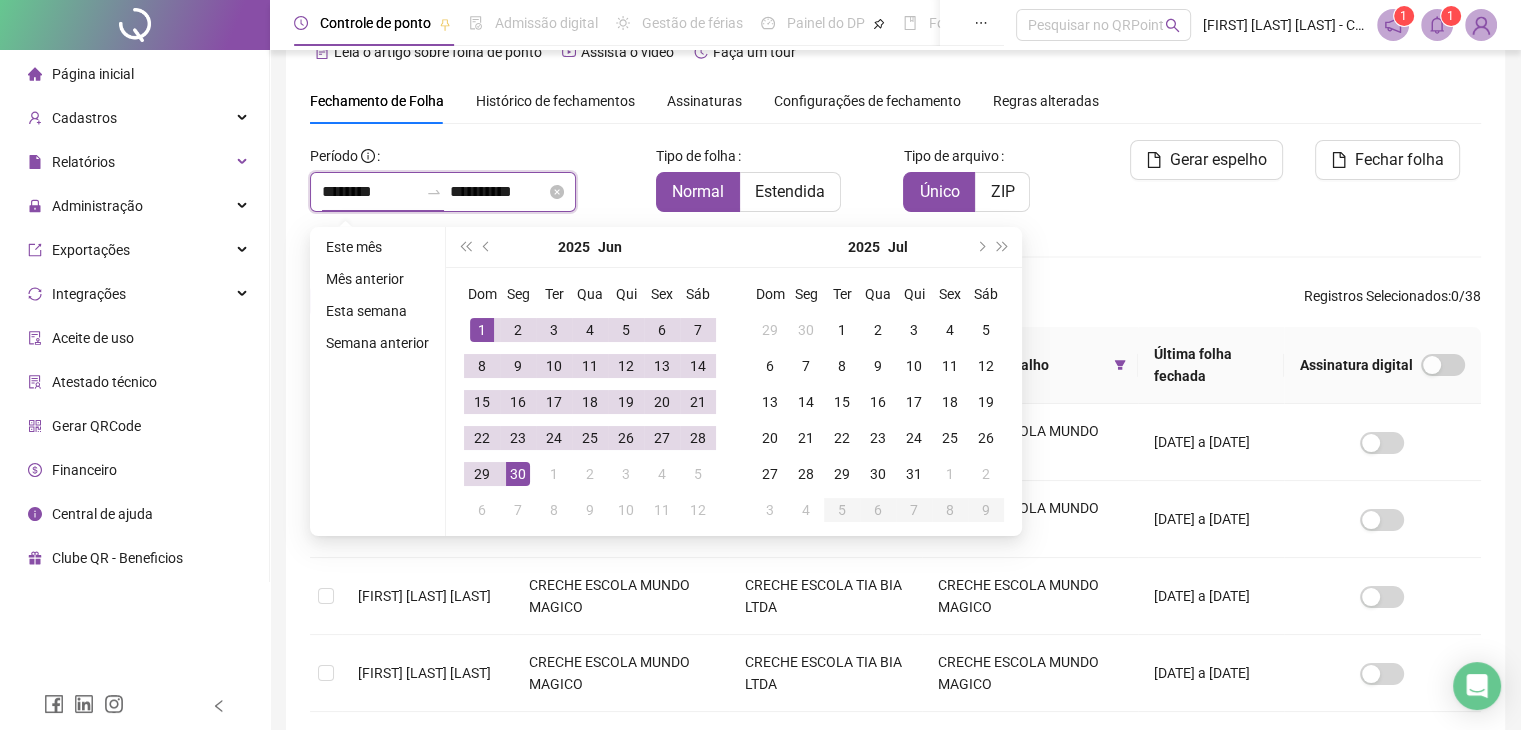type on "**********" 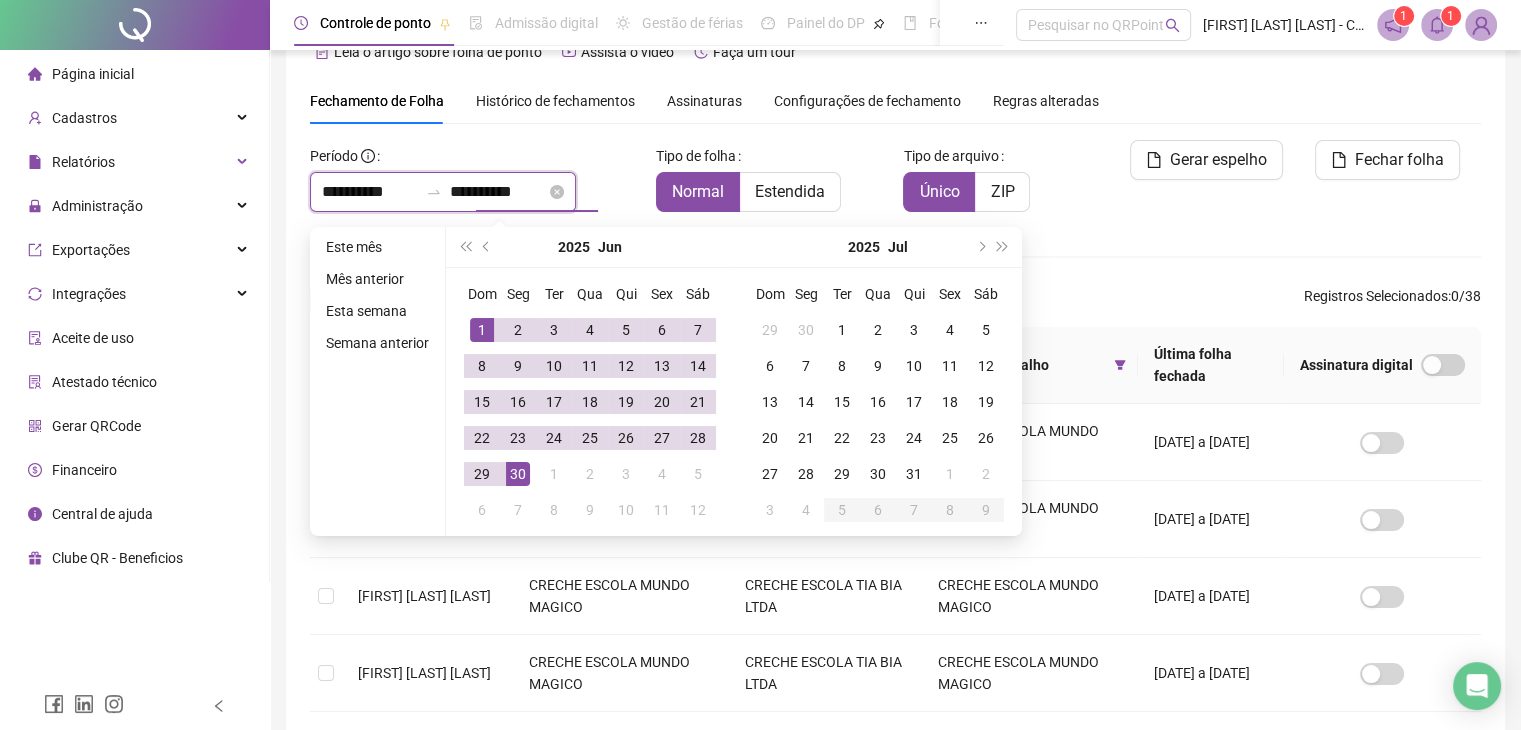 click on "**********" at bounding box center (498, 192) 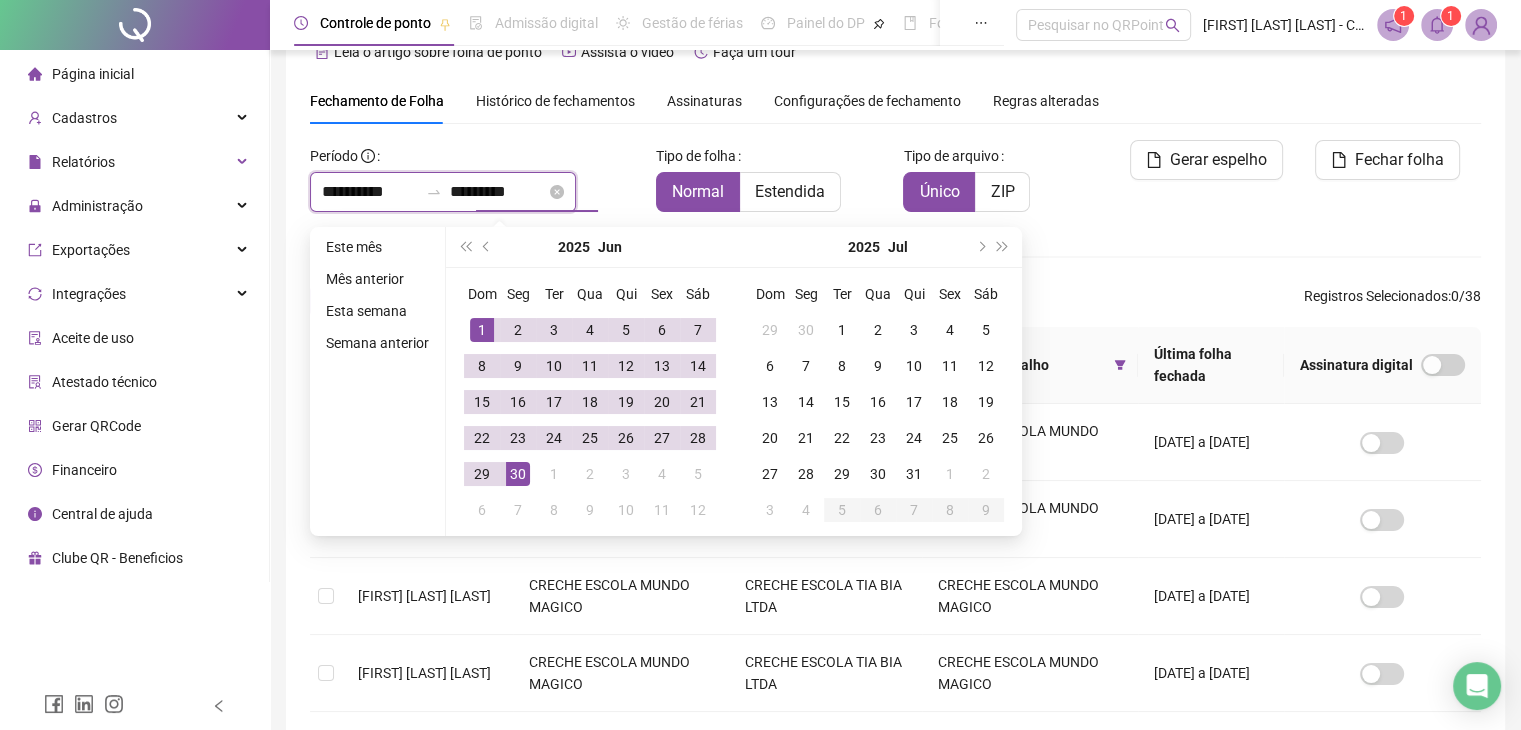 type on "**********" 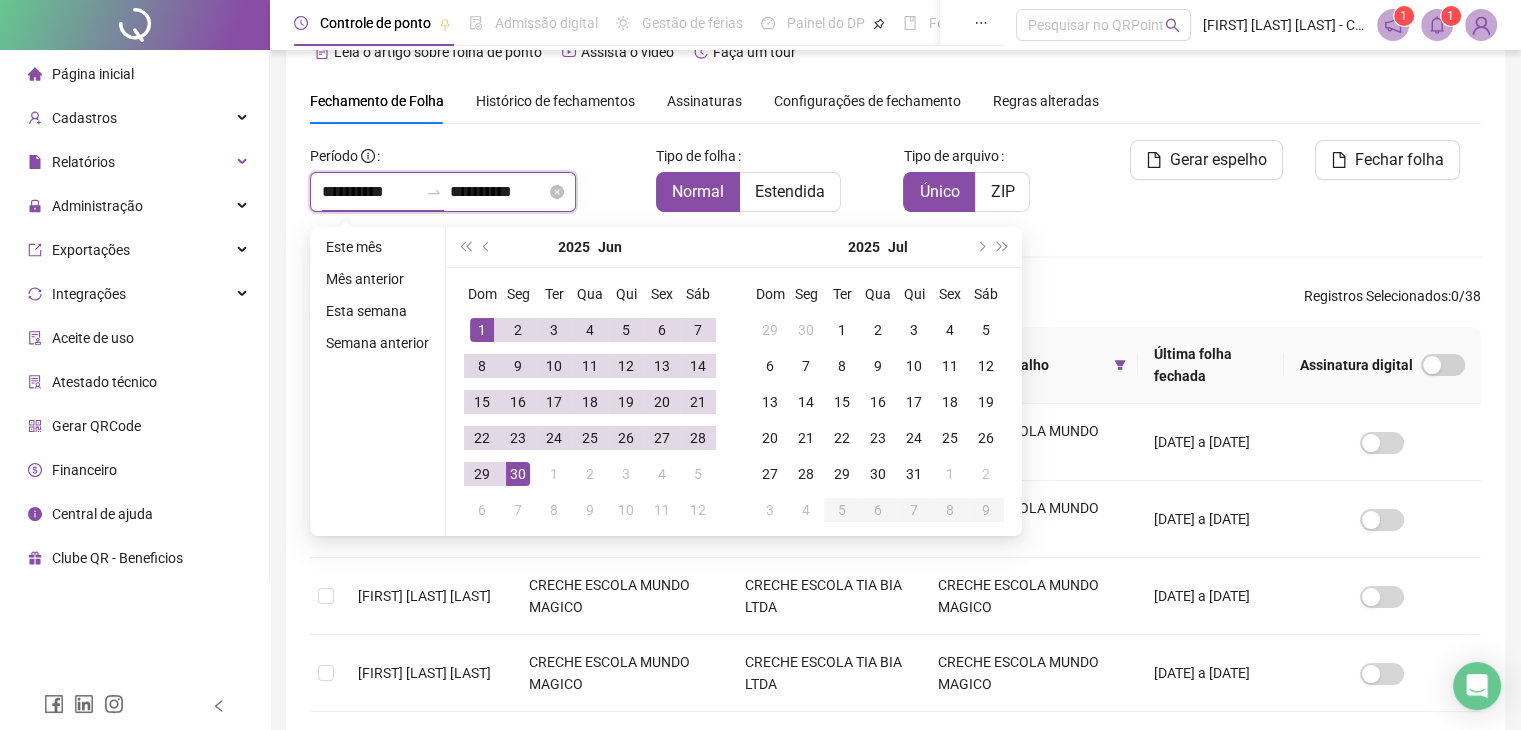 click on "**********" at bounding box center [370, 192] 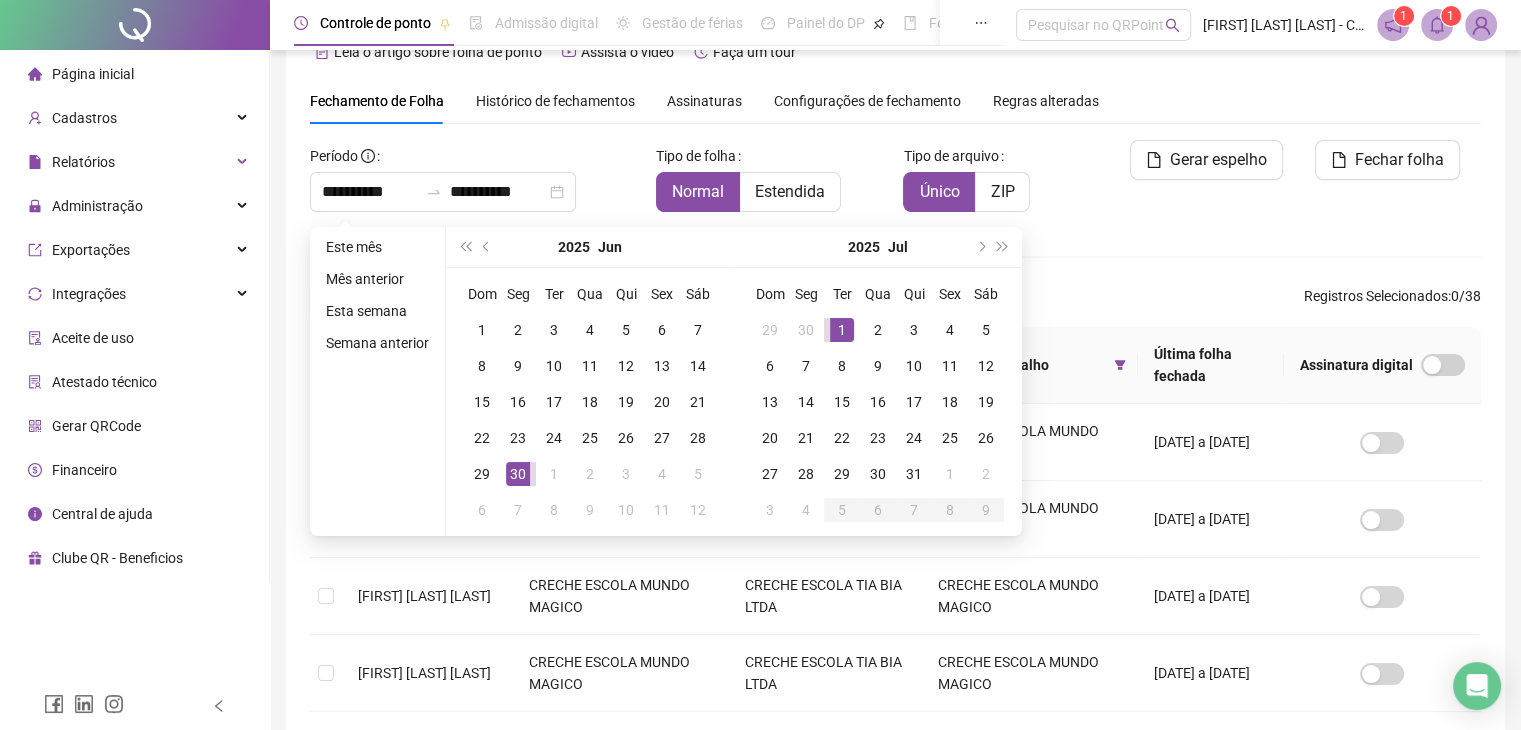 type on "**********" 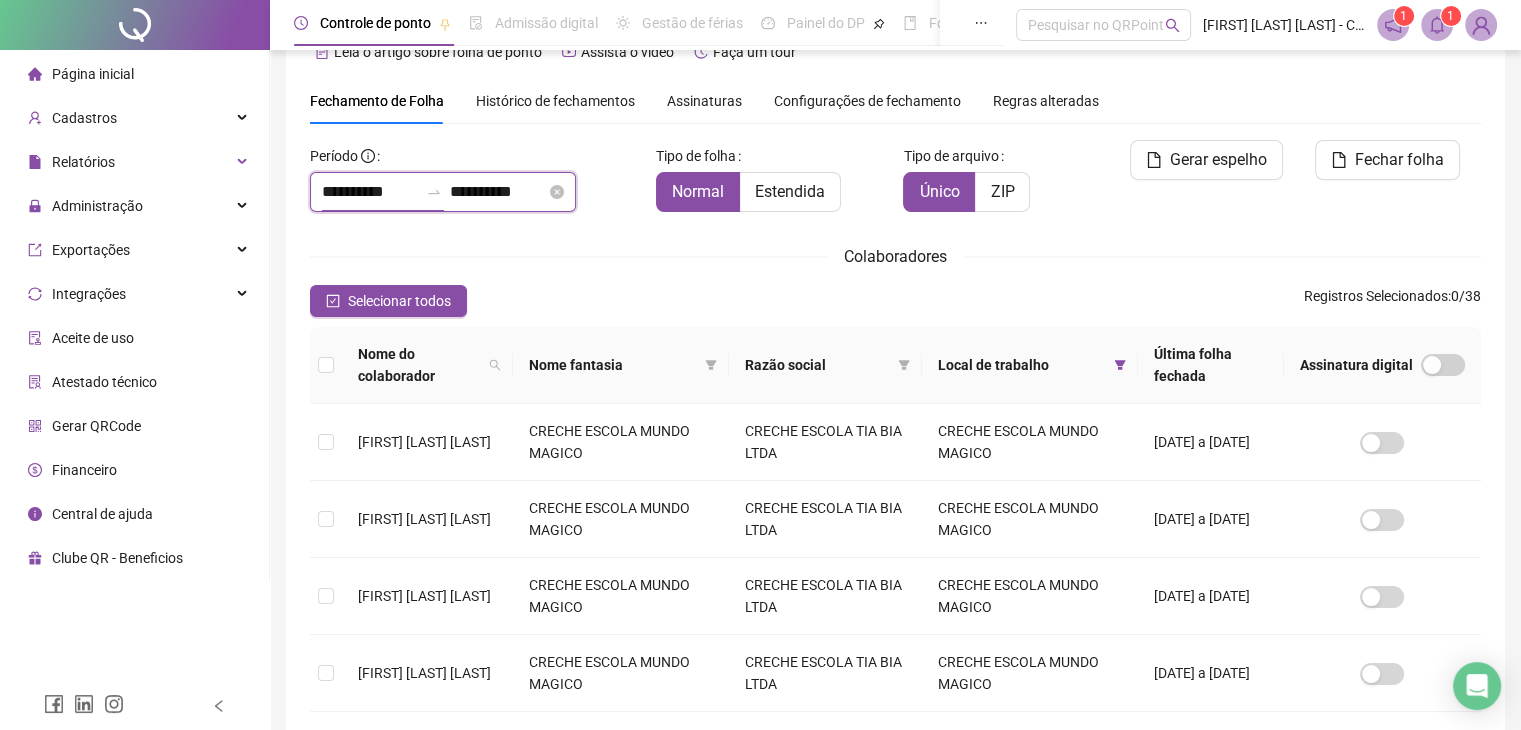click on "**********" at bounding box center (370, 192) 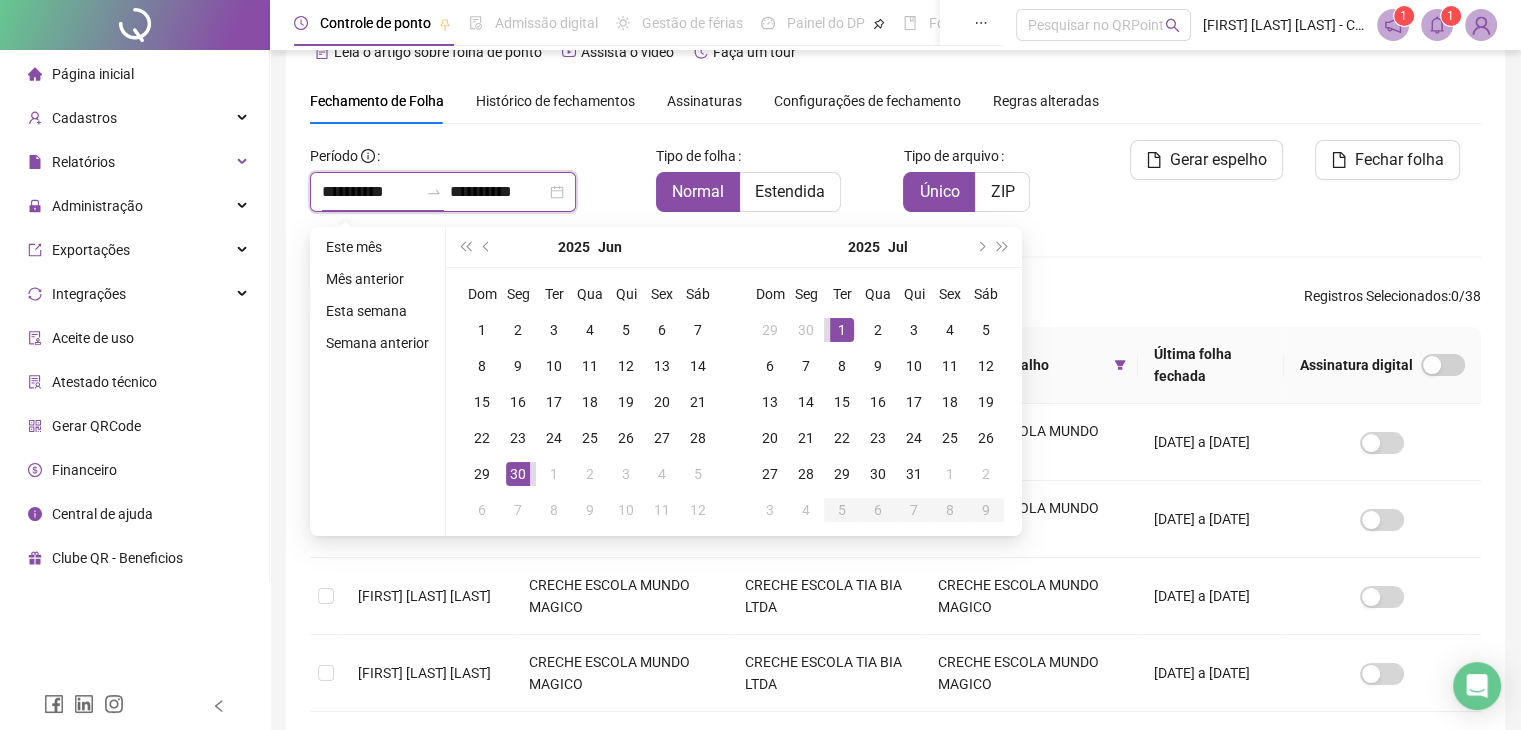 type on "**********" 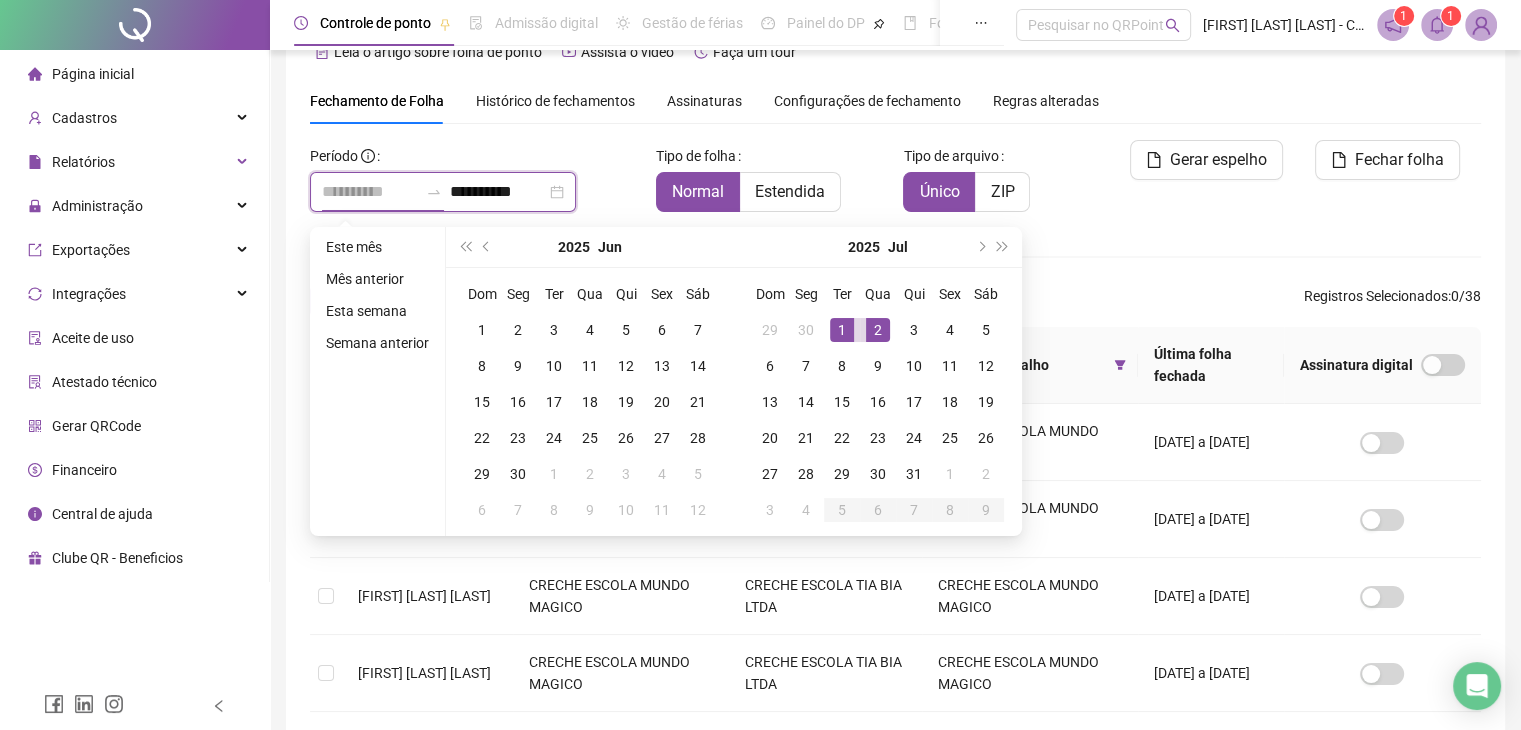 type on "**********" 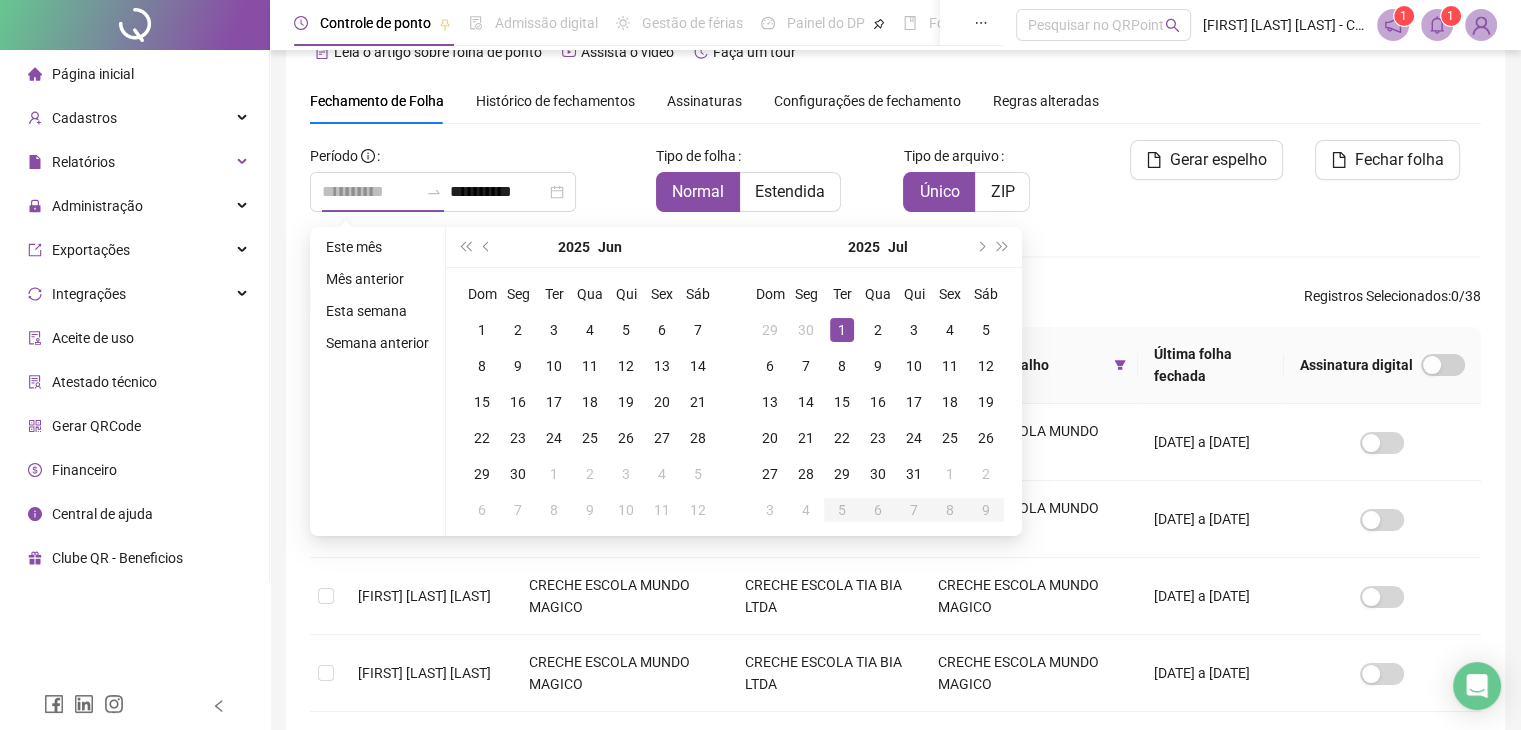 click on "1" at bounding box center [842, 330] 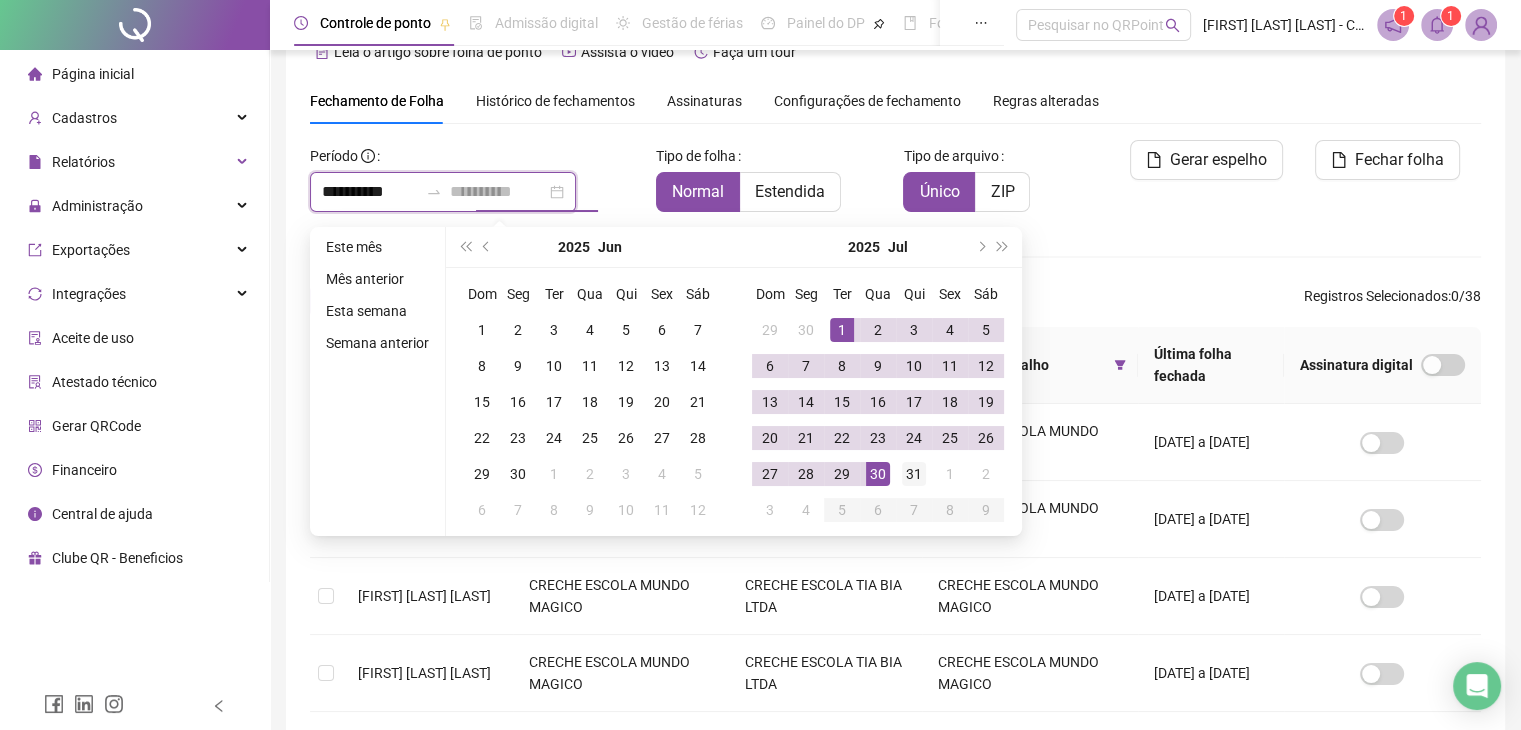 type on "**********" 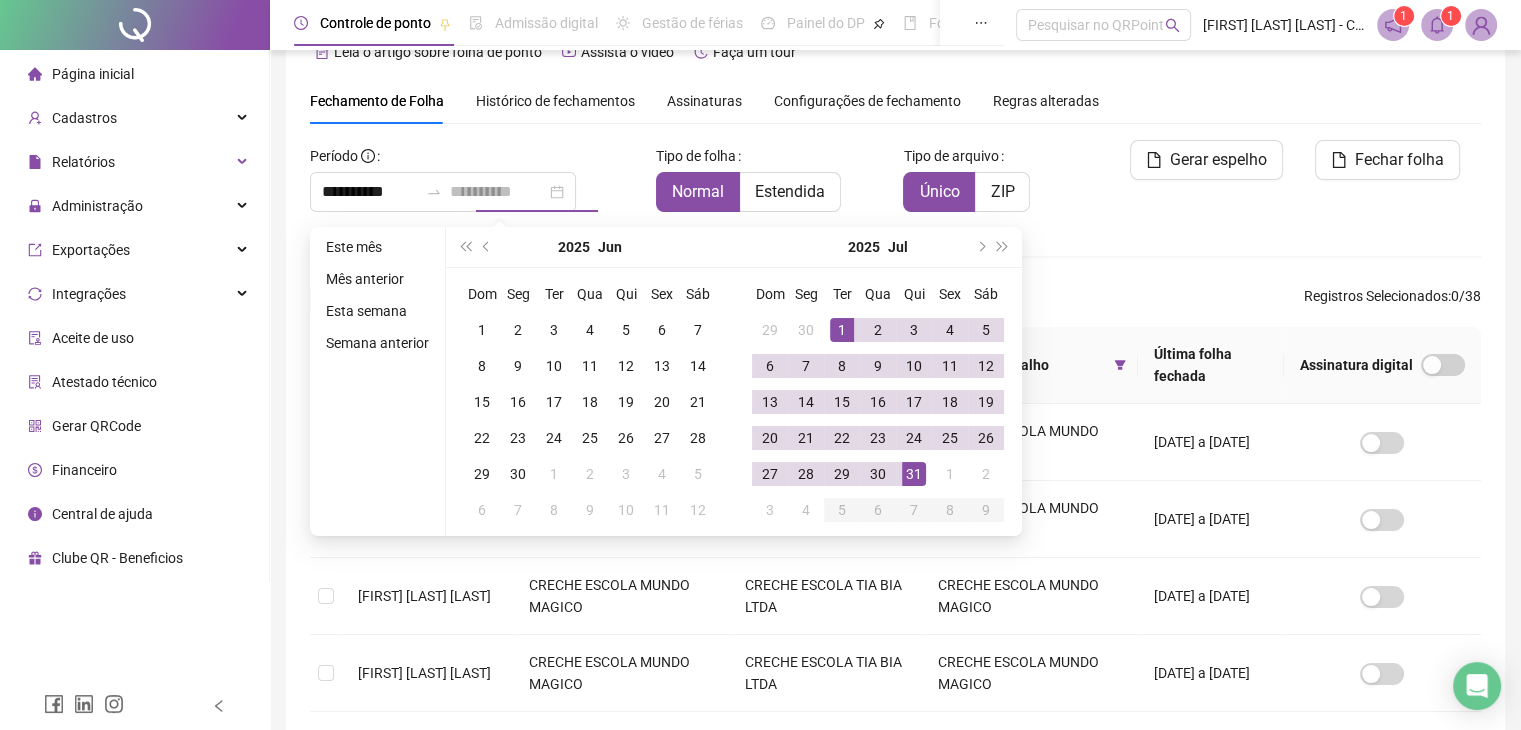 click on "31" at bounding box center (914, 474) 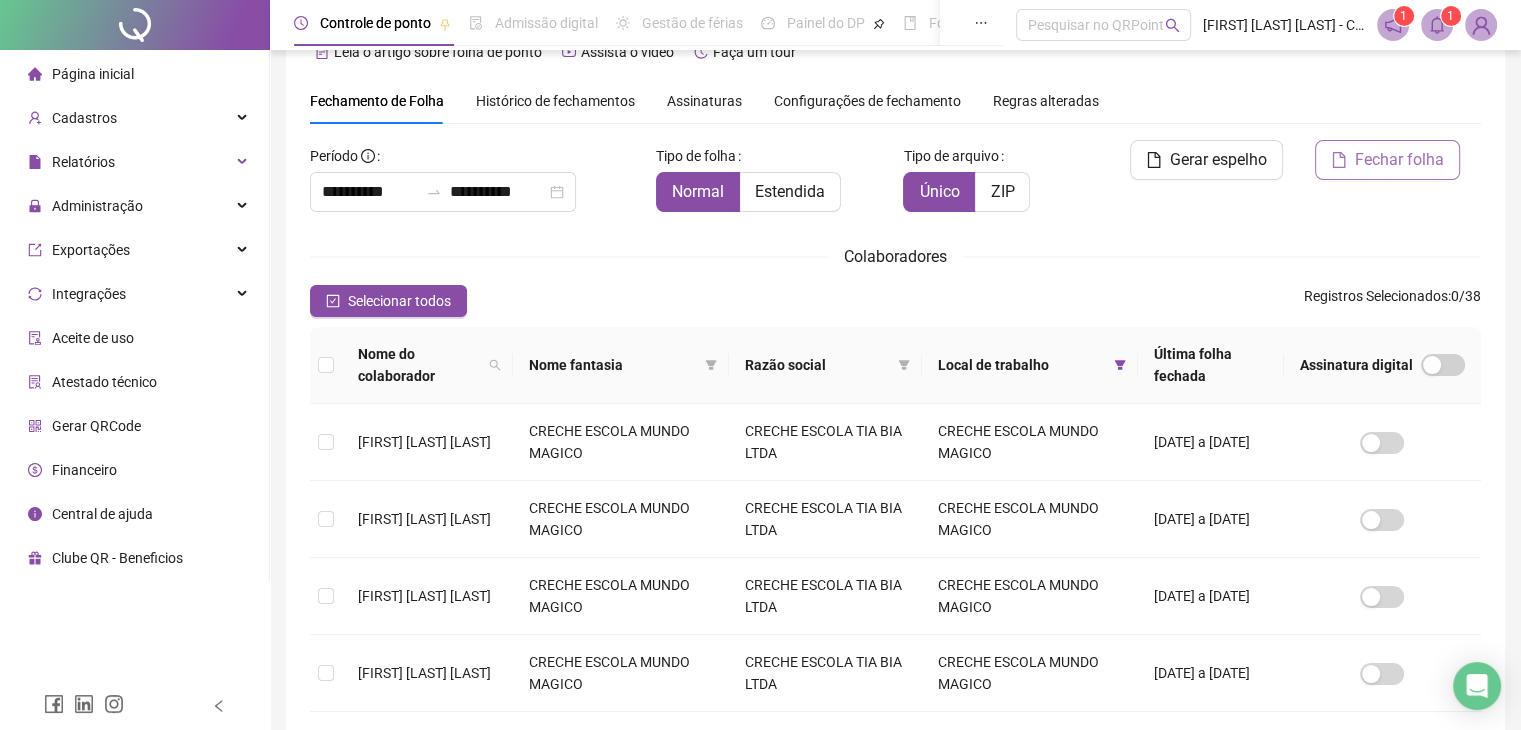 click on "Fechar folha" at bounding box center [1399, 160] 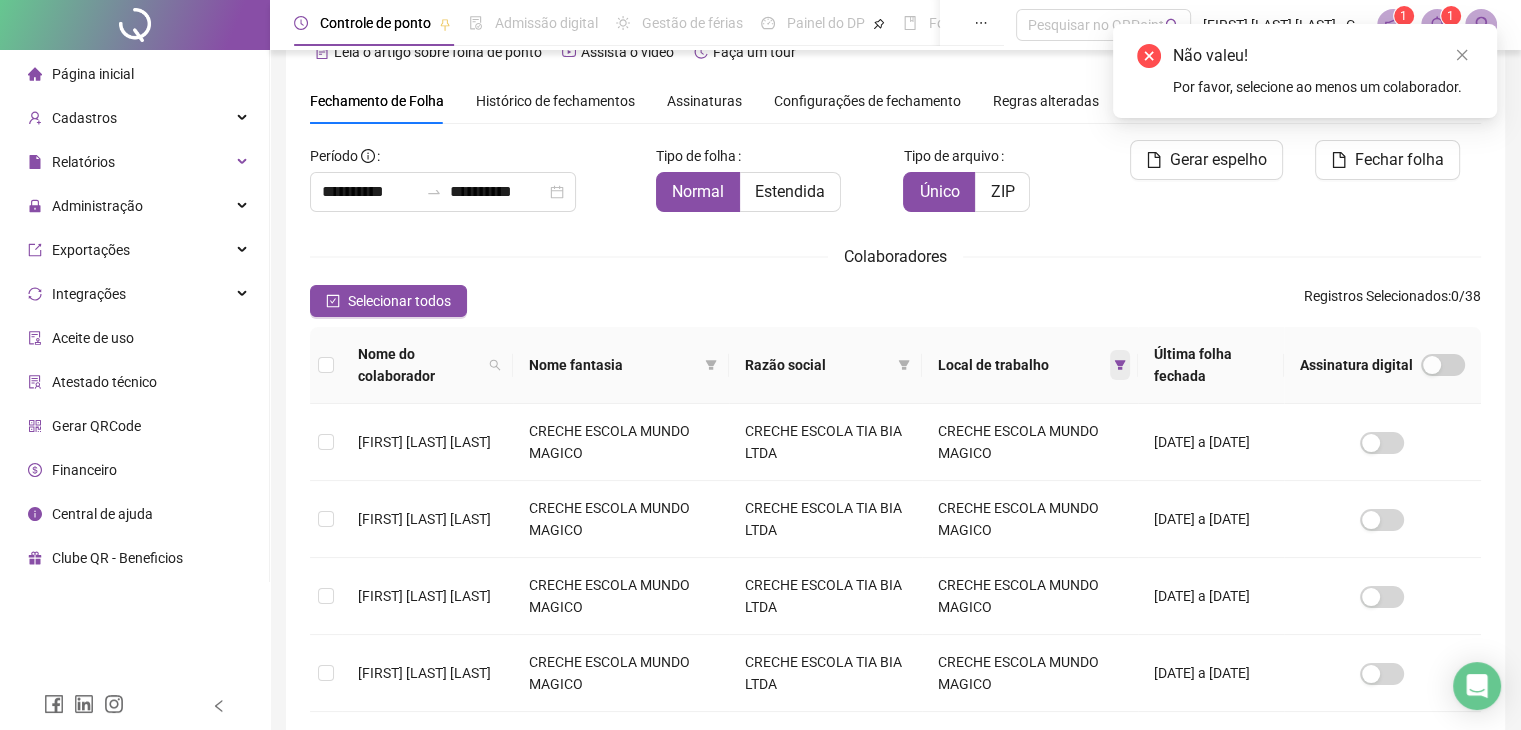 click 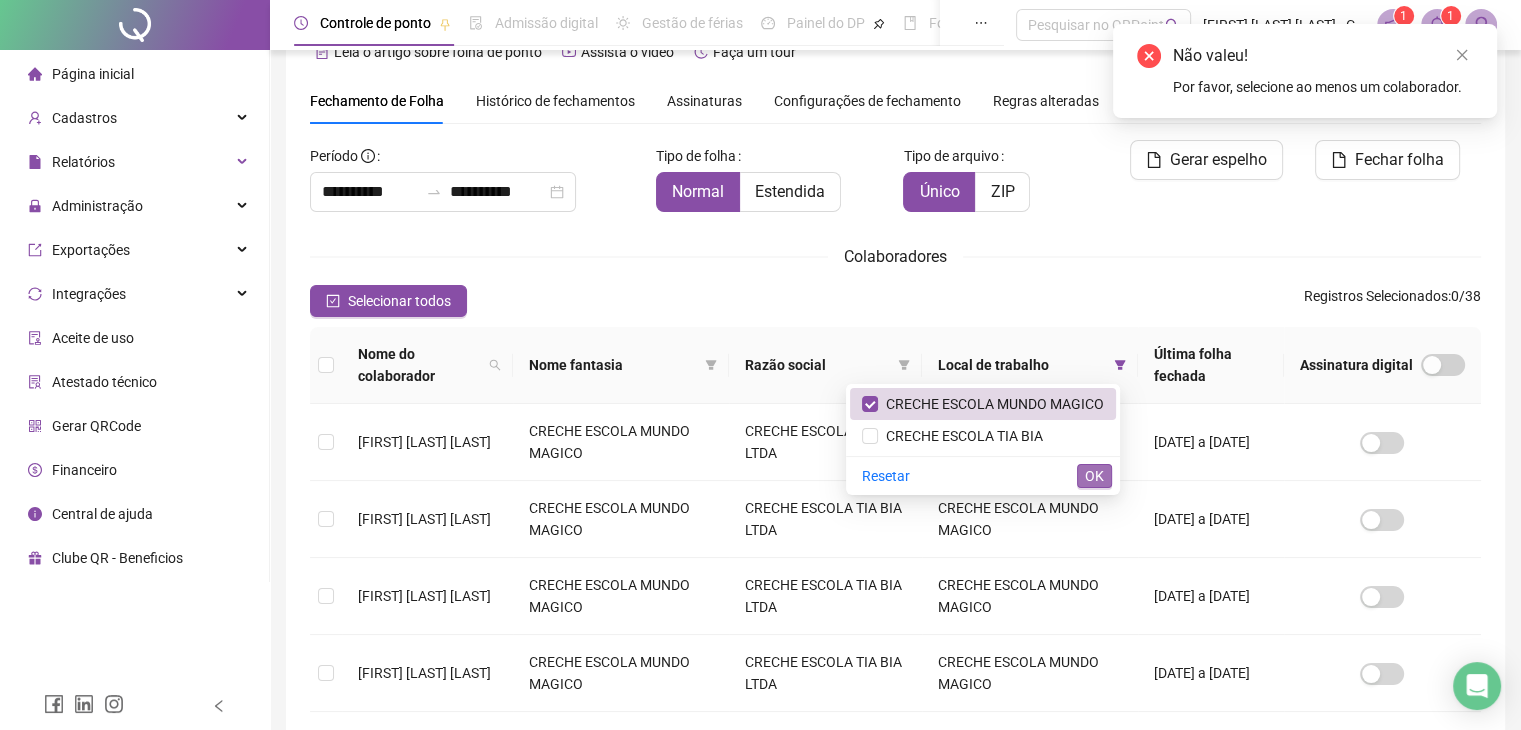 click on "OK" at bounding box center [1094, 476] 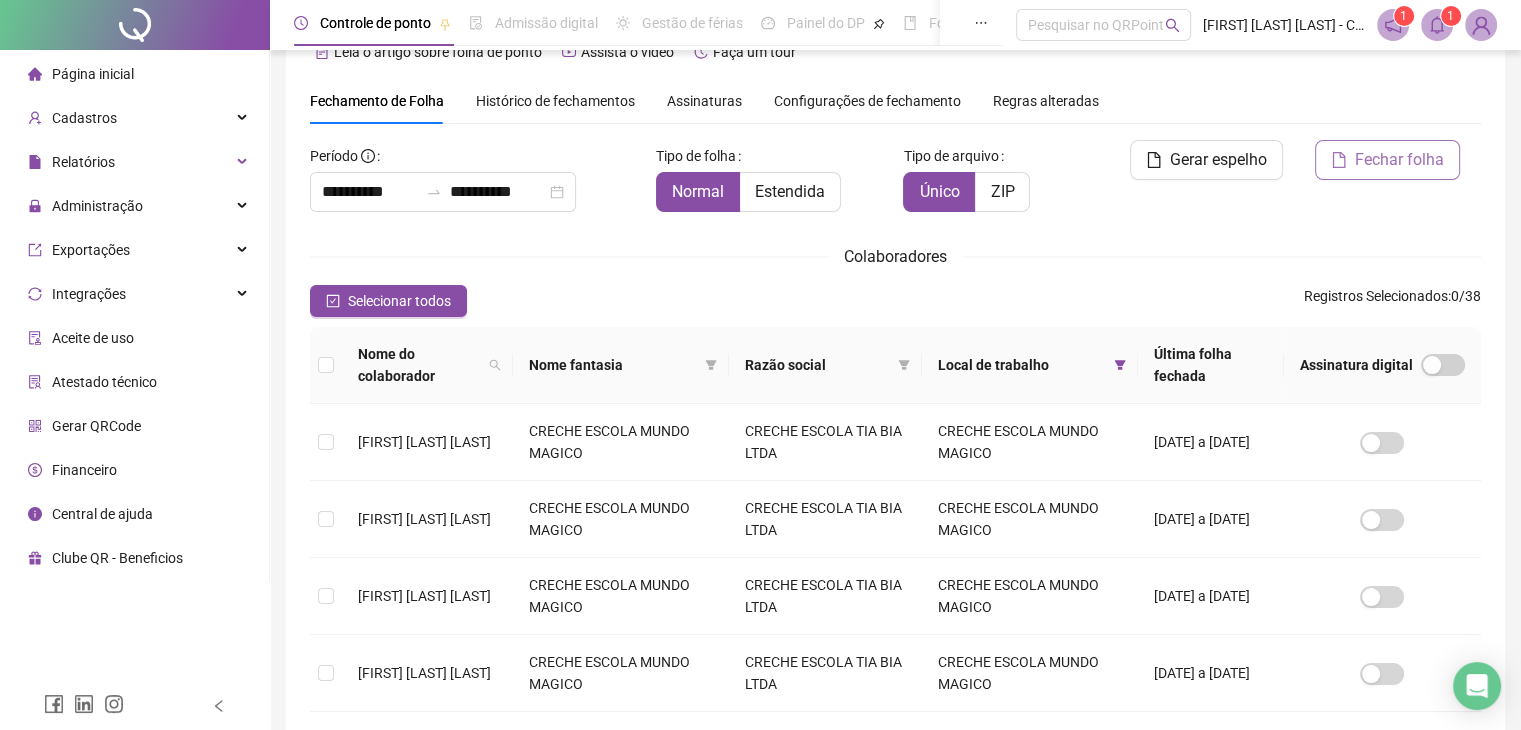 click on "Fechar folha" at bounding box center (1399, 160) 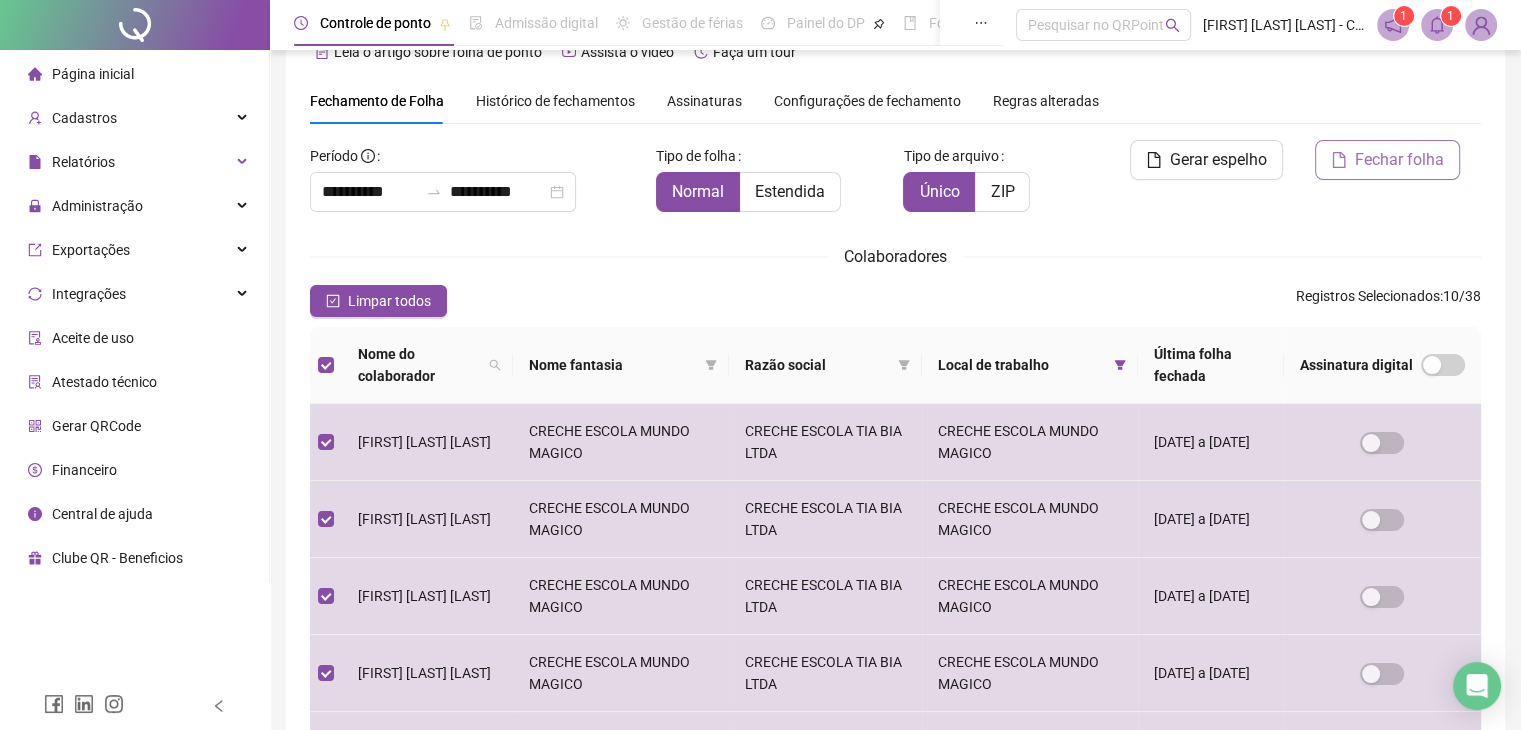 click on "Fechar folha" at bounding box center (1399, 160) 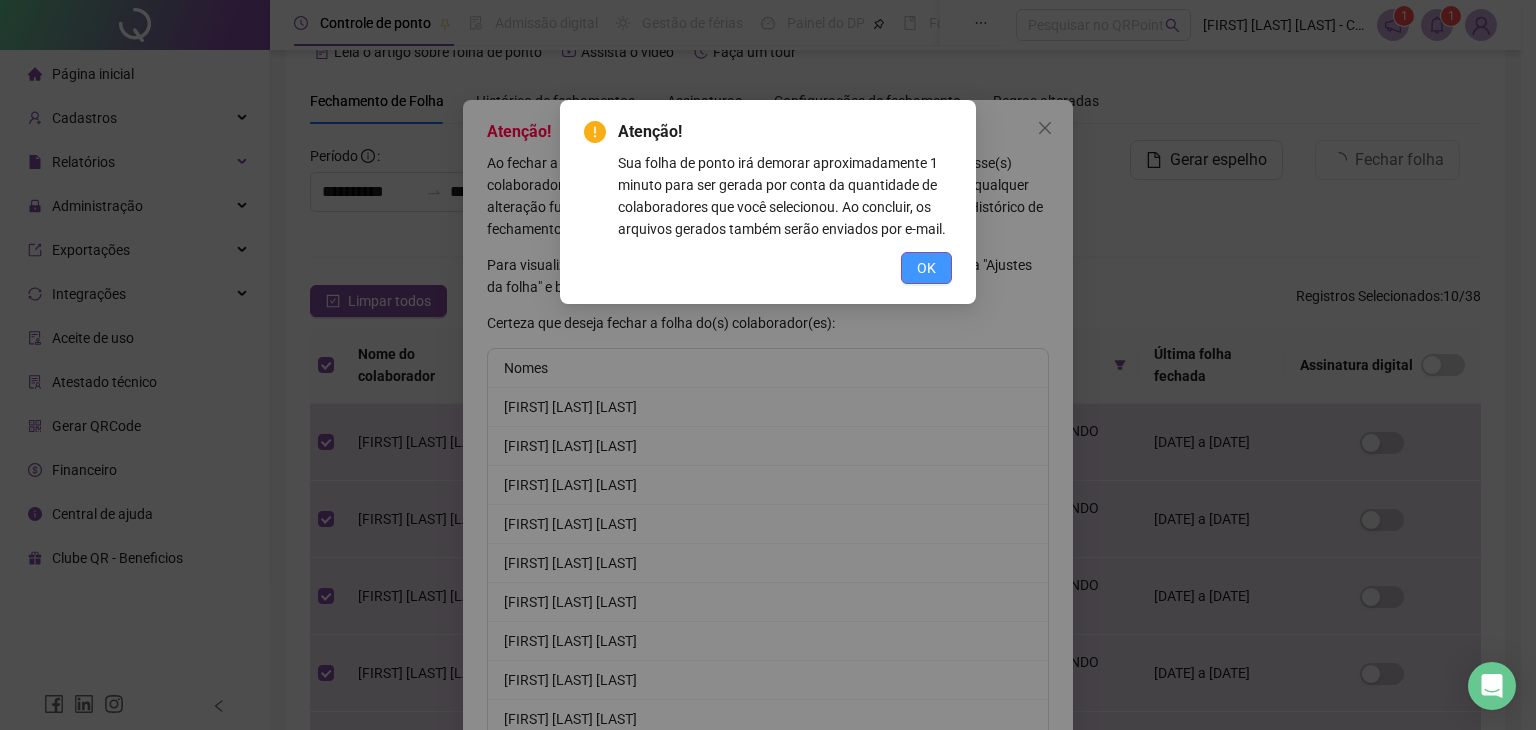click on "OK" at bounding box center (926, 268) 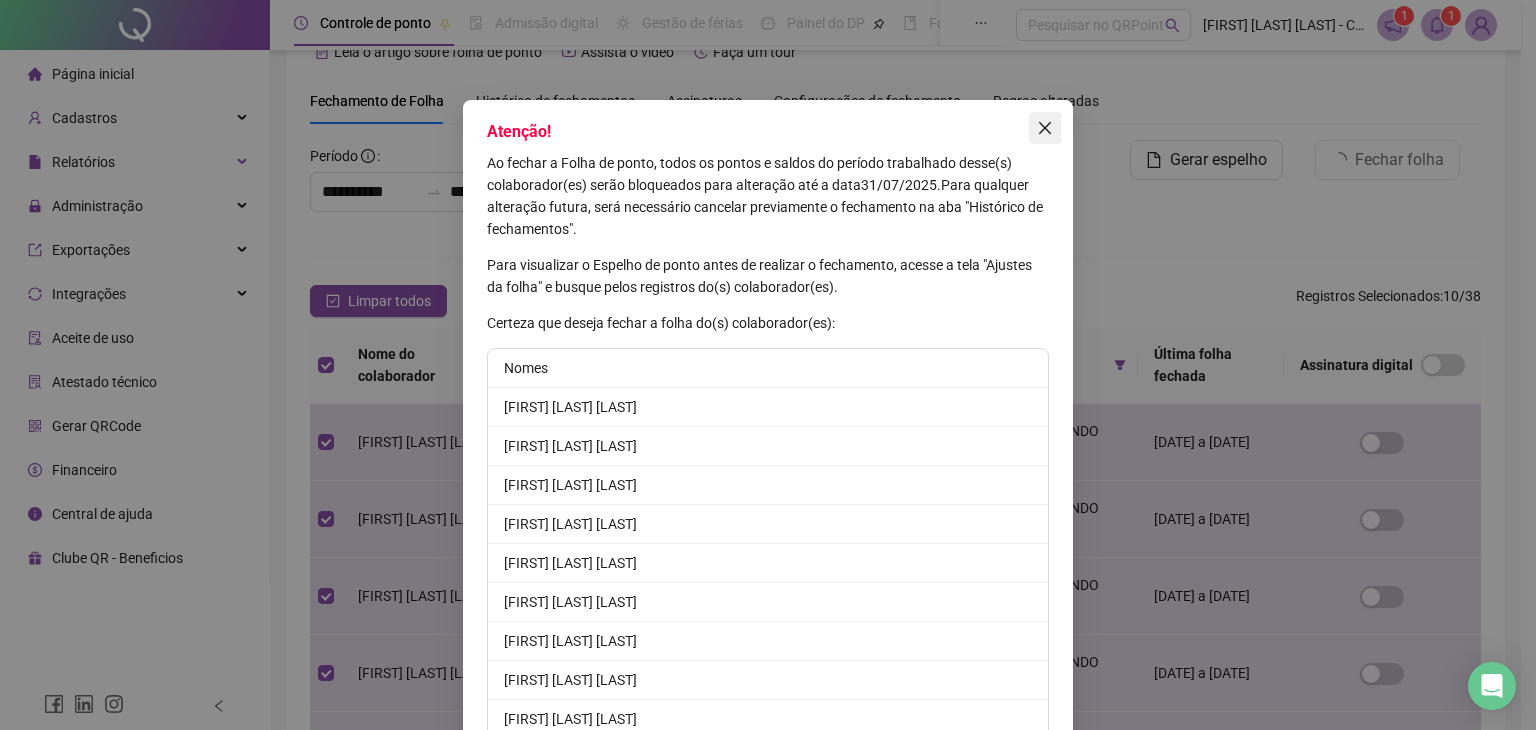 click 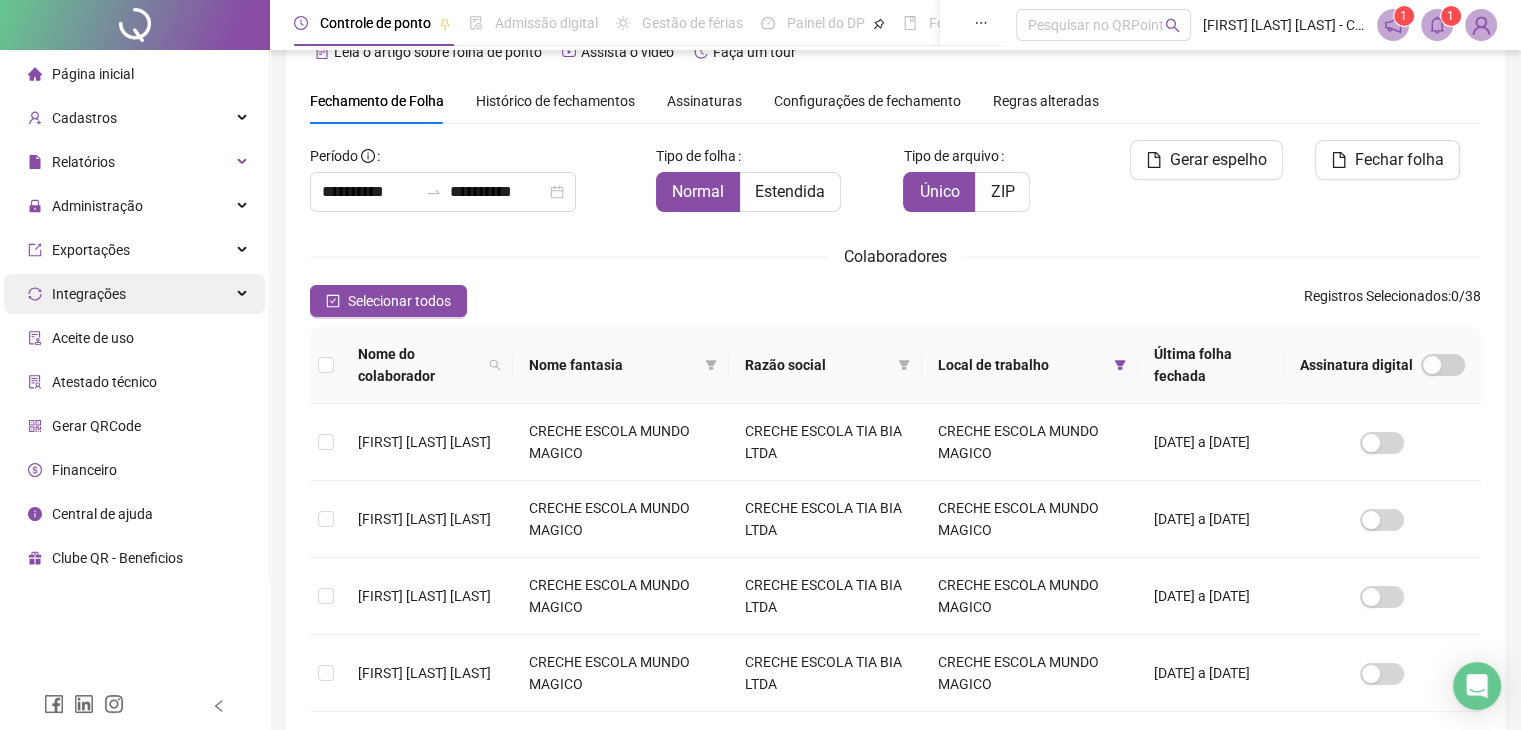 click on "Integrações" at bounding box center [134, 294] 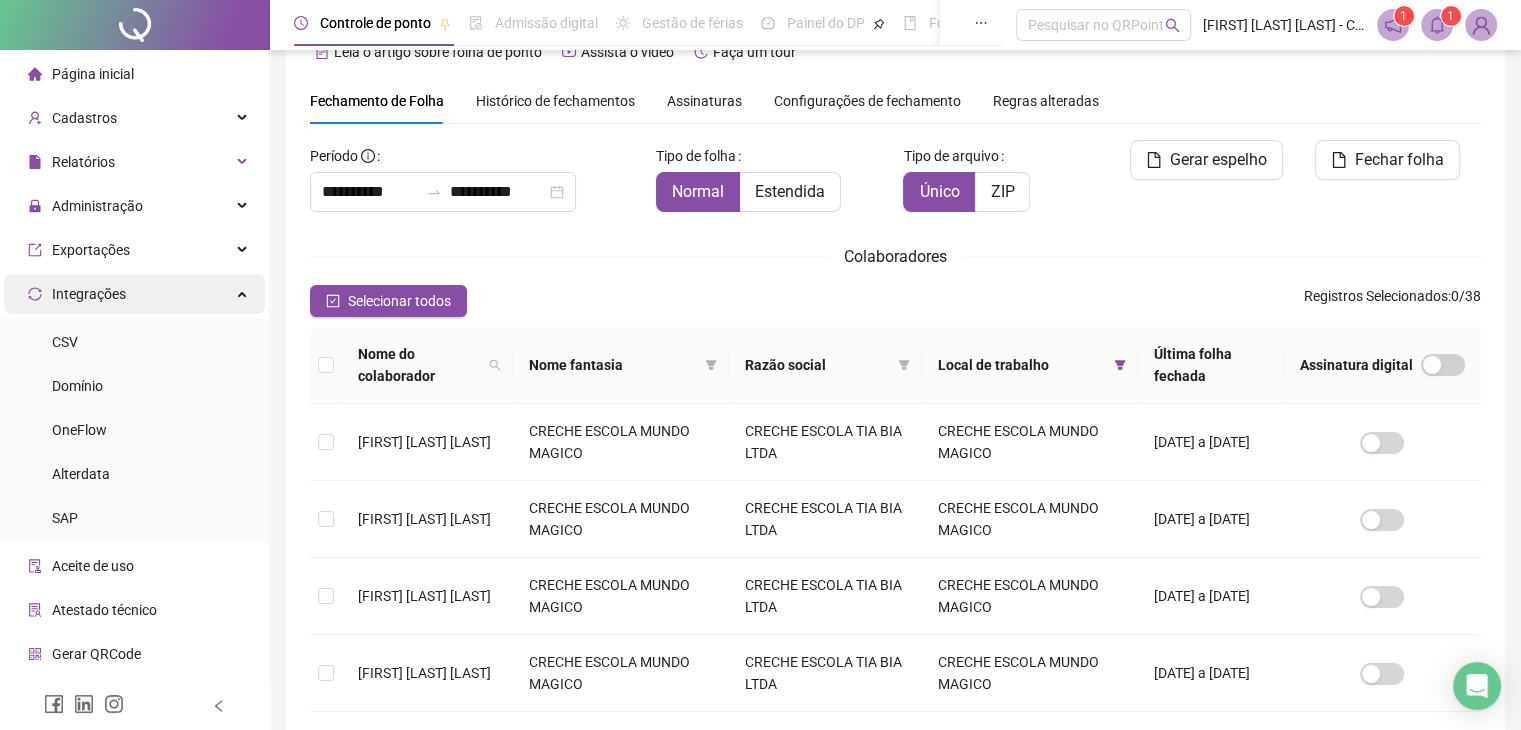 click on "Integrações" at bounding box center (134, 294) 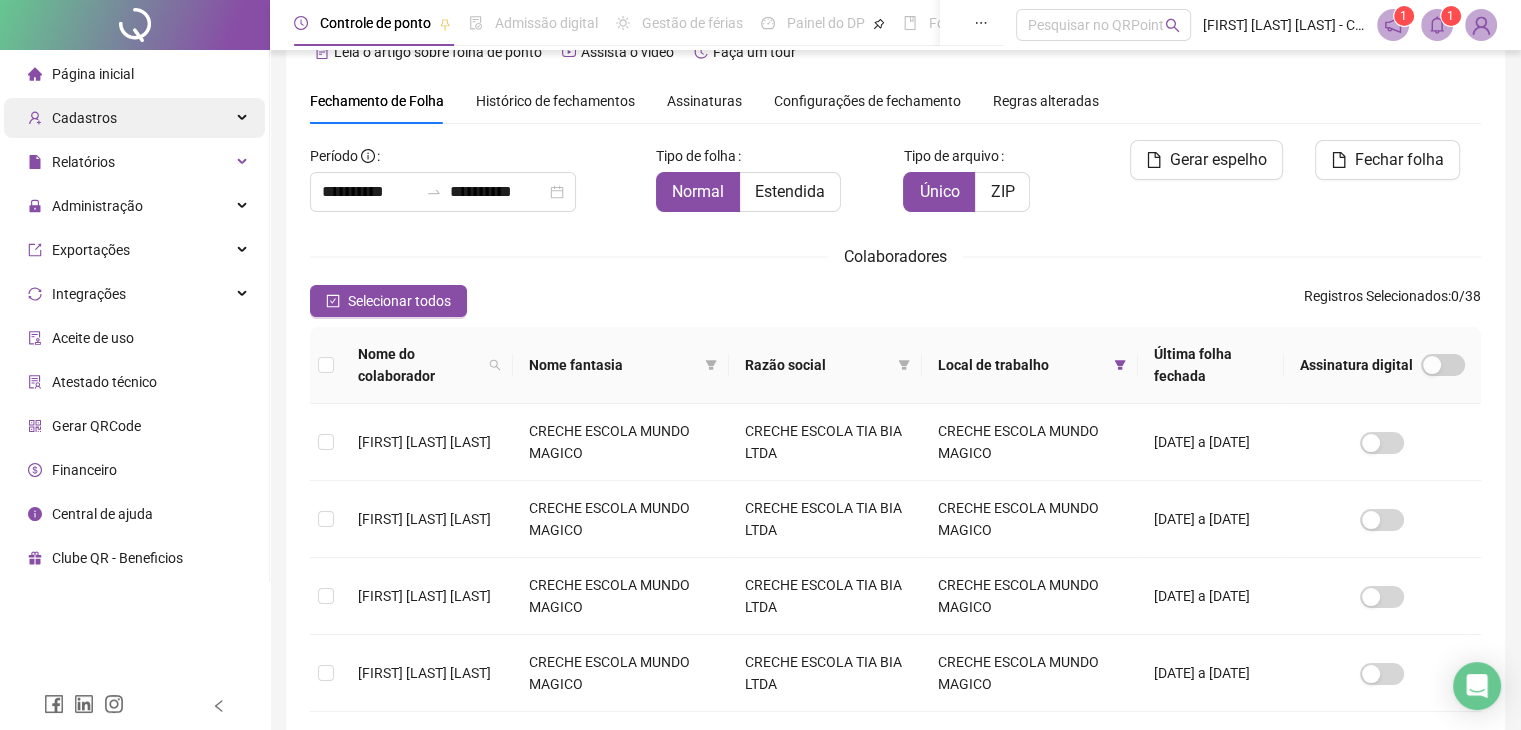 click on "Cadastros" at bounding box center [134, 118] 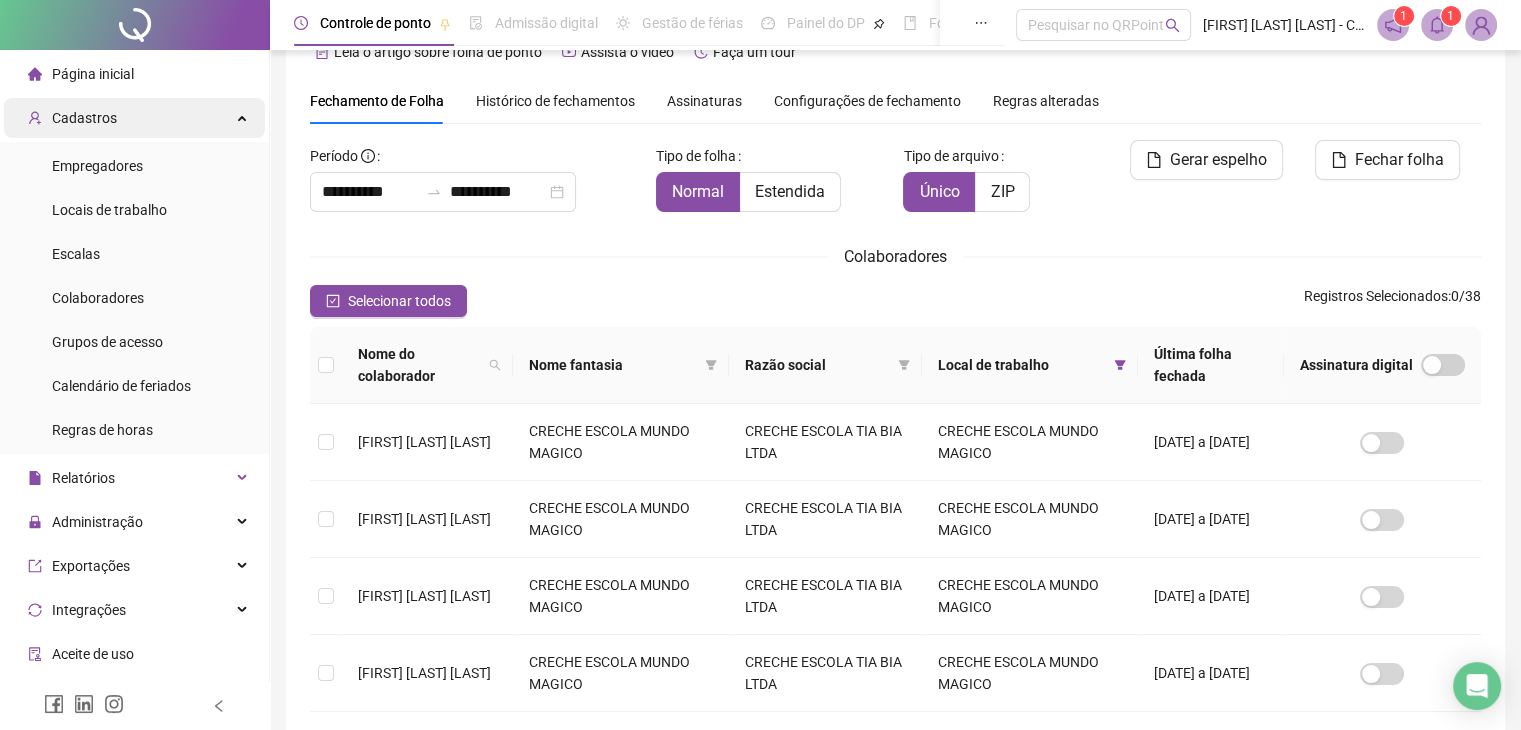 click on "Cadastros" at bounding box center (134, 118) 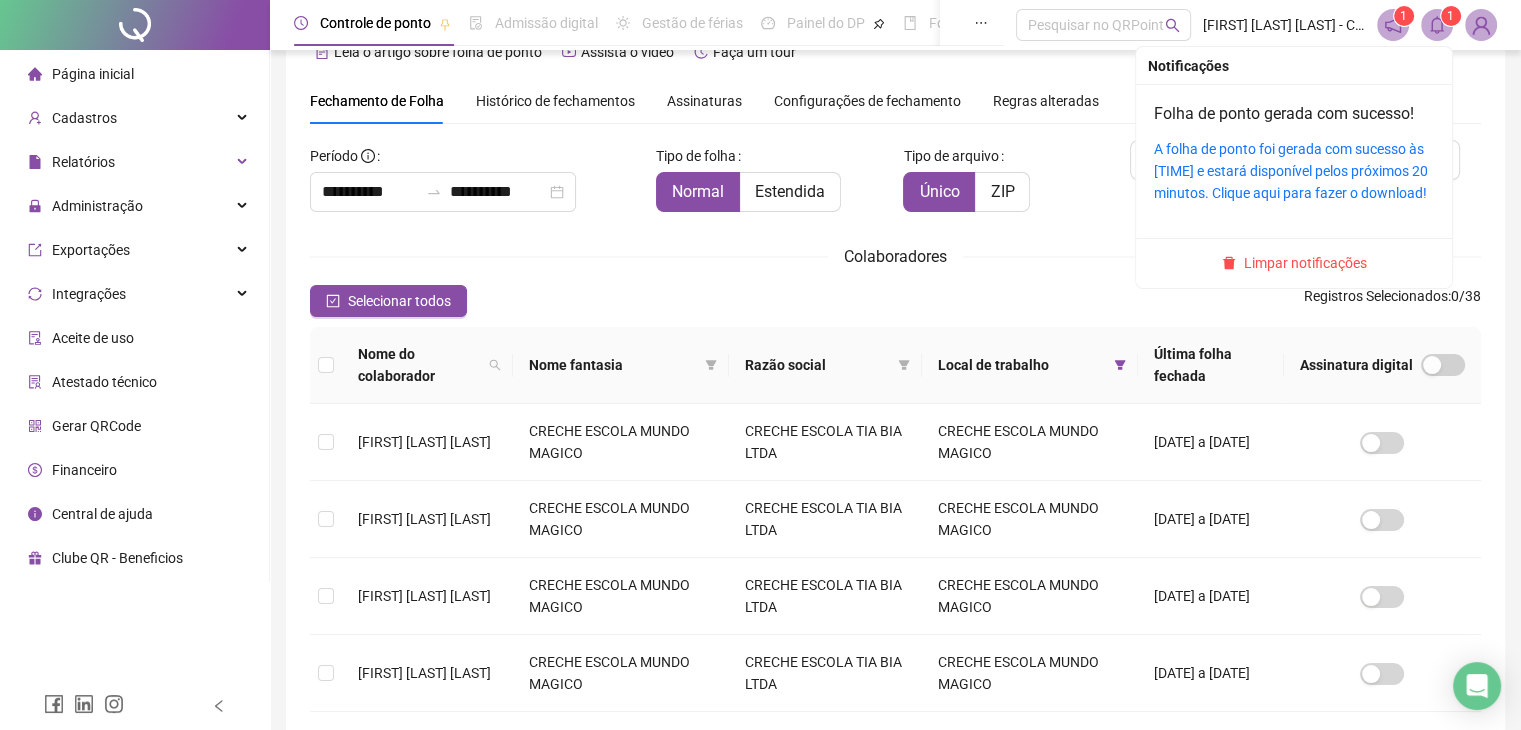 click 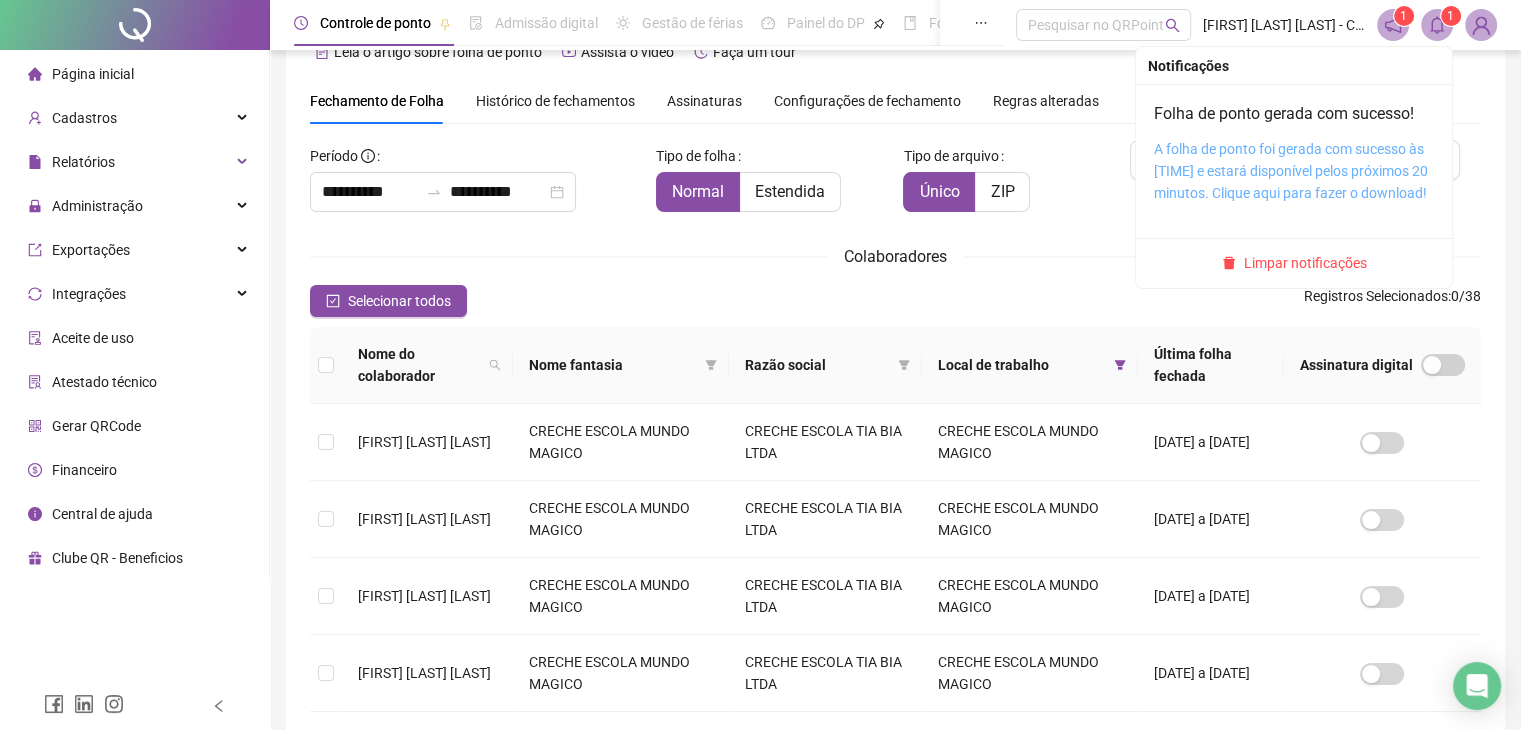 click on "A folha de ponto foi gerada com sucesso às 18:44:45 e estará disponível pelos próximos 20 minutos.
Clique aqui para fazer o download!" at bounding box center [1291, 171] 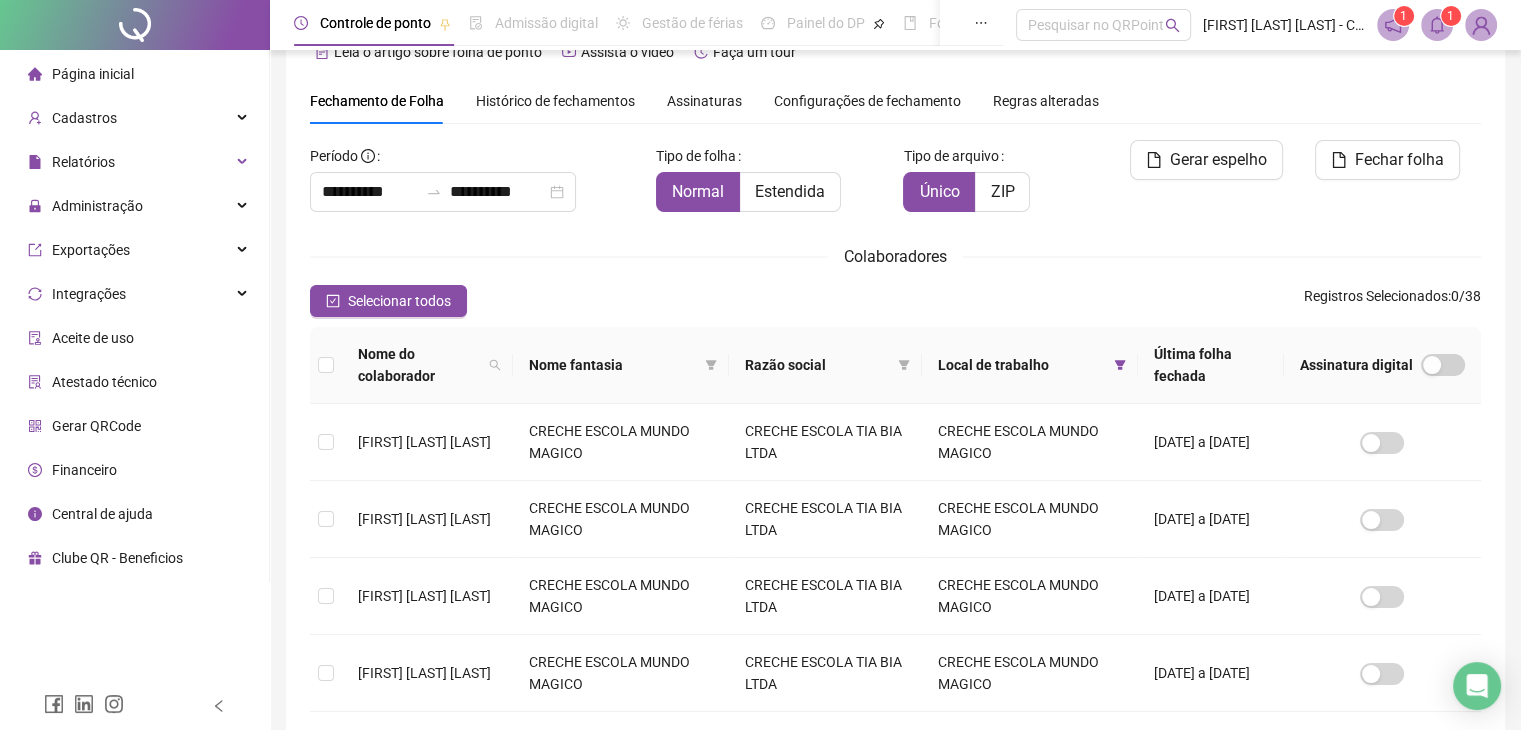 click at bounding box center [326, 365] 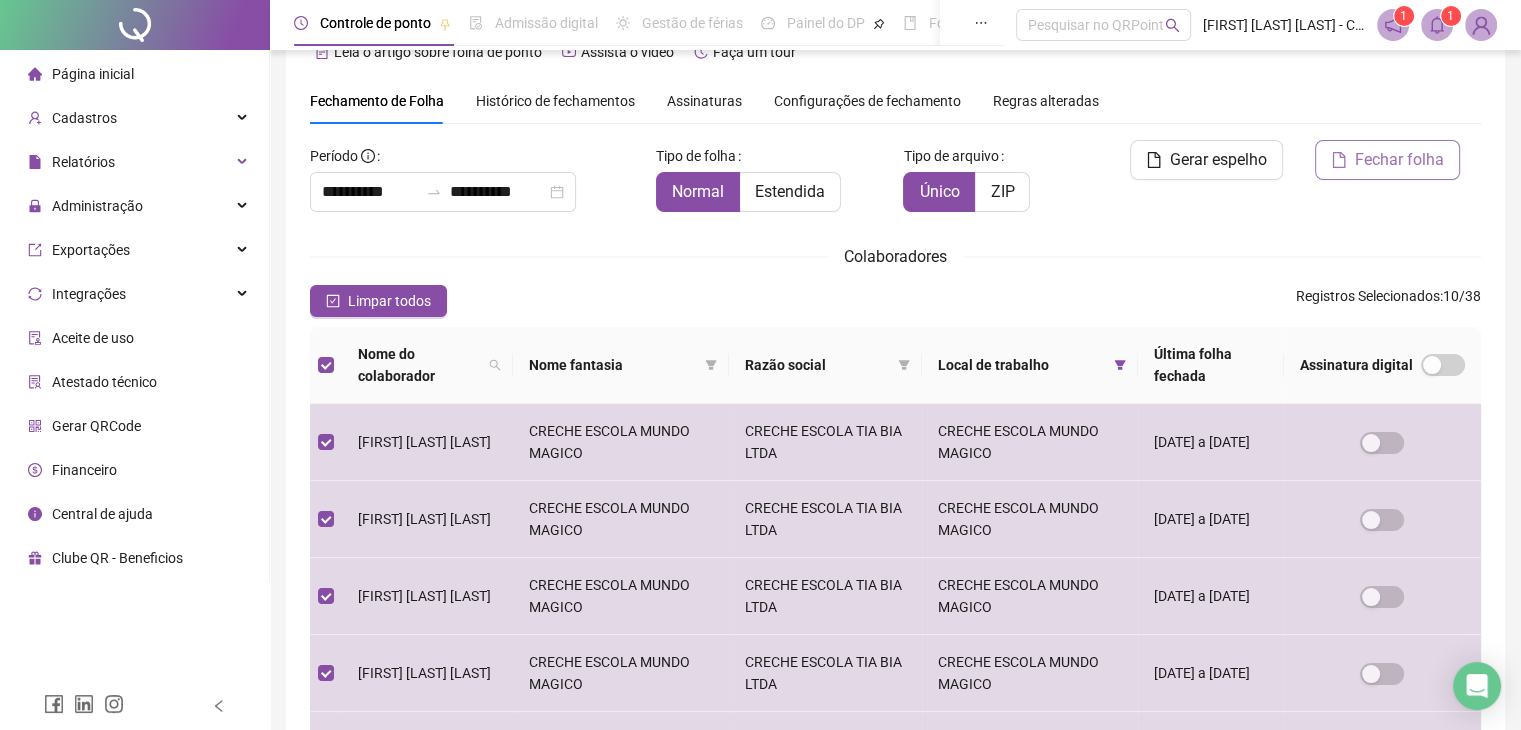click on "Fechar folha" at bounding box center (1399, 160) 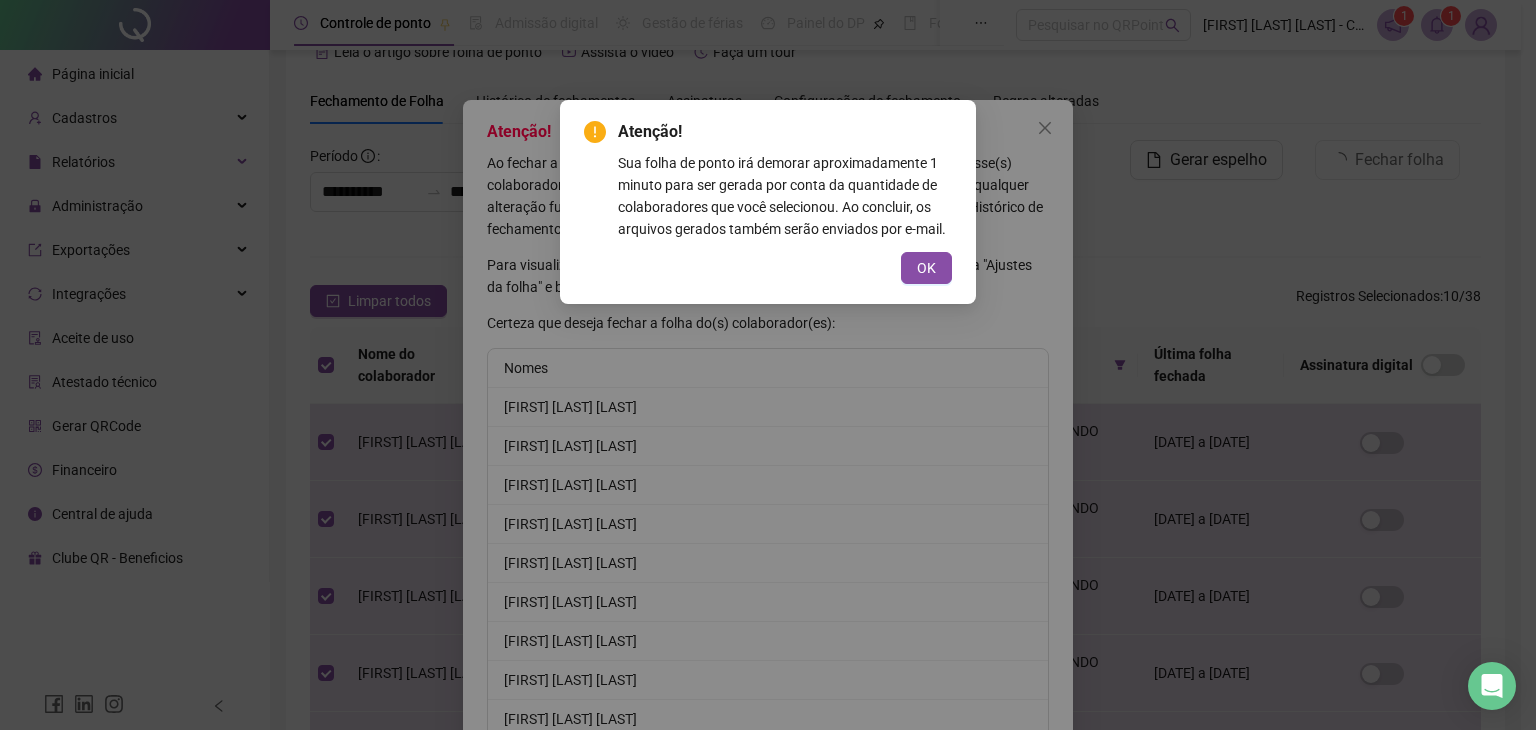 click on "OK" at bounding box center [768, 268] 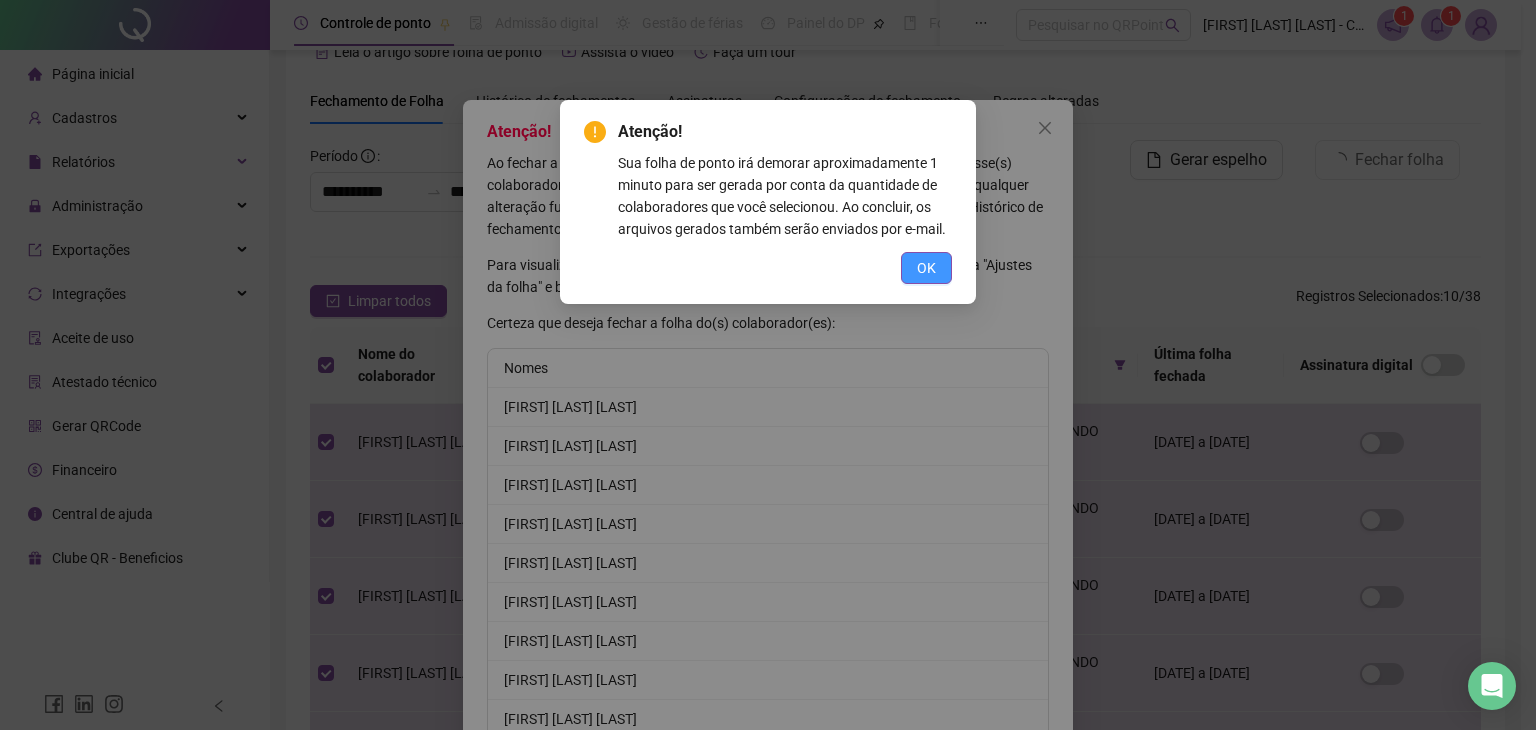 click on "OK" at bounding box center (926, 268) 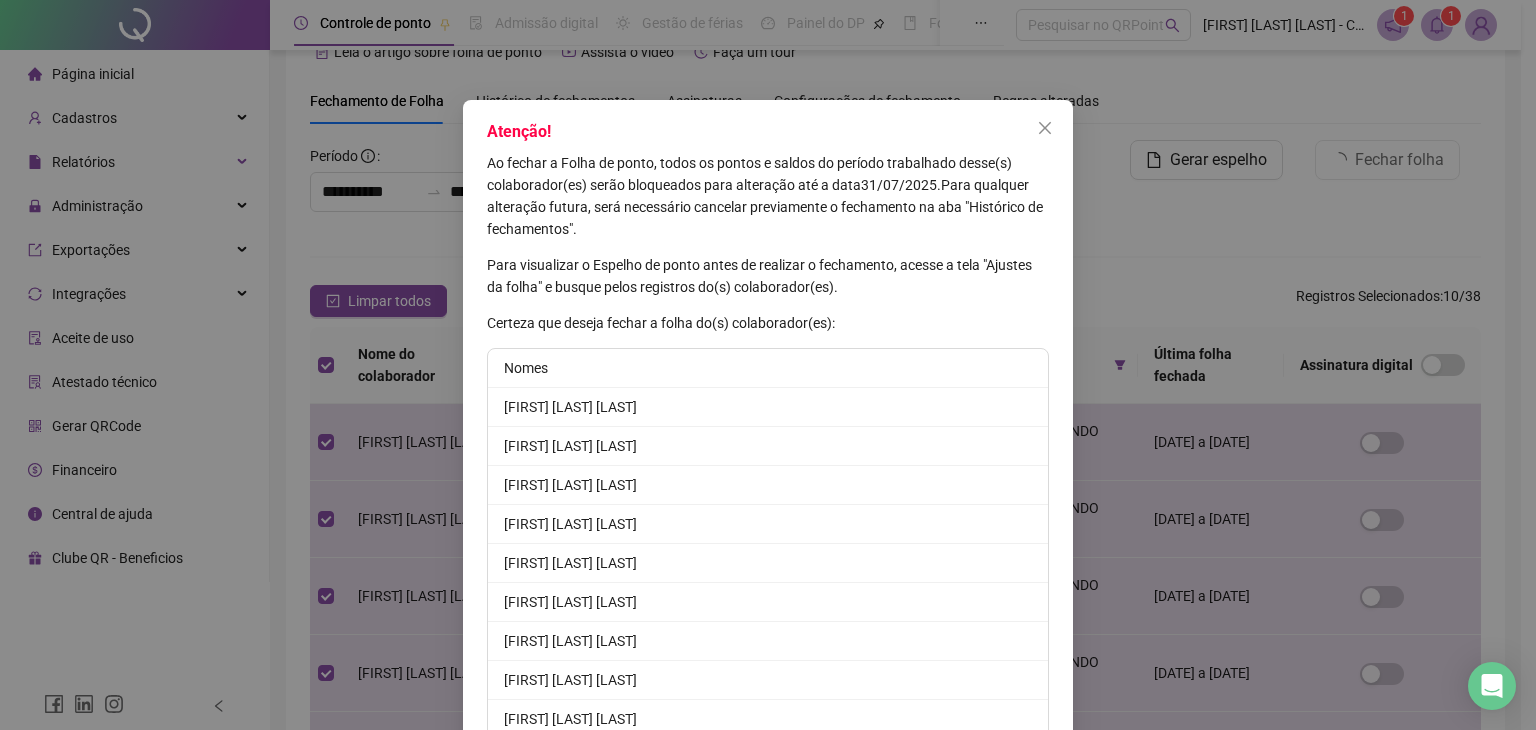 scroll, scrollTop: 134, scrollLeft: 0, axis: vertical 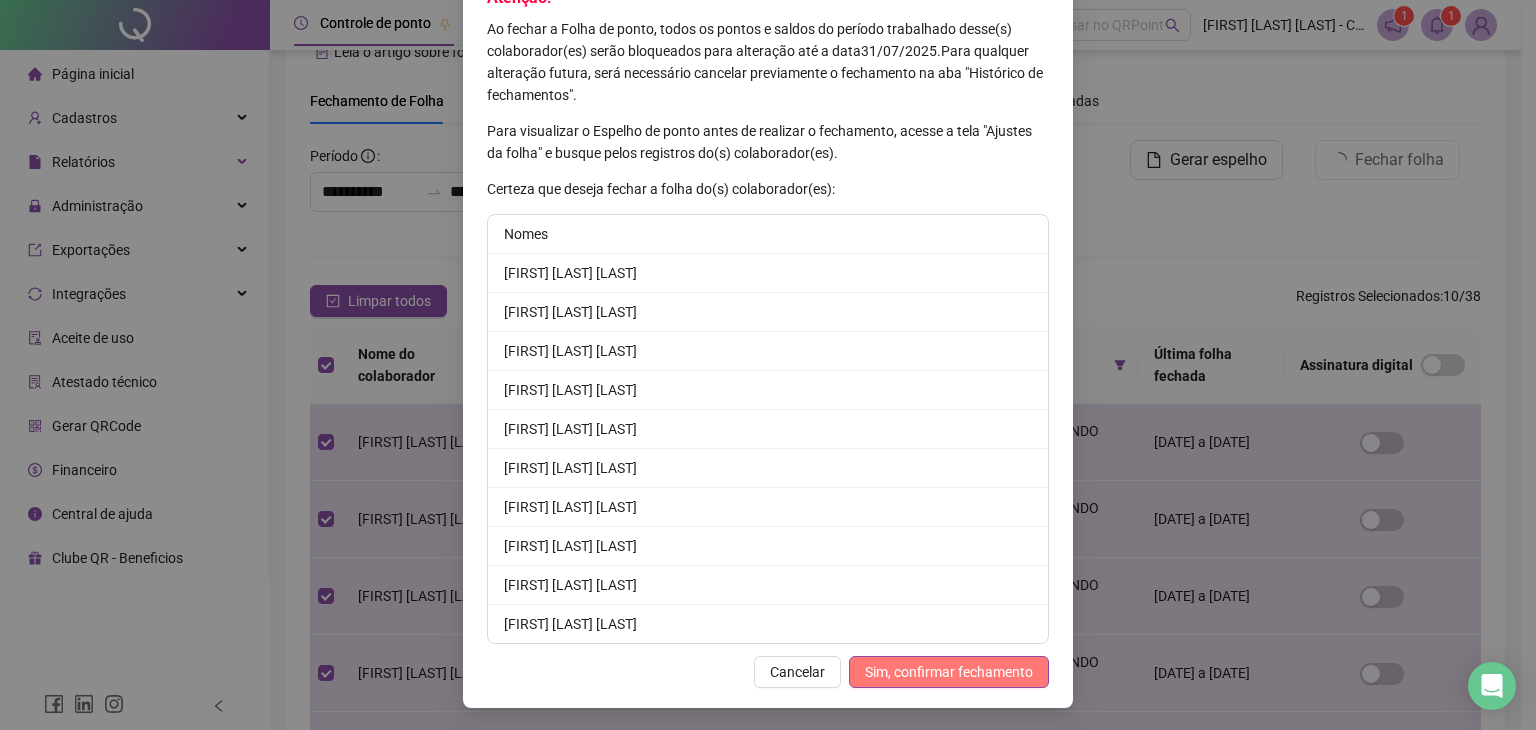 click on "Sim, confirmar fechamento" at bounding box center [949, 672] 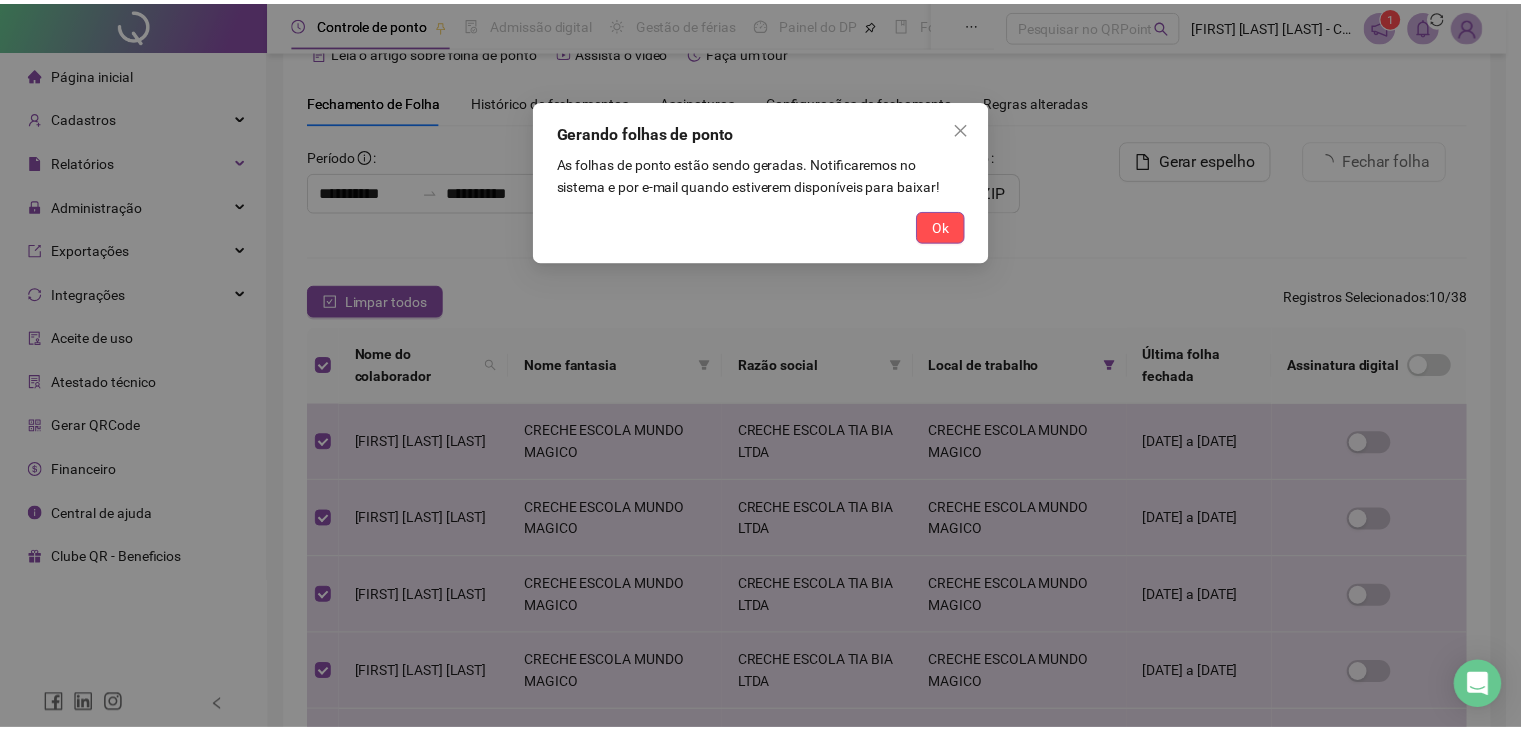 scroll, scrollTop: 35, scrollLeft: 0, axis: vertical 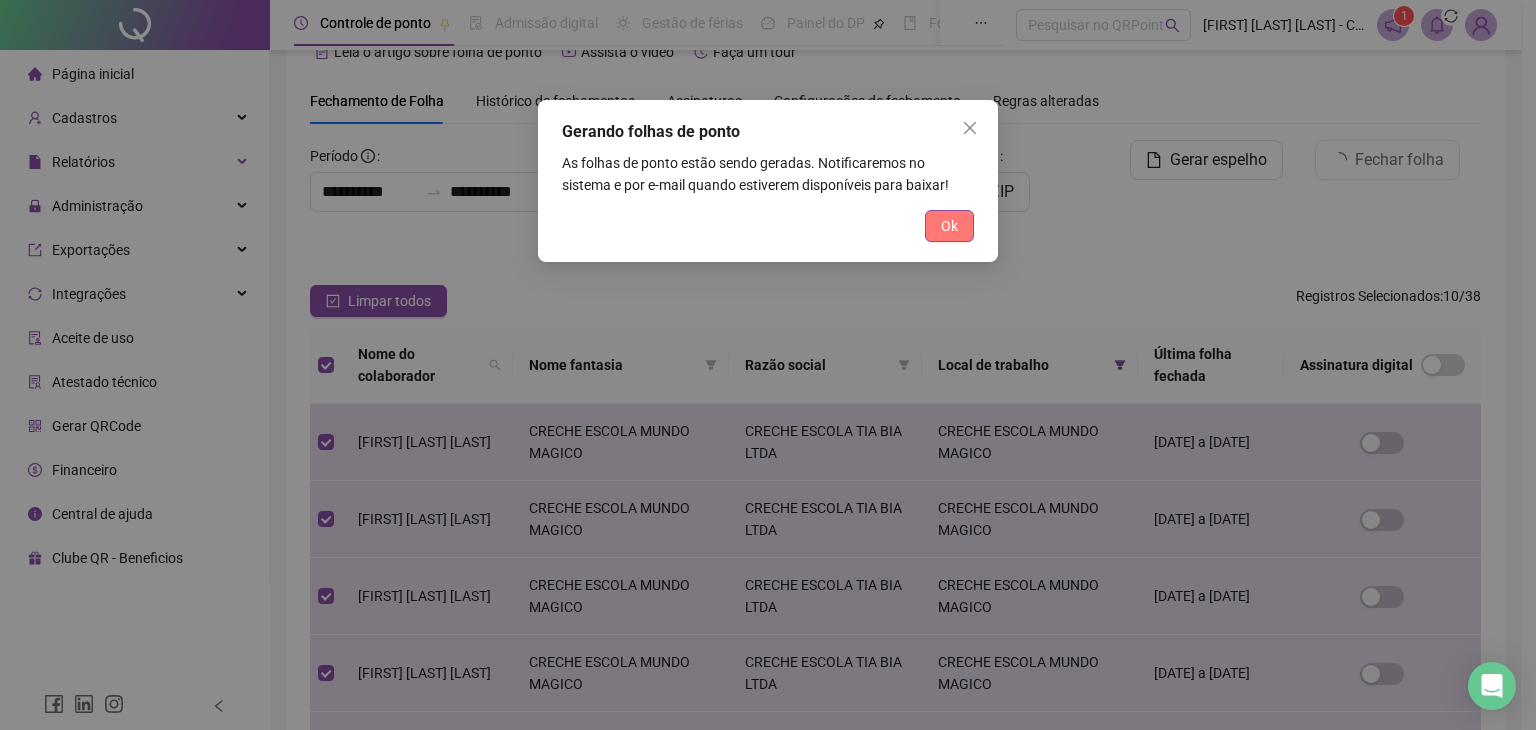 click on "Ok" at bounding box center (949, 226) 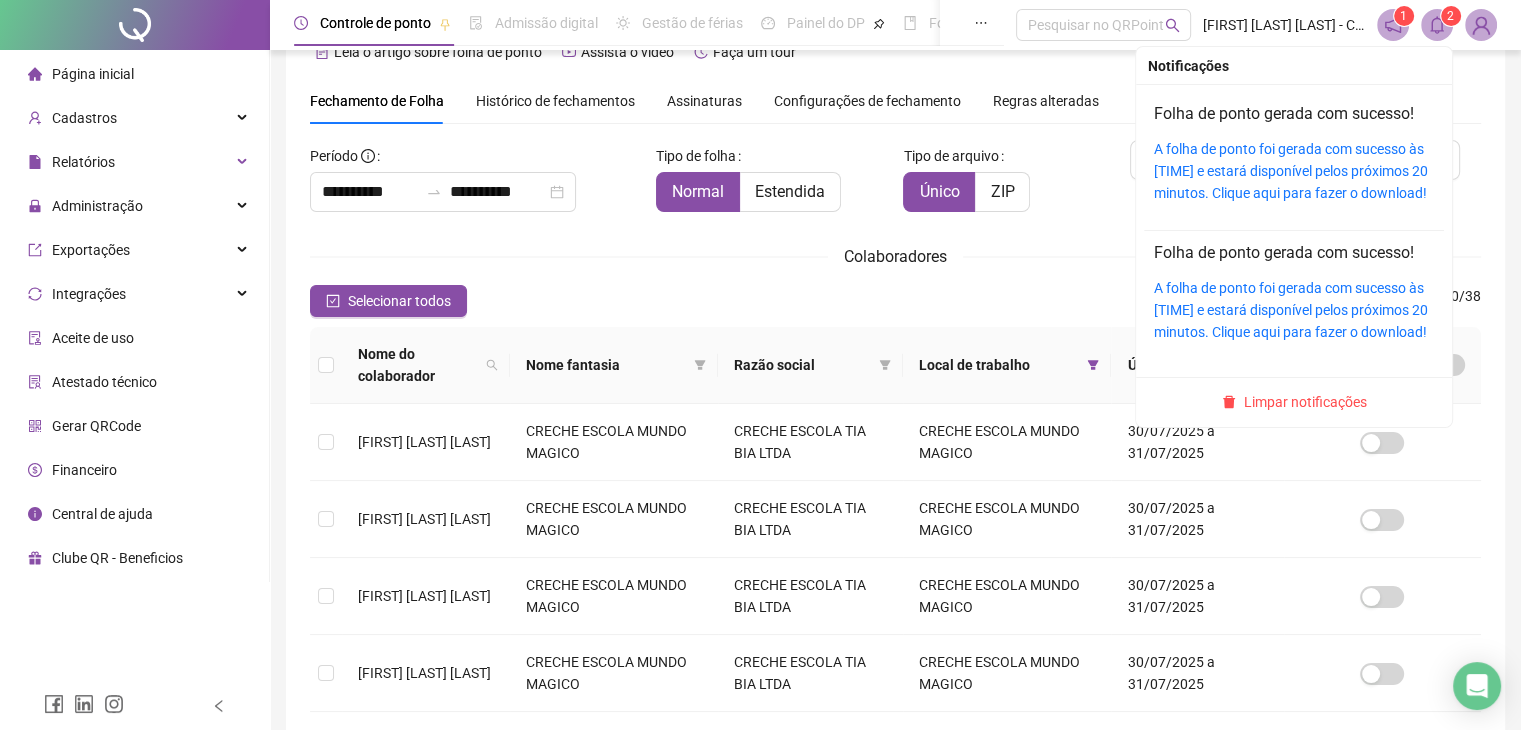 click on "2" at bounding box center (1451, 16) 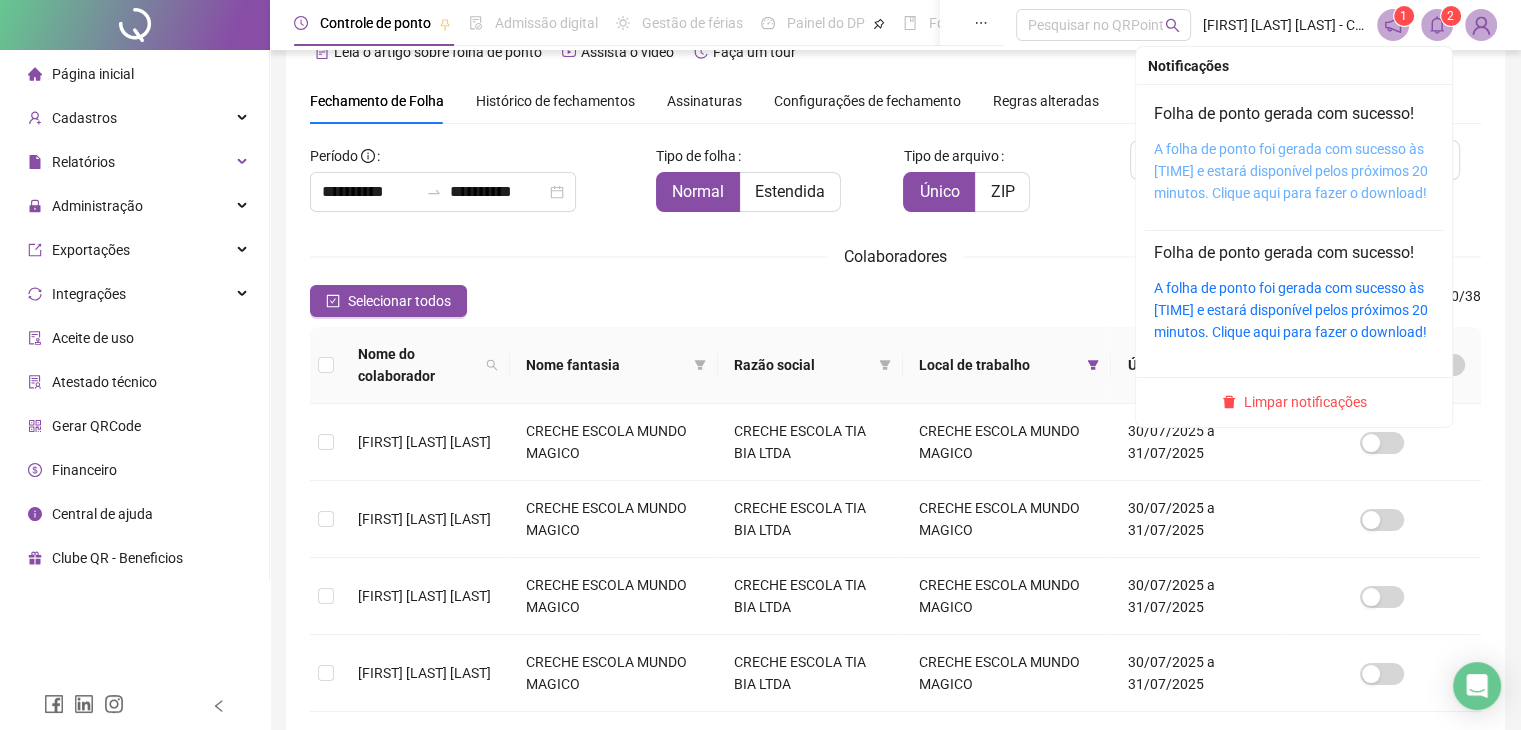 click on "A folha de ponto foi gerada com sucesso às 19:02:55 e estará disponível pelos próximos 20 minutos.
Clique aqui para fazer o download!" at bounding box center [1291, 171] 